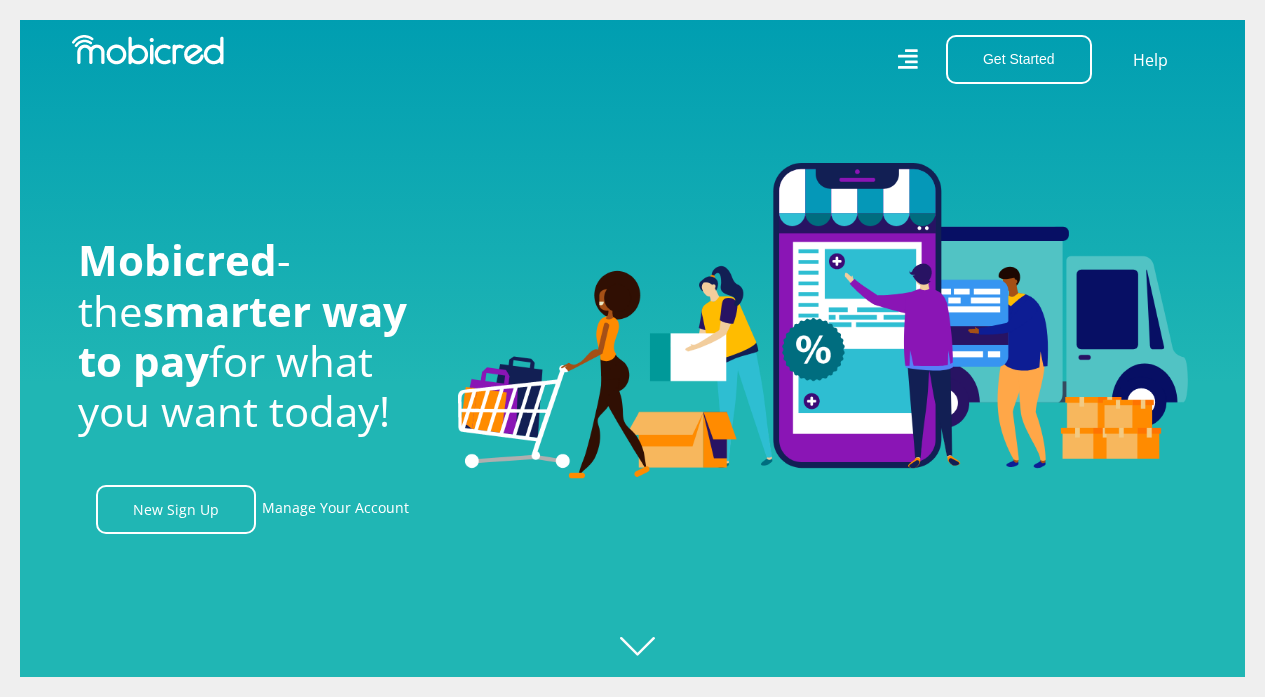 scroll, scrollTop: 0, scrollLeft: 0, axis: both 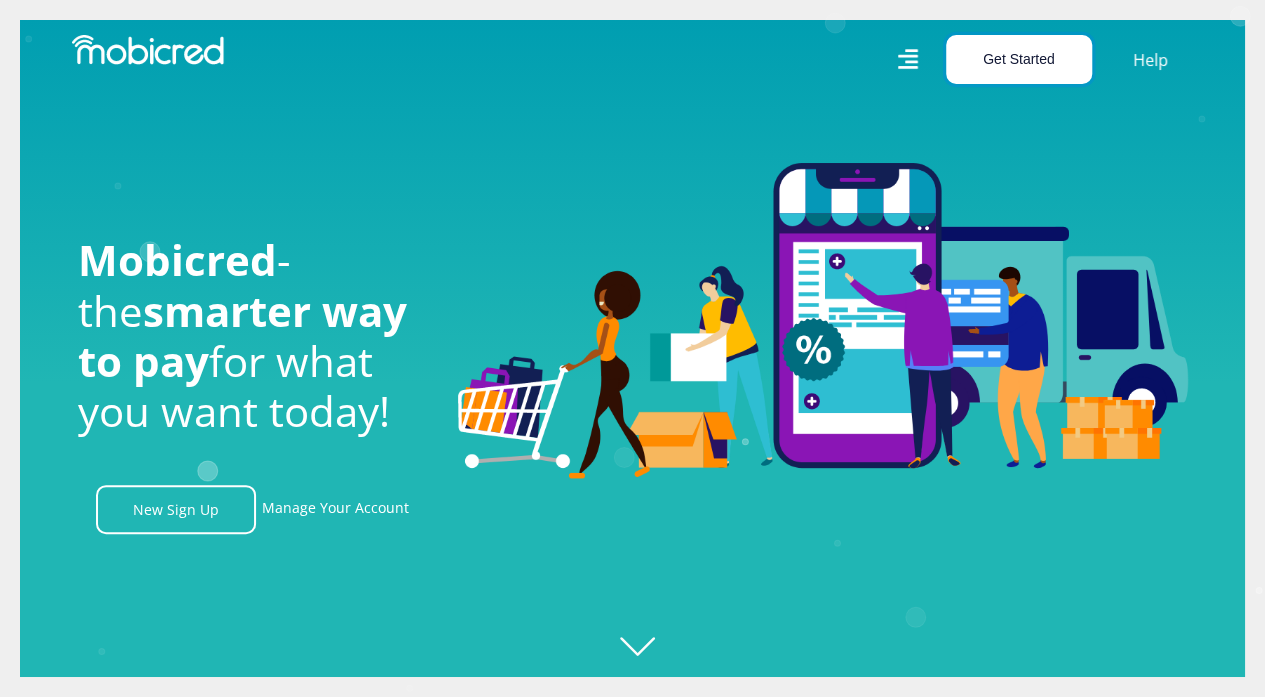 click on "Get Started" at bounding box center [1019, 59] 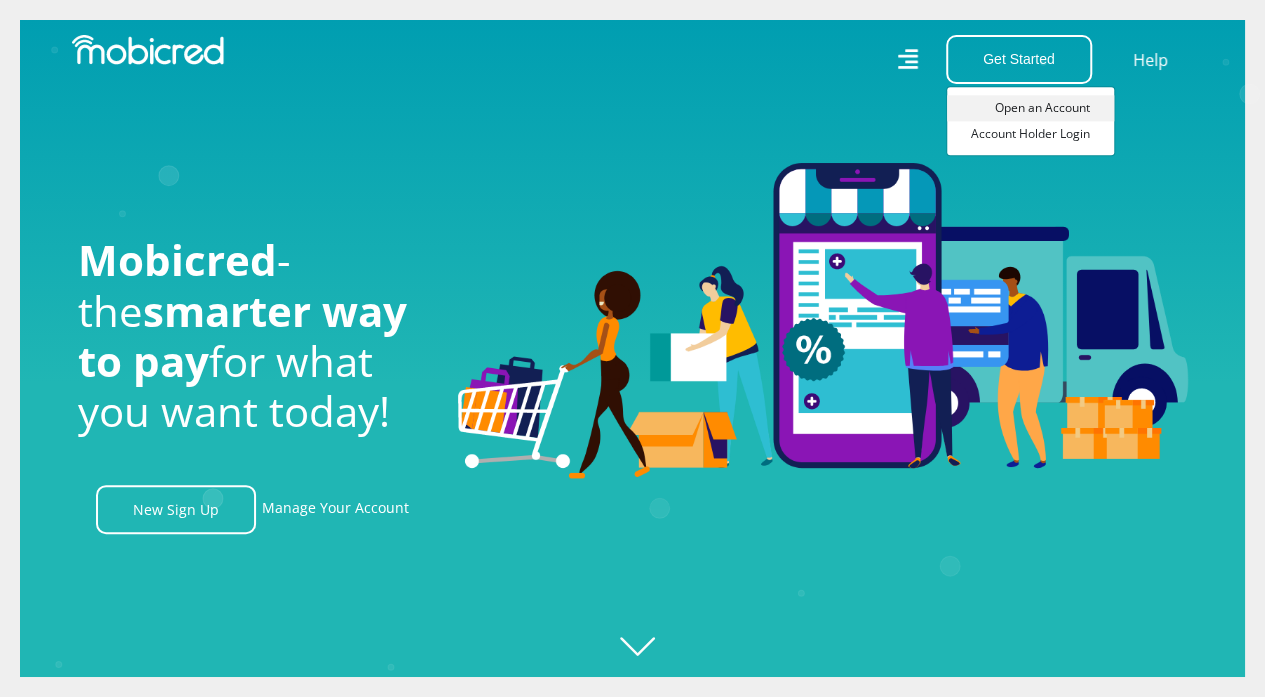 click on "Open an Account" at bounding box center [1030, 108] 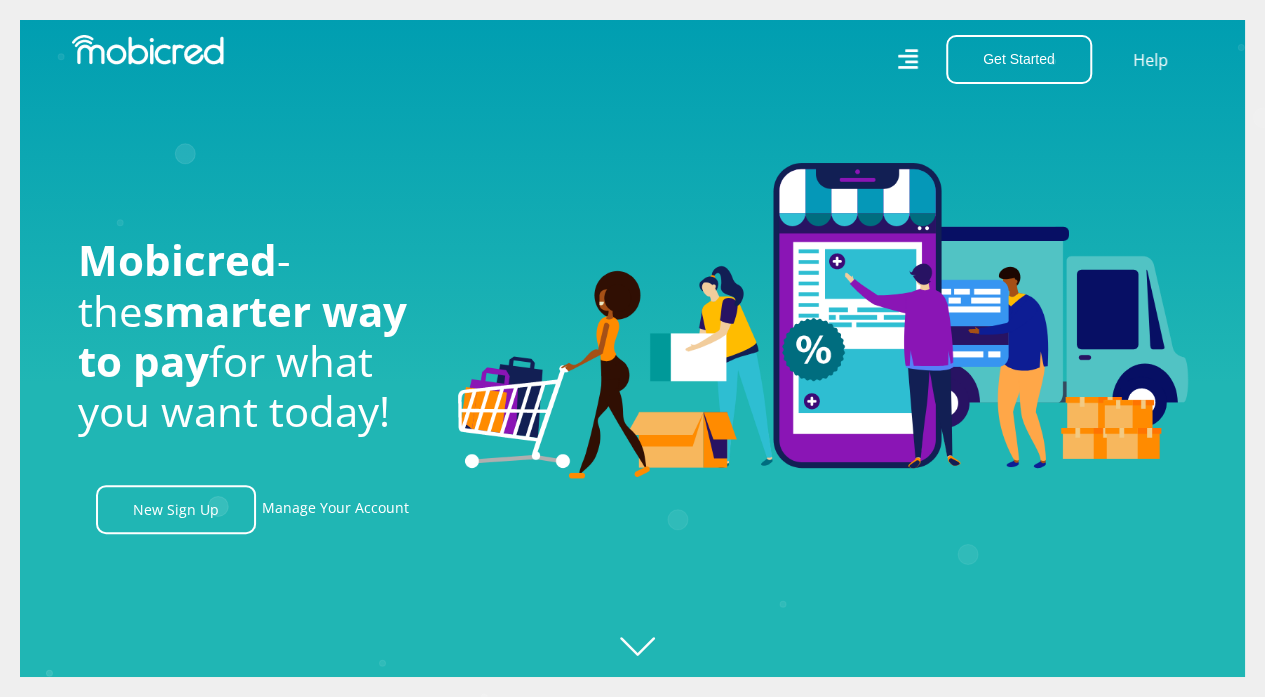 scroll, scrollTop: 0, scrollLeft: 2058, axis: horizontal 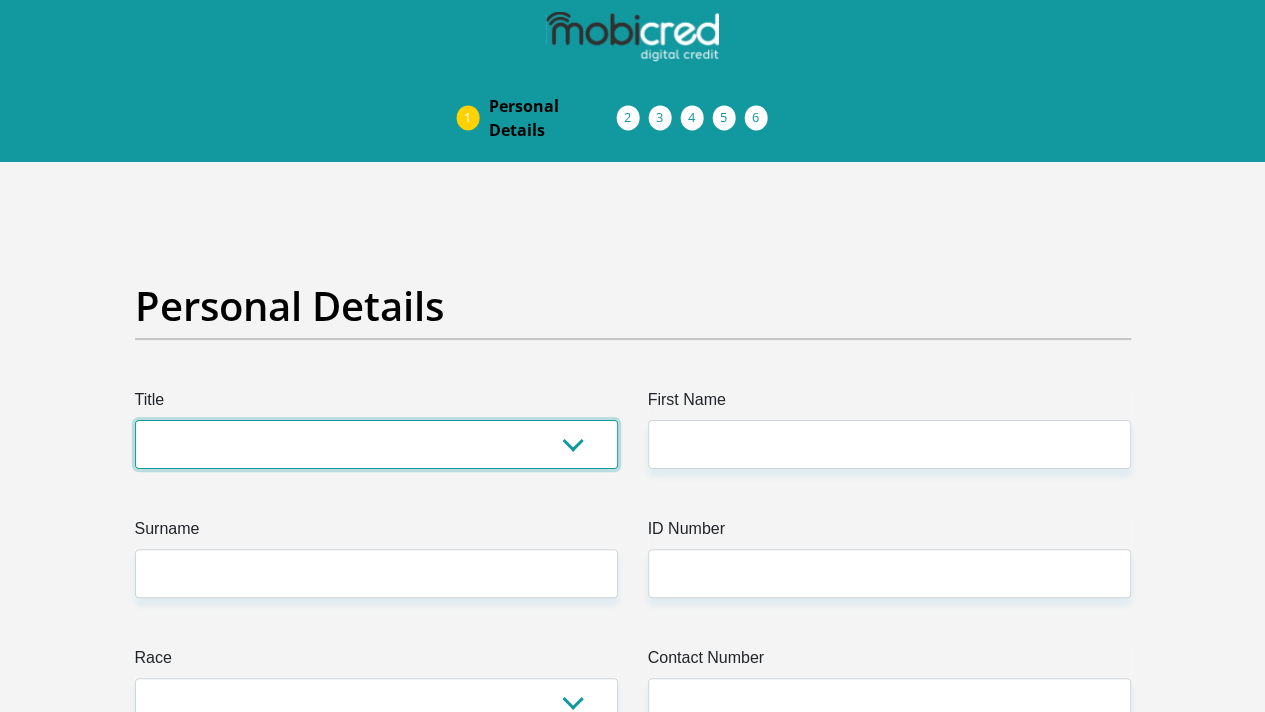 click on "Mr
Ms
Mrs
Dr
Other" at bounding box center (376, 444) 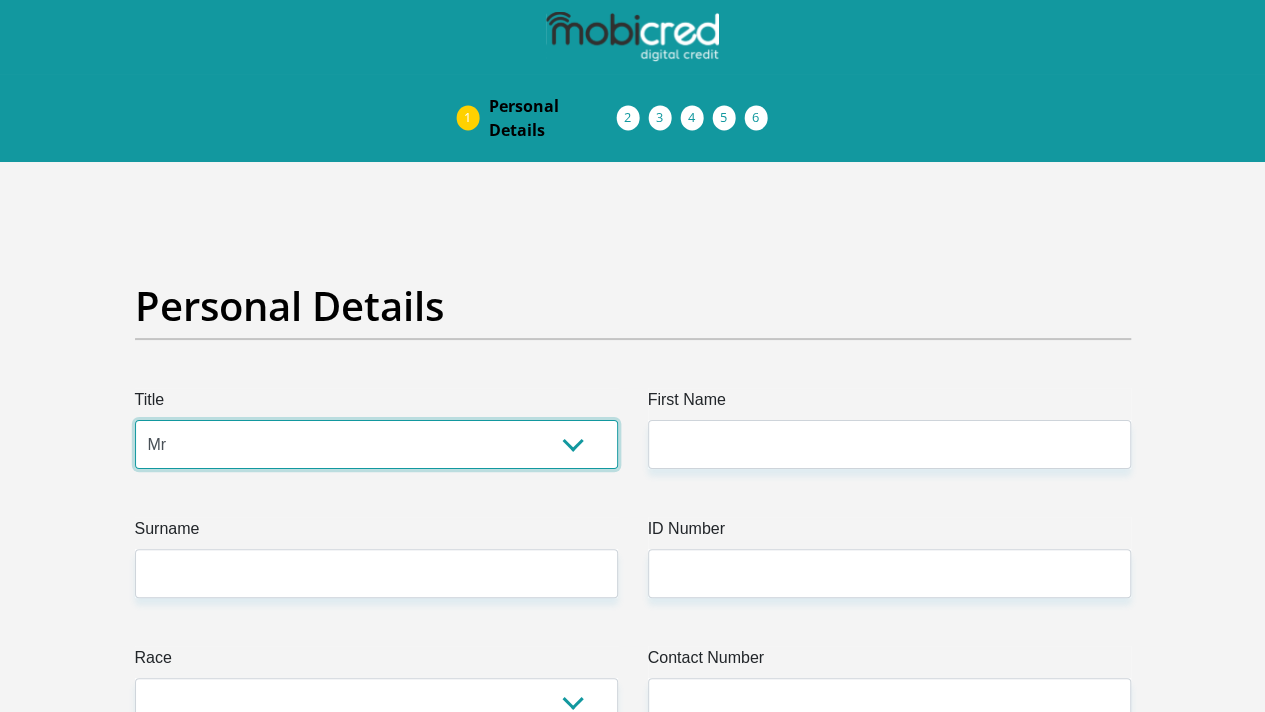 click on "Mr
Ms
Mrs
Dr
Other" at bounding box center (376, 444) 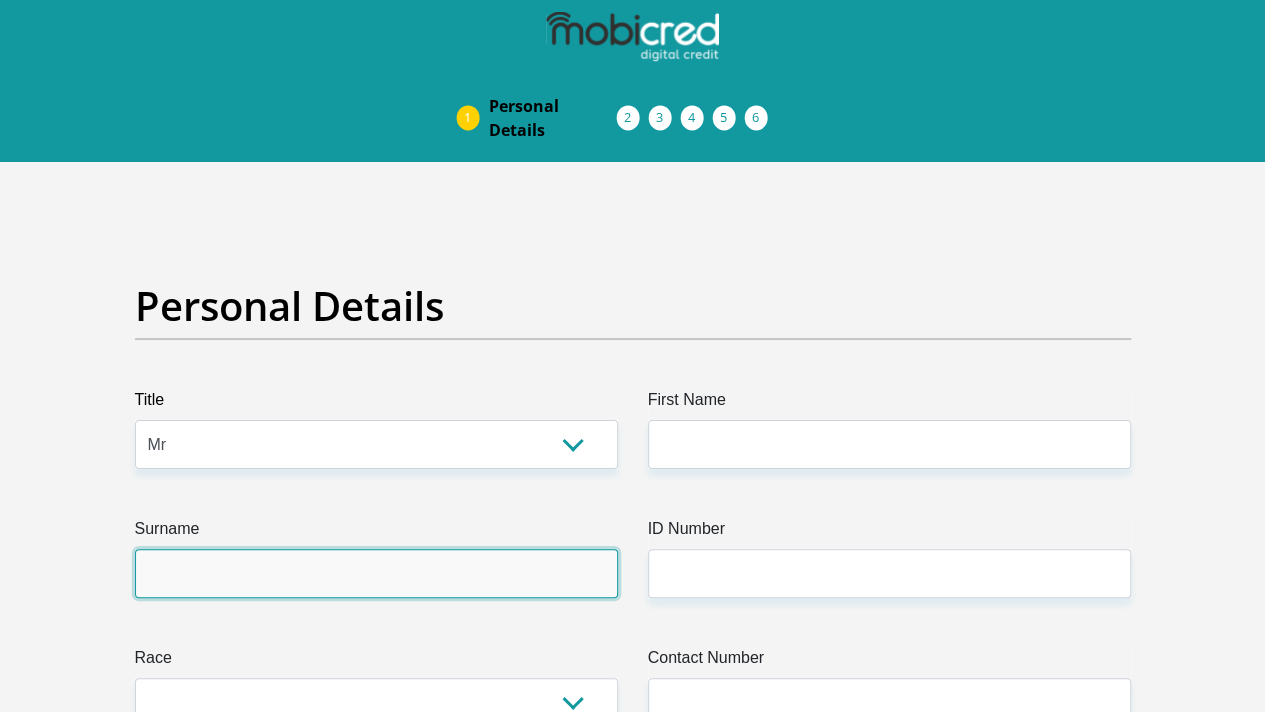 click on "Surname" at bounding box center [376, 573] 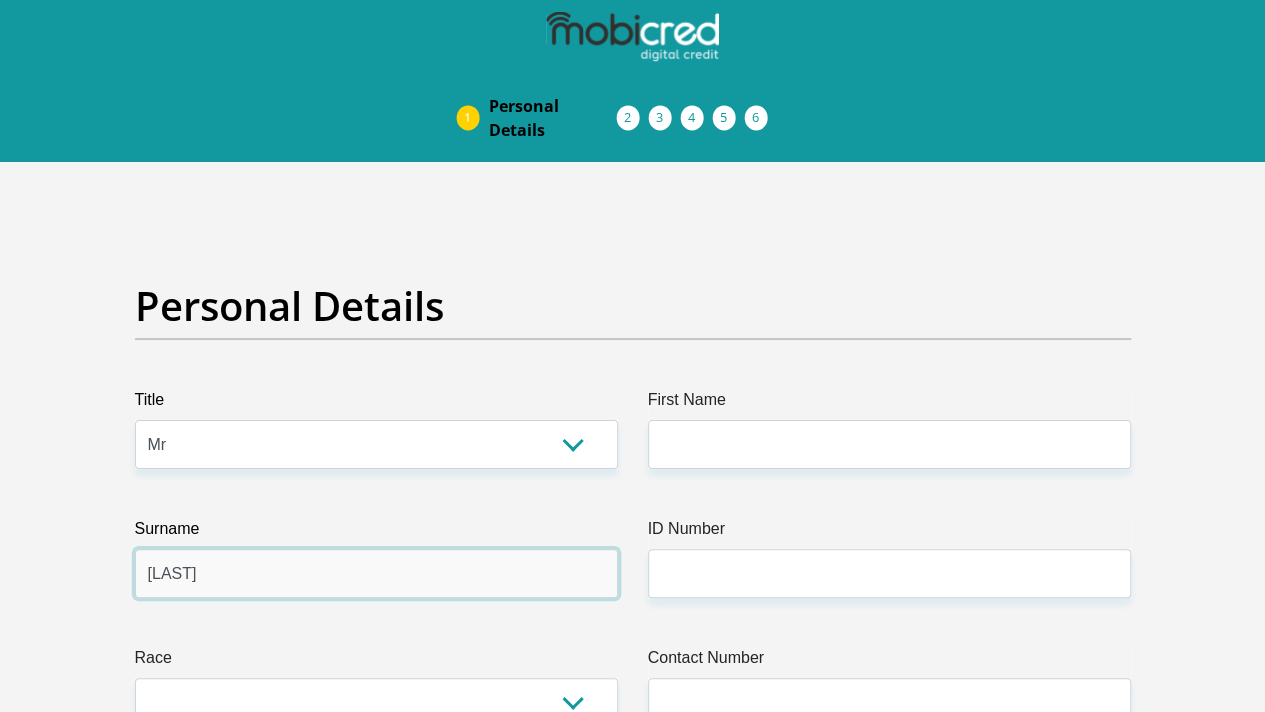 type on "Maligana" 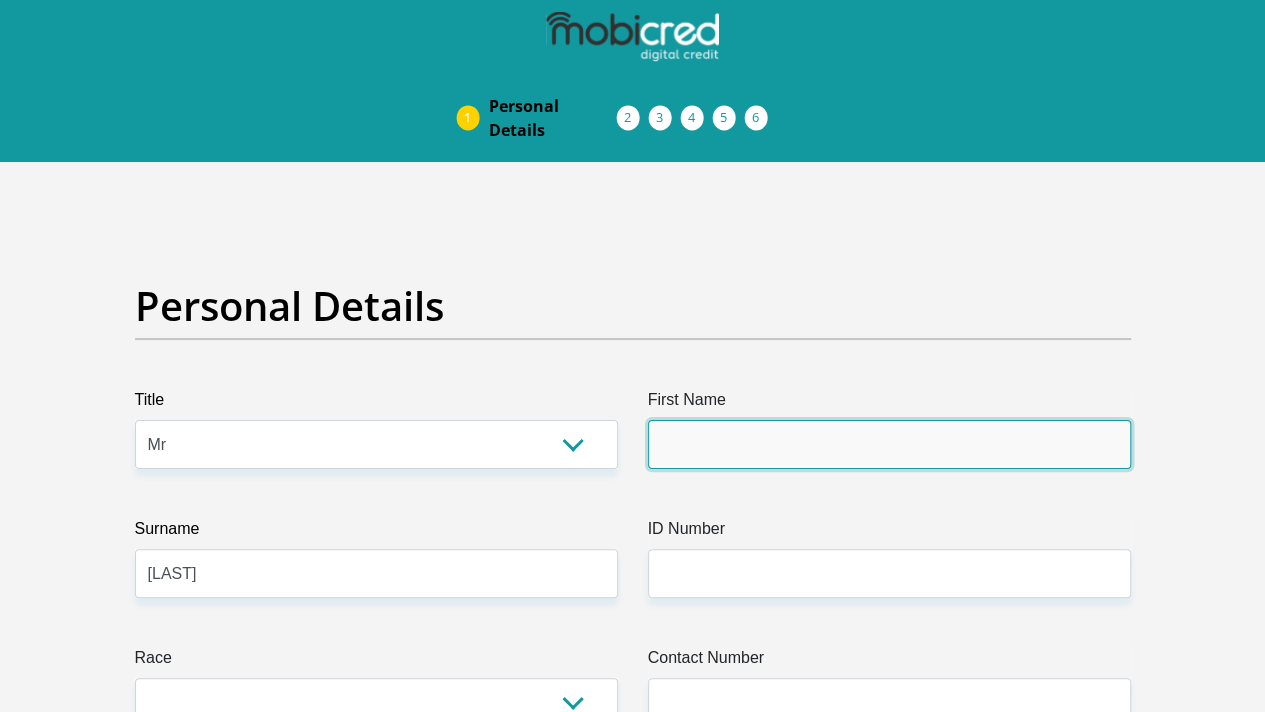 click on "First Name" at bounding box center [889, 444] 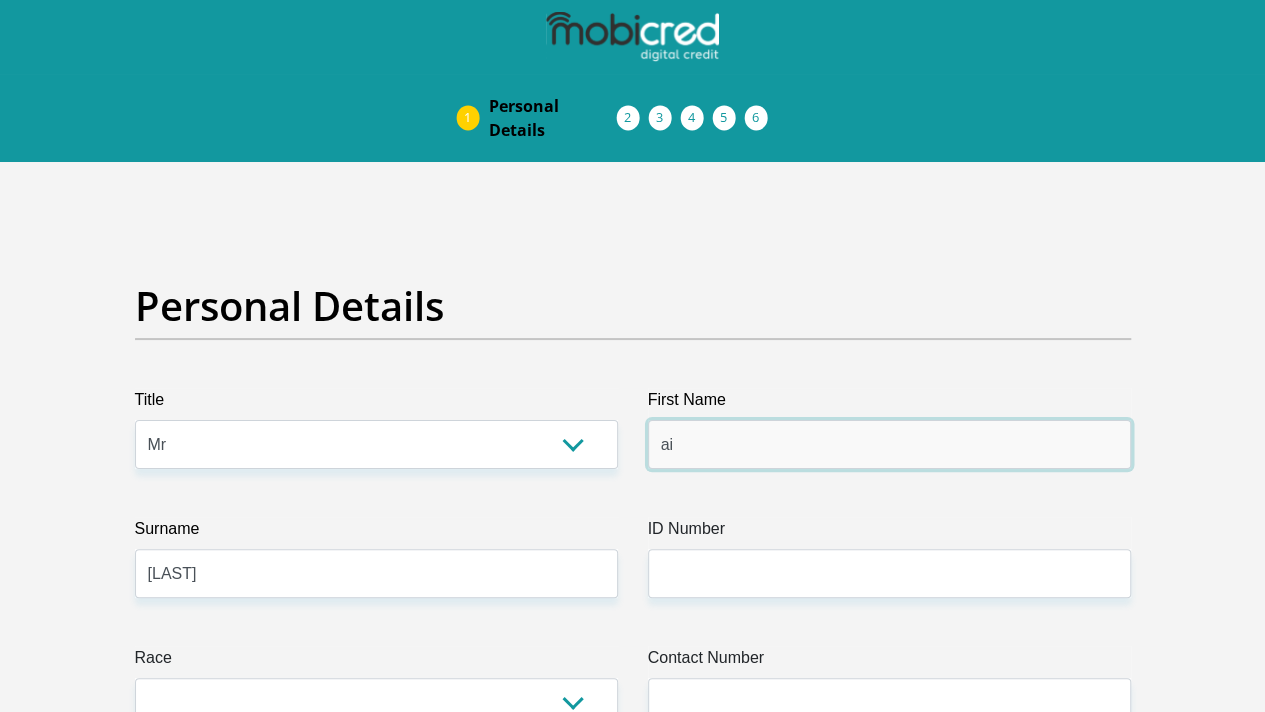 type on "a" 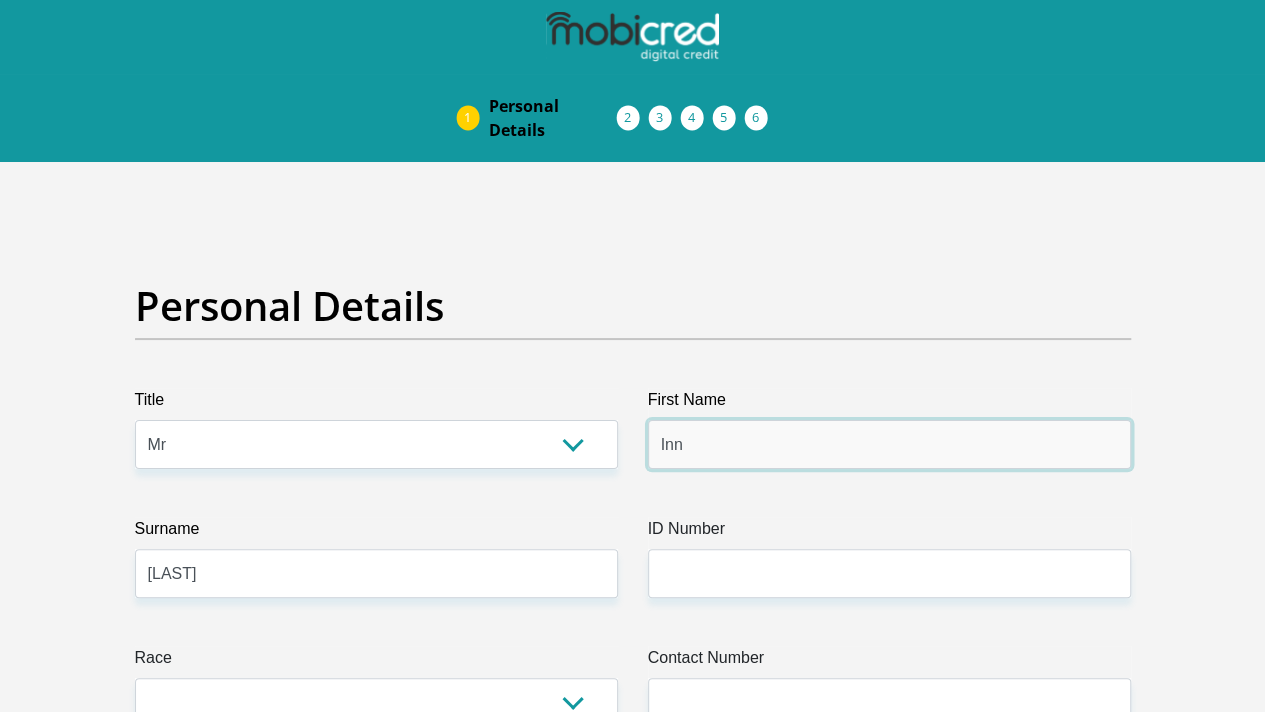 type on "Innocent" 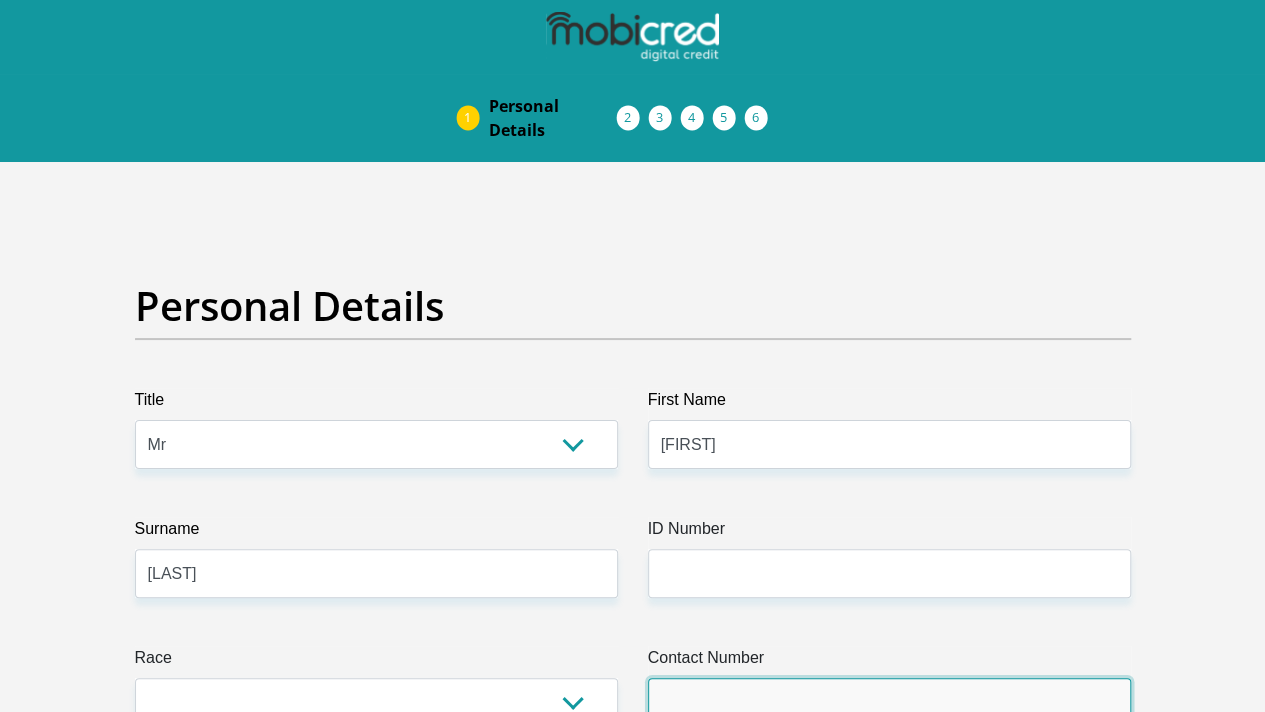 type on "0605032354" 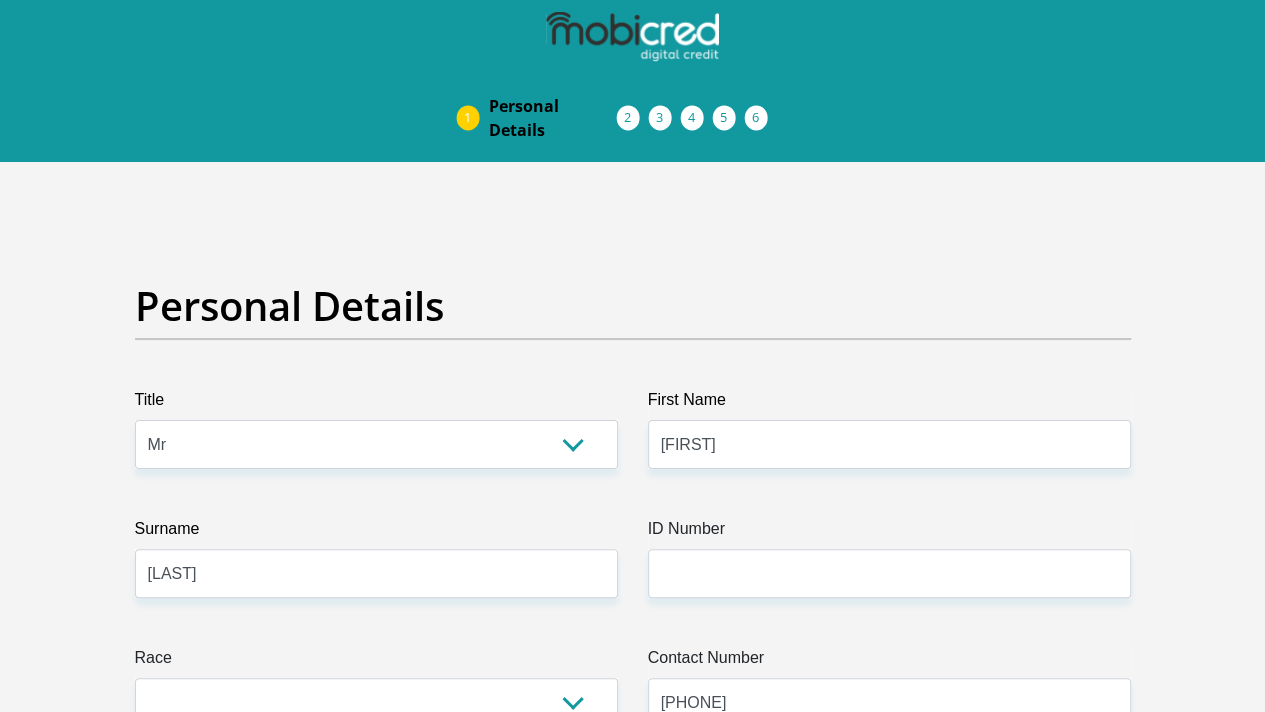 select on "ZAF" 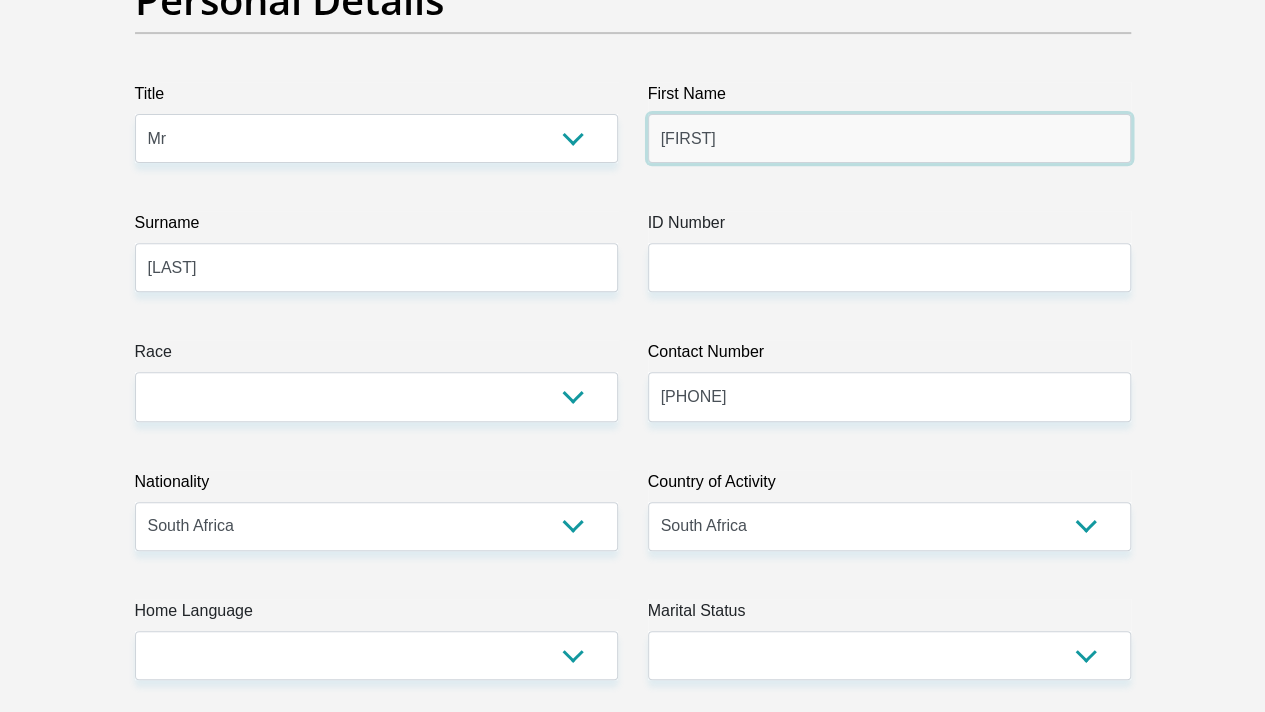 scroll, scrollTop: 310, scrollLeft: 0, axis: vertical 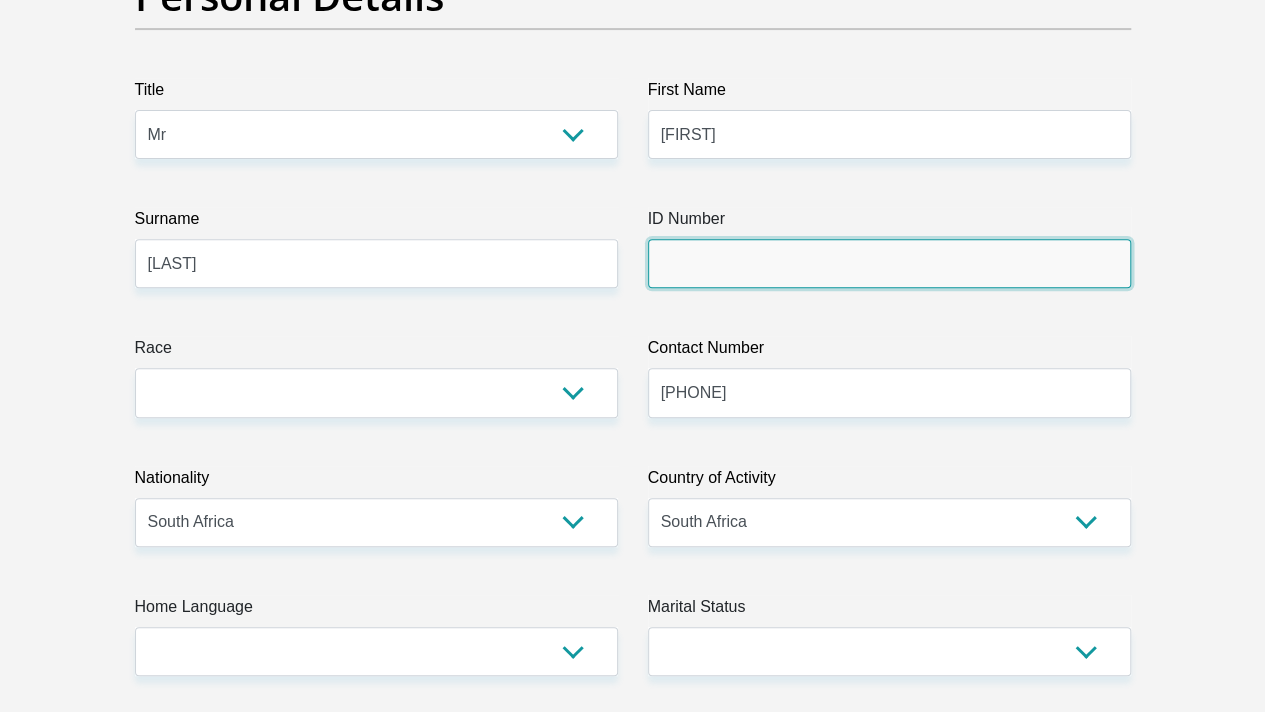 click on "ID Number" at bounding box center [889, 263] 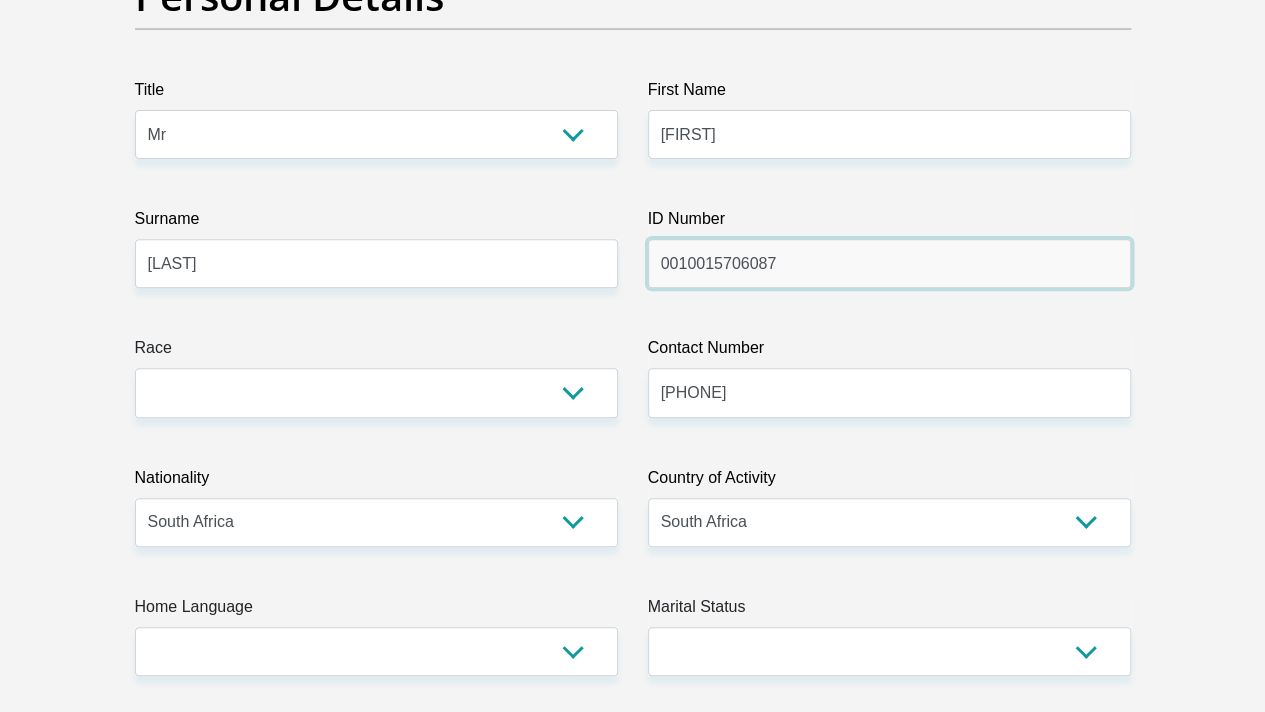 type on "0010015706087" 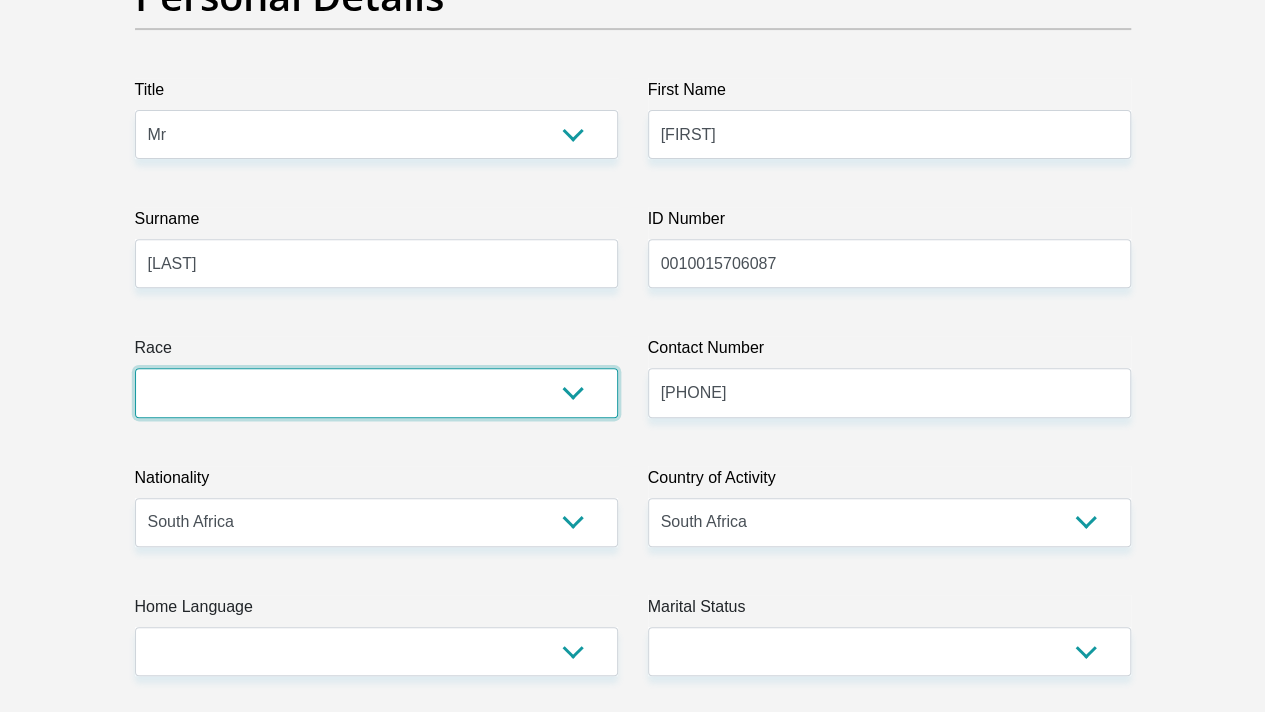 click on "Black
Coloured
Indian
White
Other" at bounding box center (376, 392) 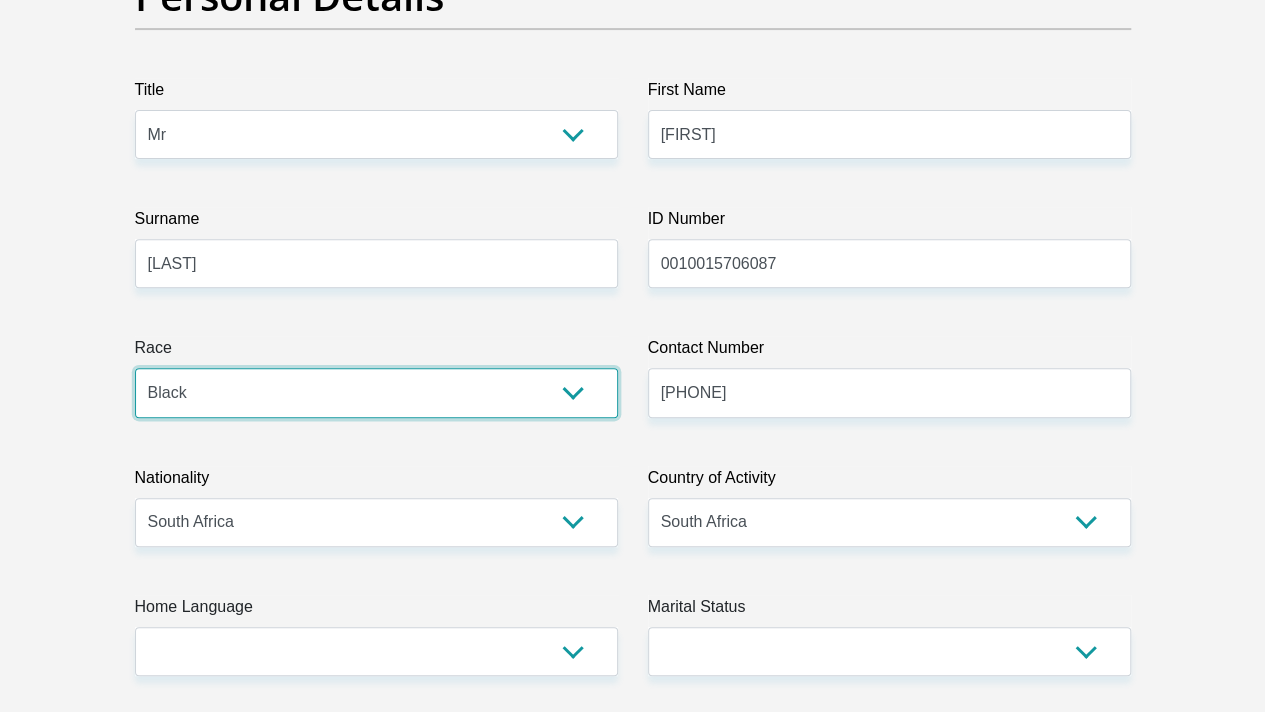 click on "Black
Coloured
Indian
White
Other" at bounding box center (376, 392) 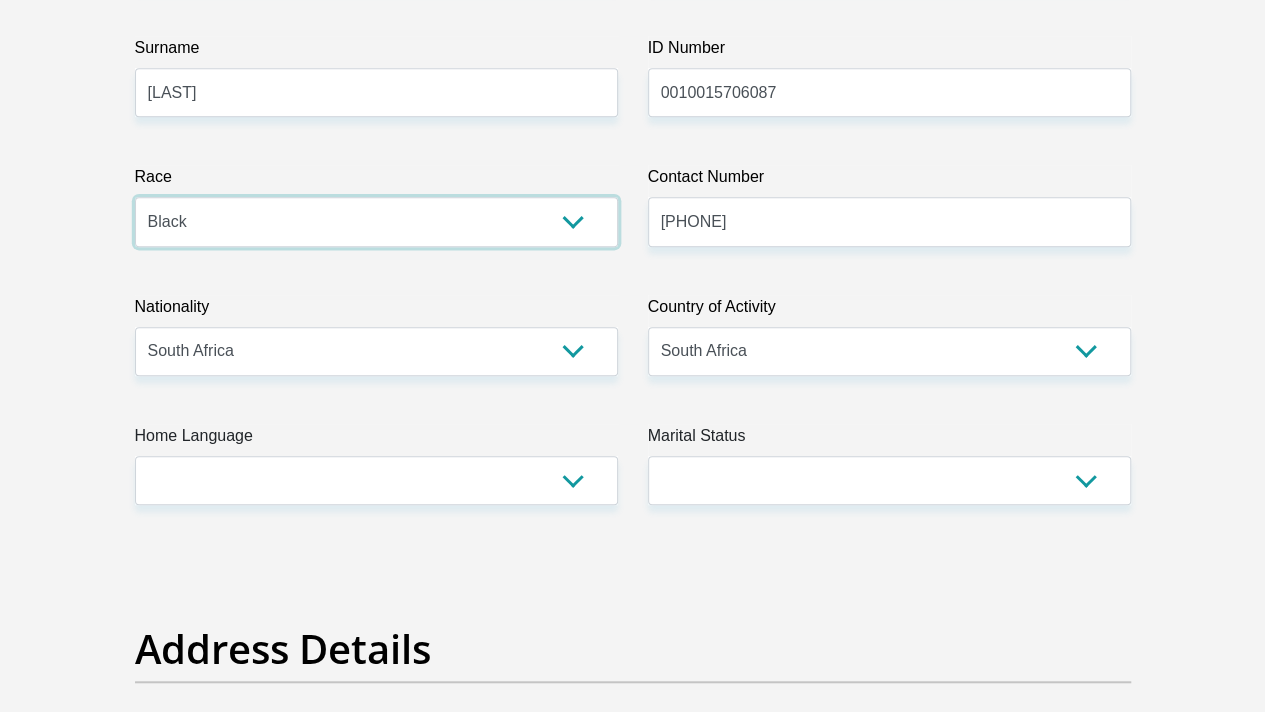 scroll, scrollTop: 487, scrollLeft: 0, axis: vertical 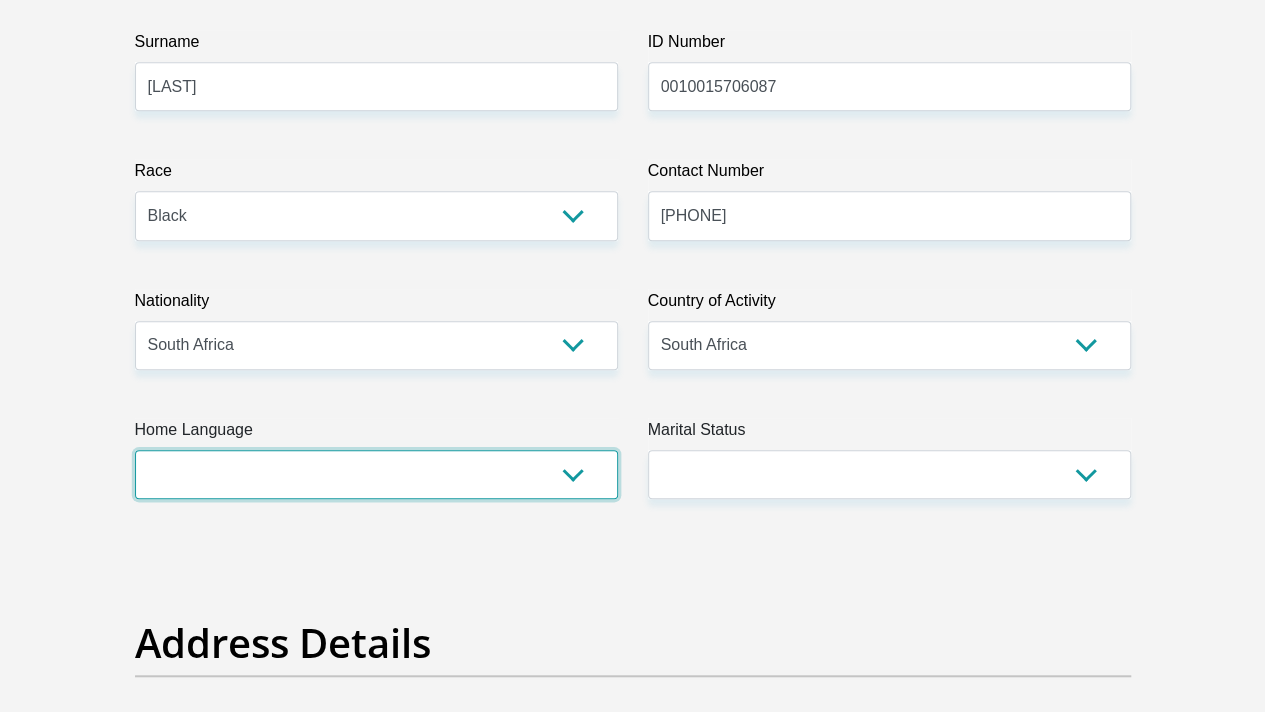 click on "Afrikaans
English
Sepedi
South Ndebele
Southern Sotho
Swati
Tsonga
Tswana
Venda
Xhosa
Zulu
Other" at bounding box center (376, 474) 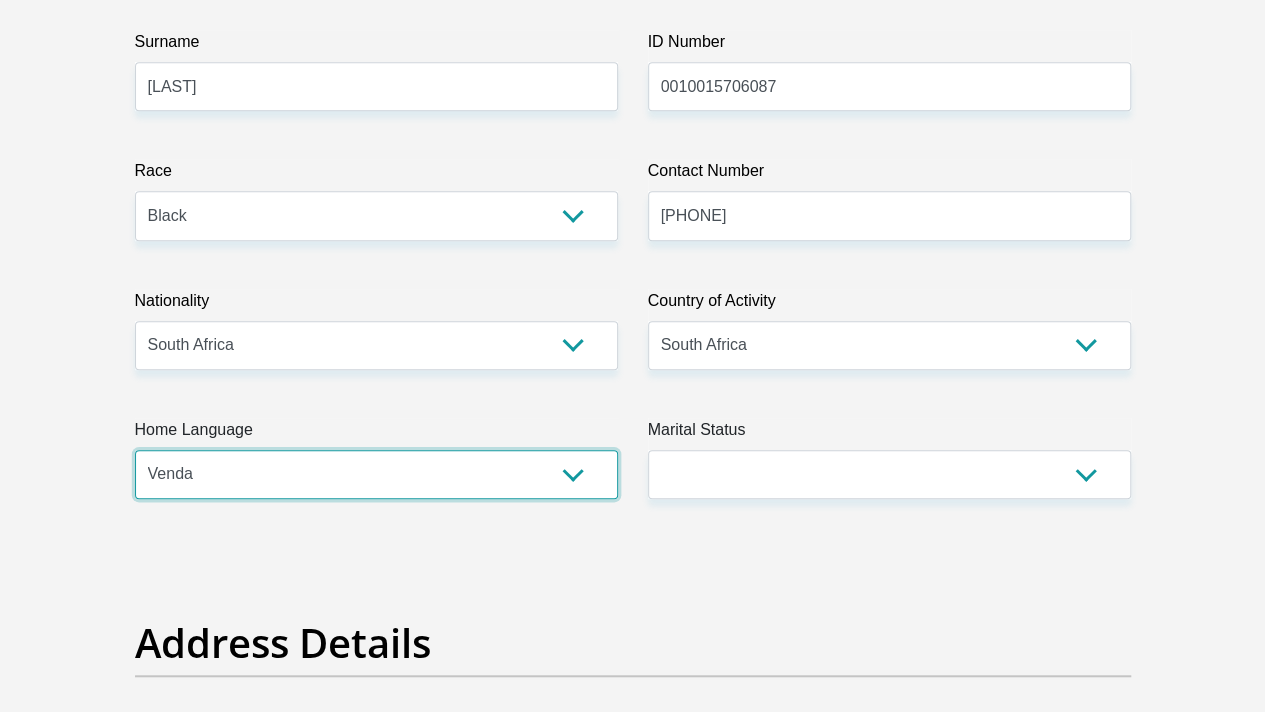 click on "Afrikaans
English
Sepedi
South Ndebele
Southern Sotho
Swati
Tsonga
Tswana
Venda
Xhosa
Zulu
Other" at bounding box center [376, 474] 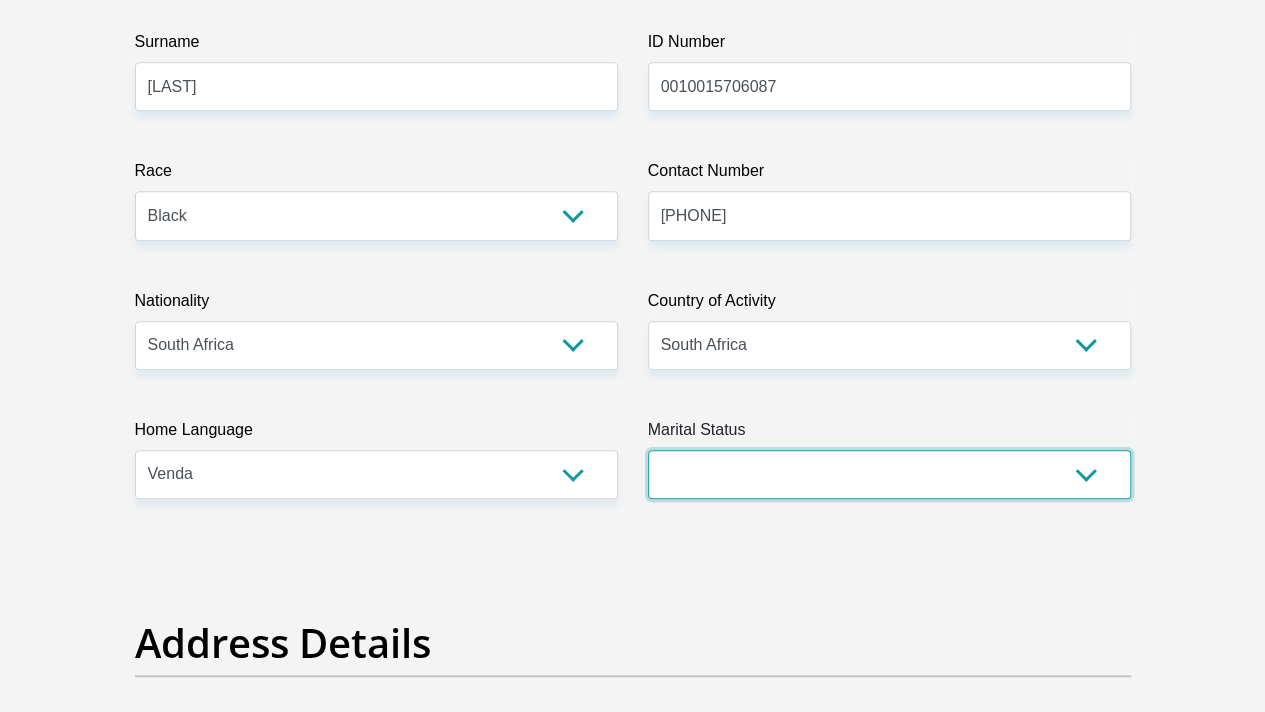 click on "Married ANC
Single
Divorced
Widowed
Married COP or Customary Law" at bounding box center (889, 474) 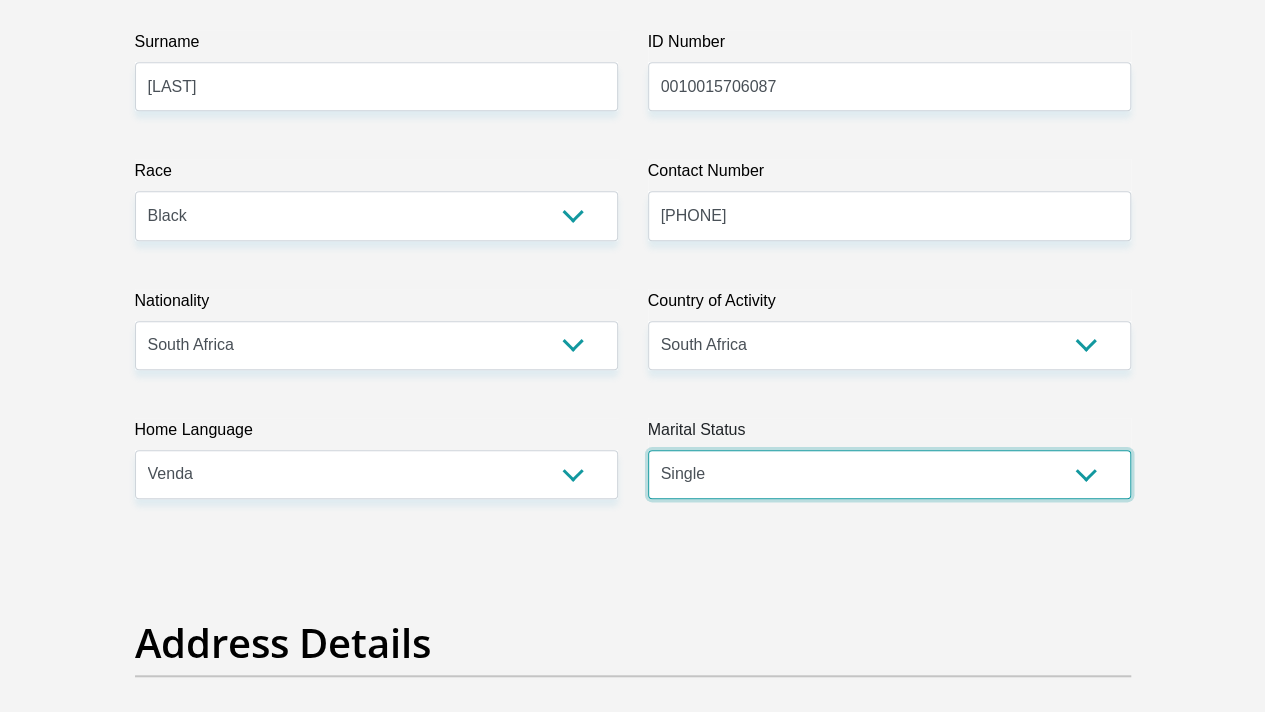 click on "Married ANC
Single
Divorced
Widowed
Married COP or Customary Law" at bounding box center [889, 474] 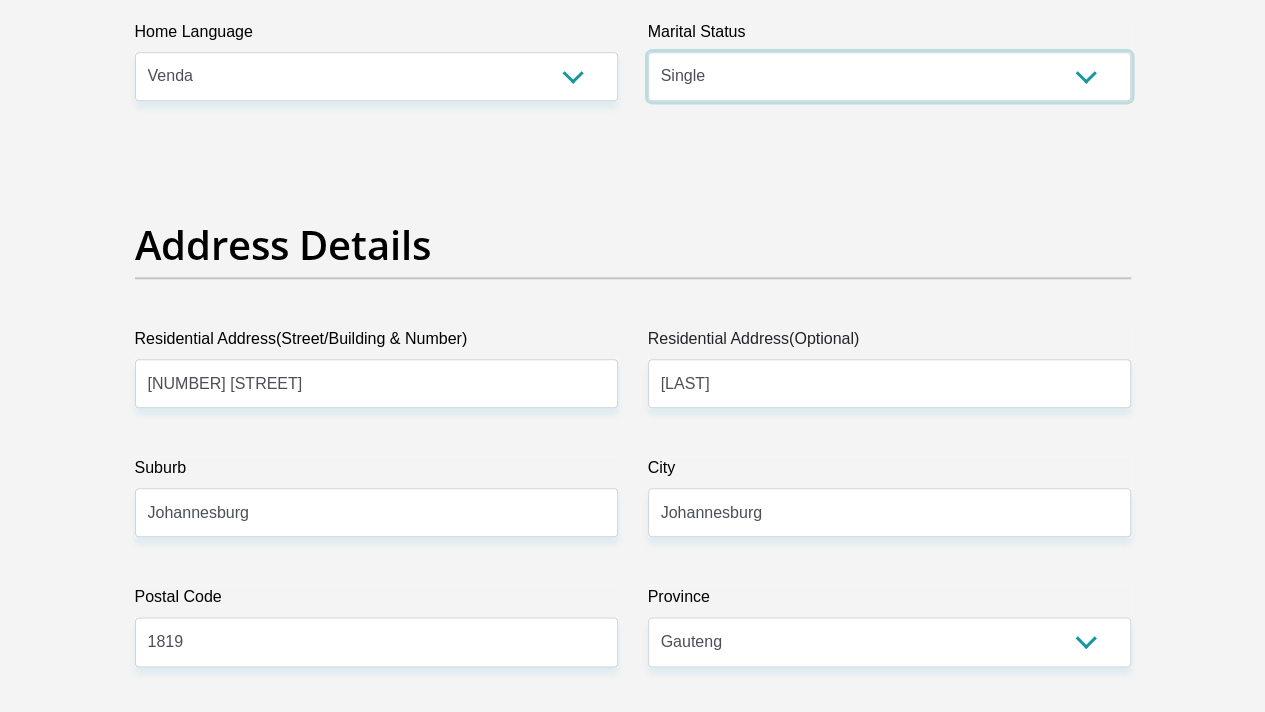 scroll, scrollTop: 887, scrollLeft: 0, axis: vertical 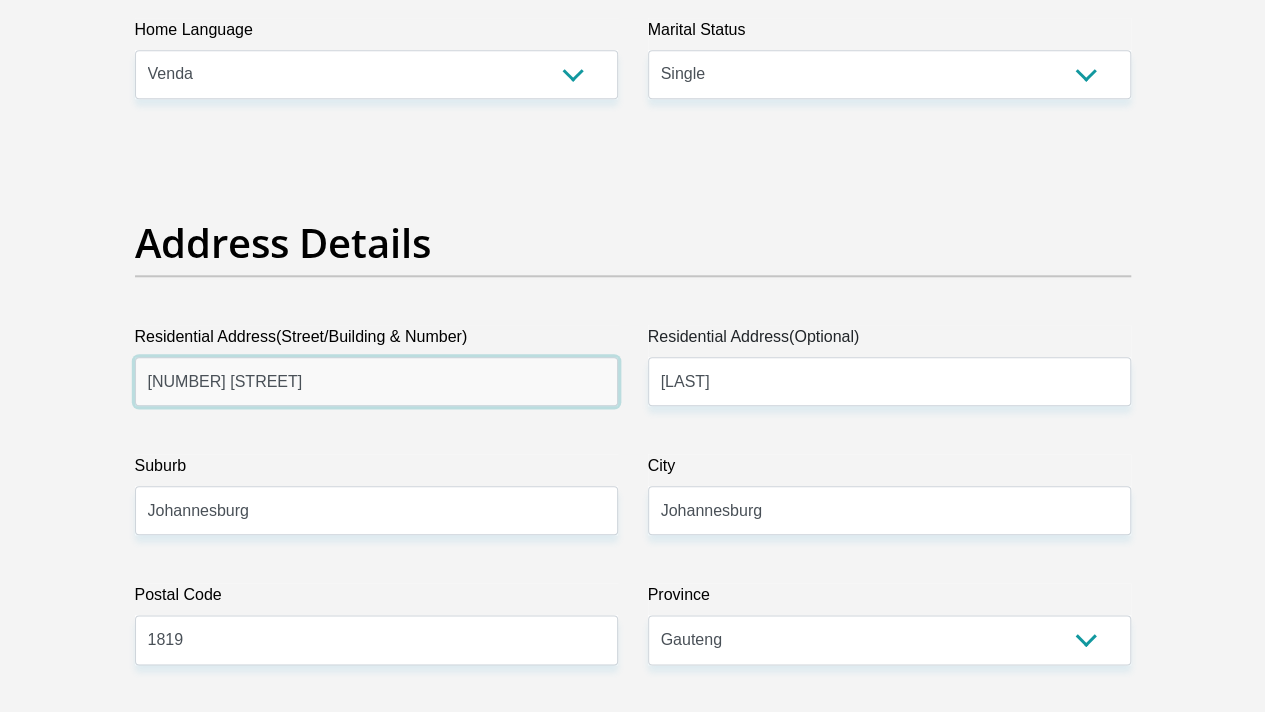 click on "229 wattle street" at bounding box center [376, 381] 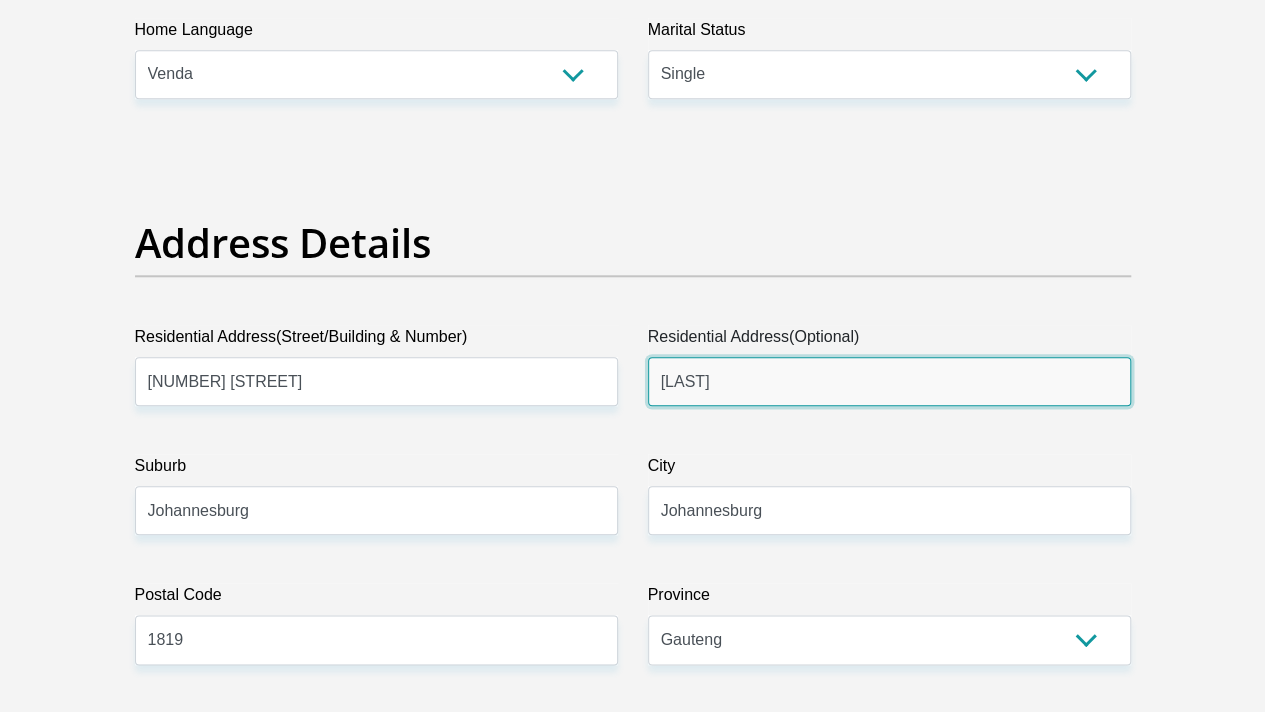 click on "Protea glen" at bounding box center (889, 381) 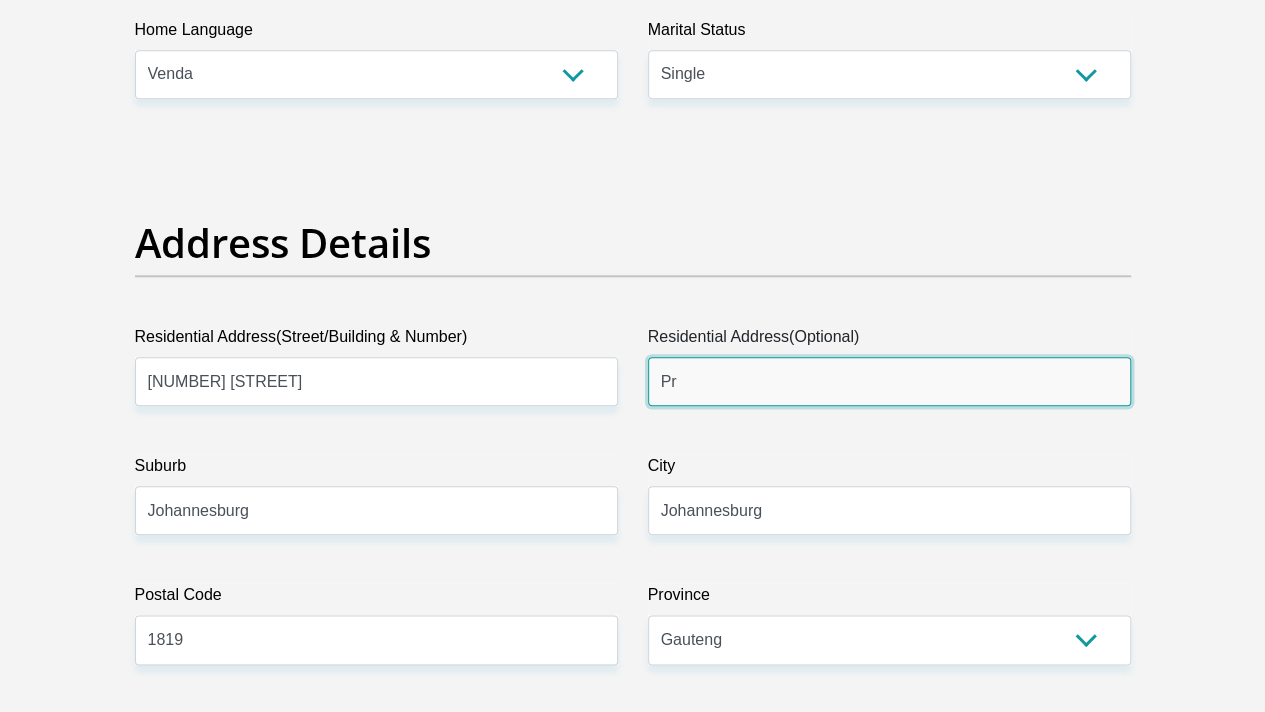 type on "P" 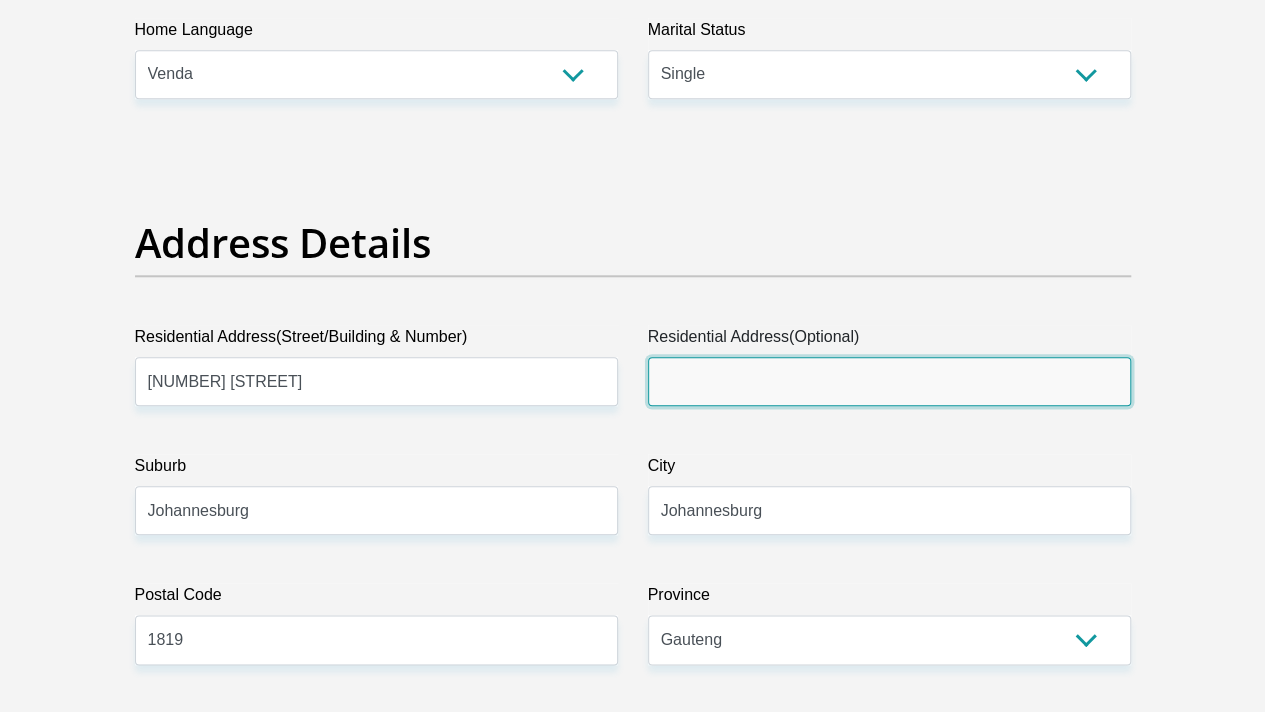 type 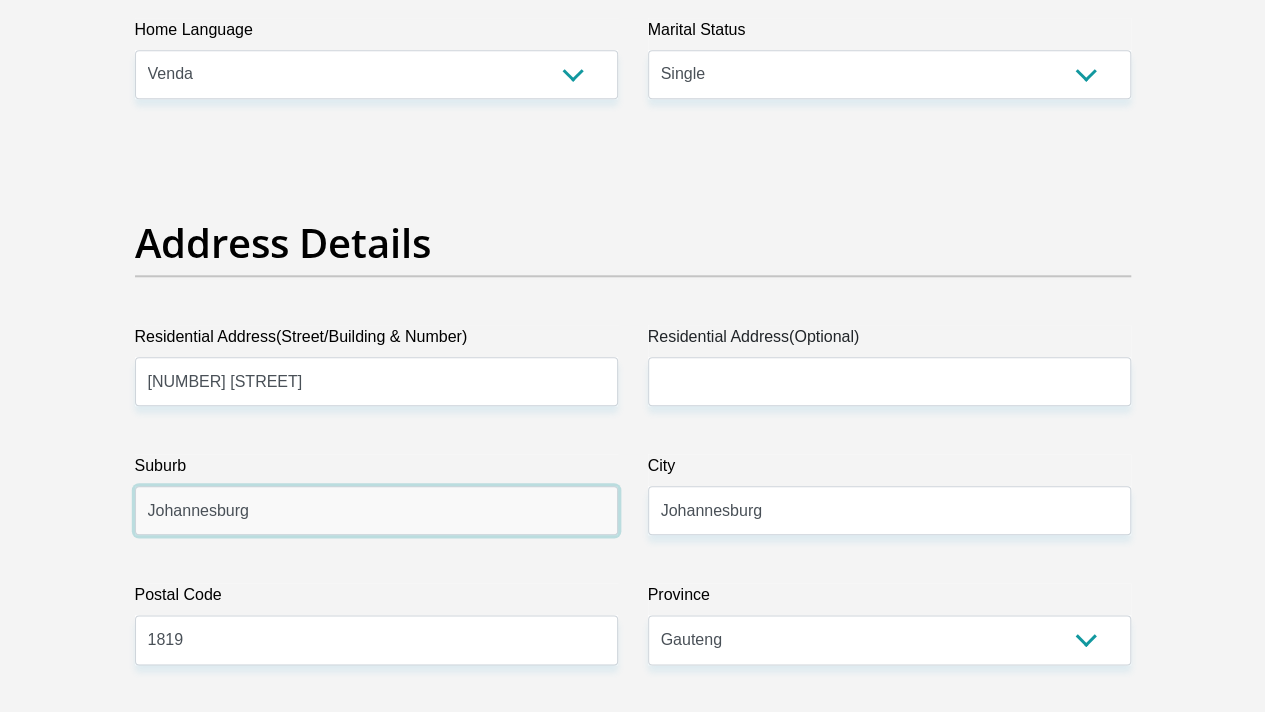 click on "Johannesburg" at bounding box center [376, 510] 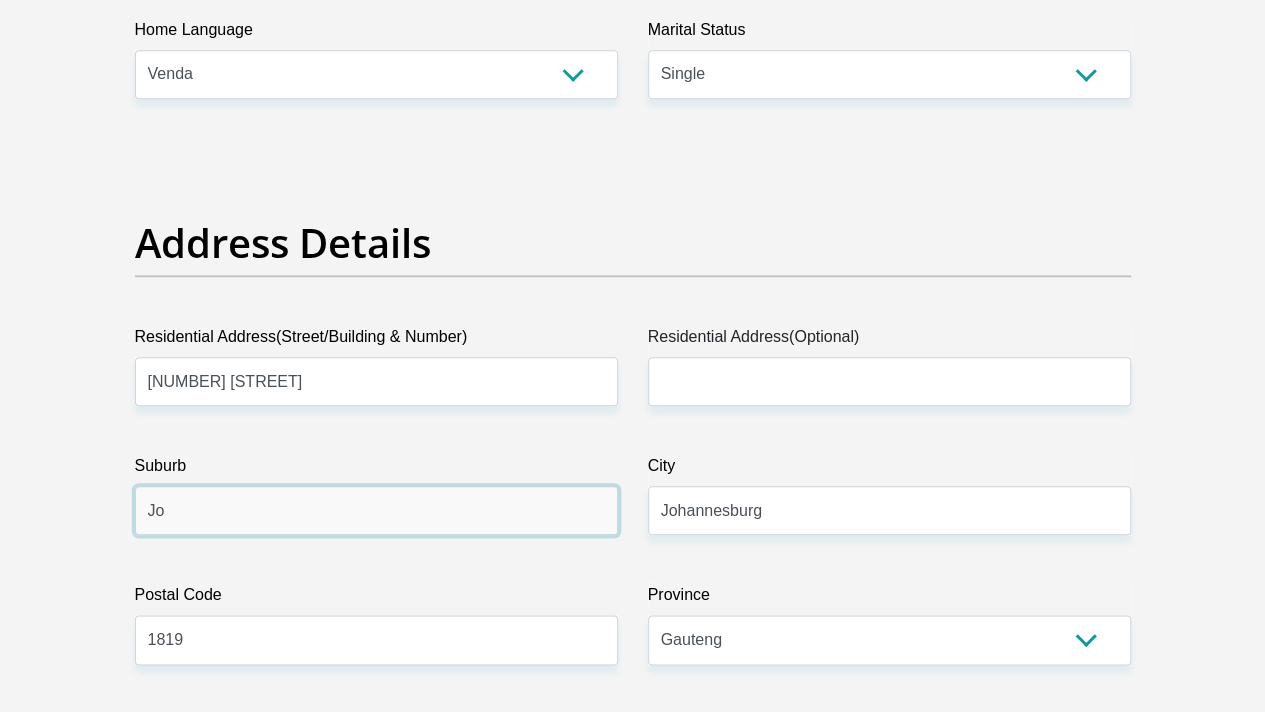 type on "J" 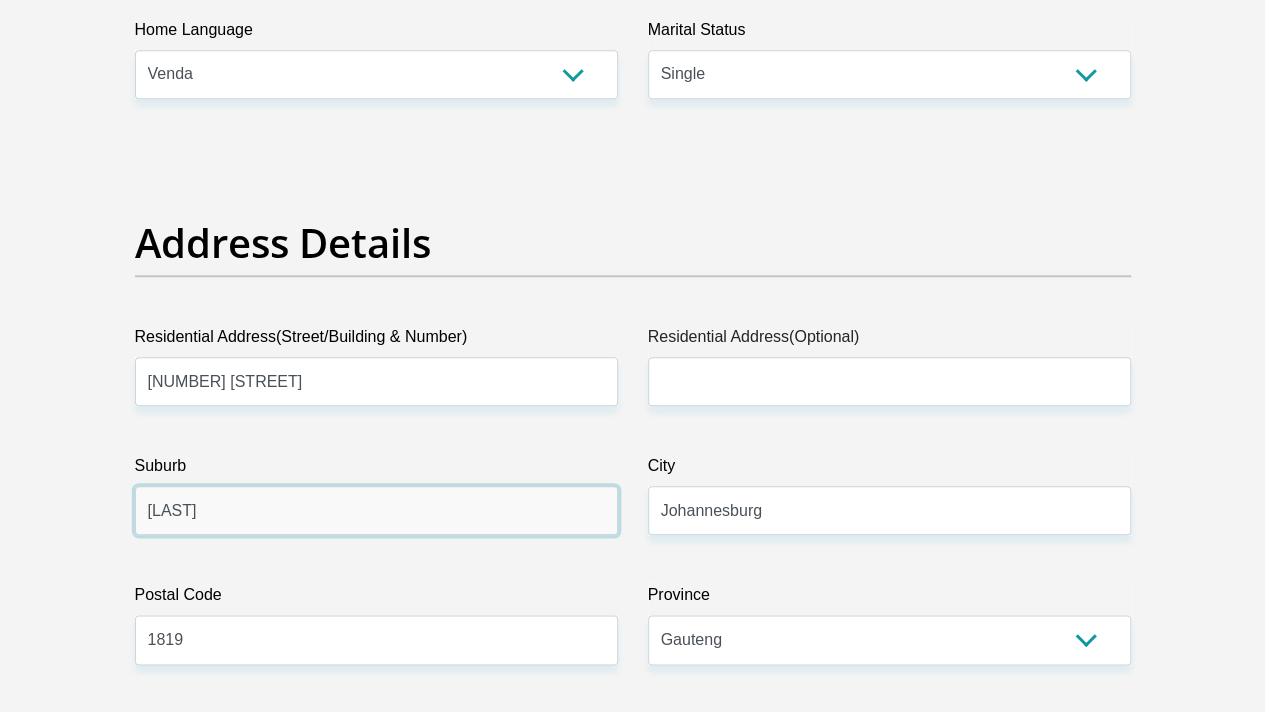 type on "Arcadia" 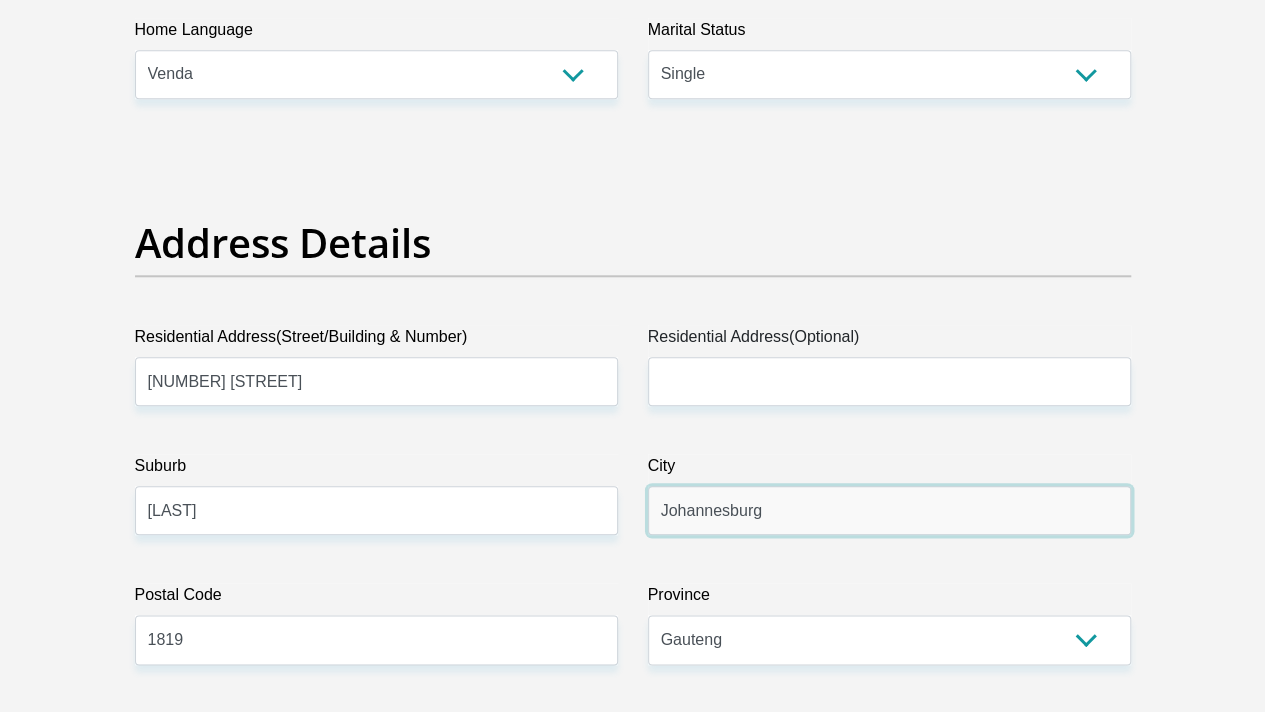 click on "Johannesburg" at bounding box center [889, 510] 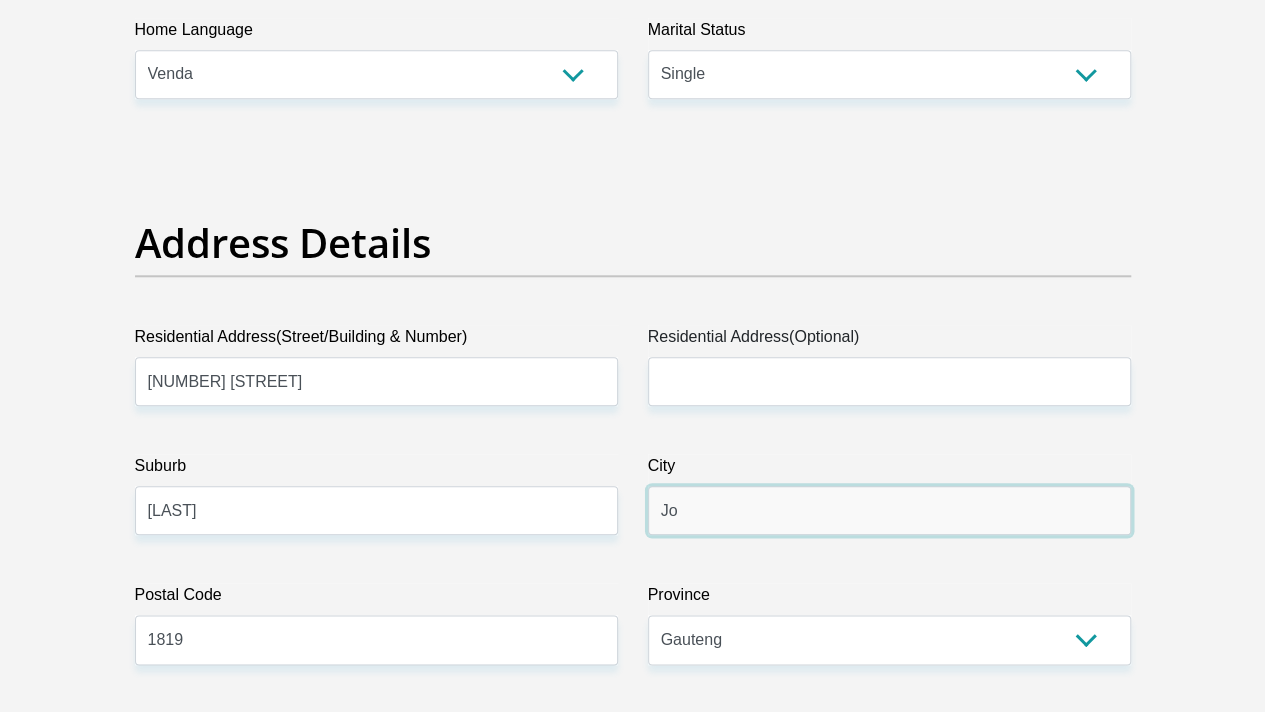 type on "J" 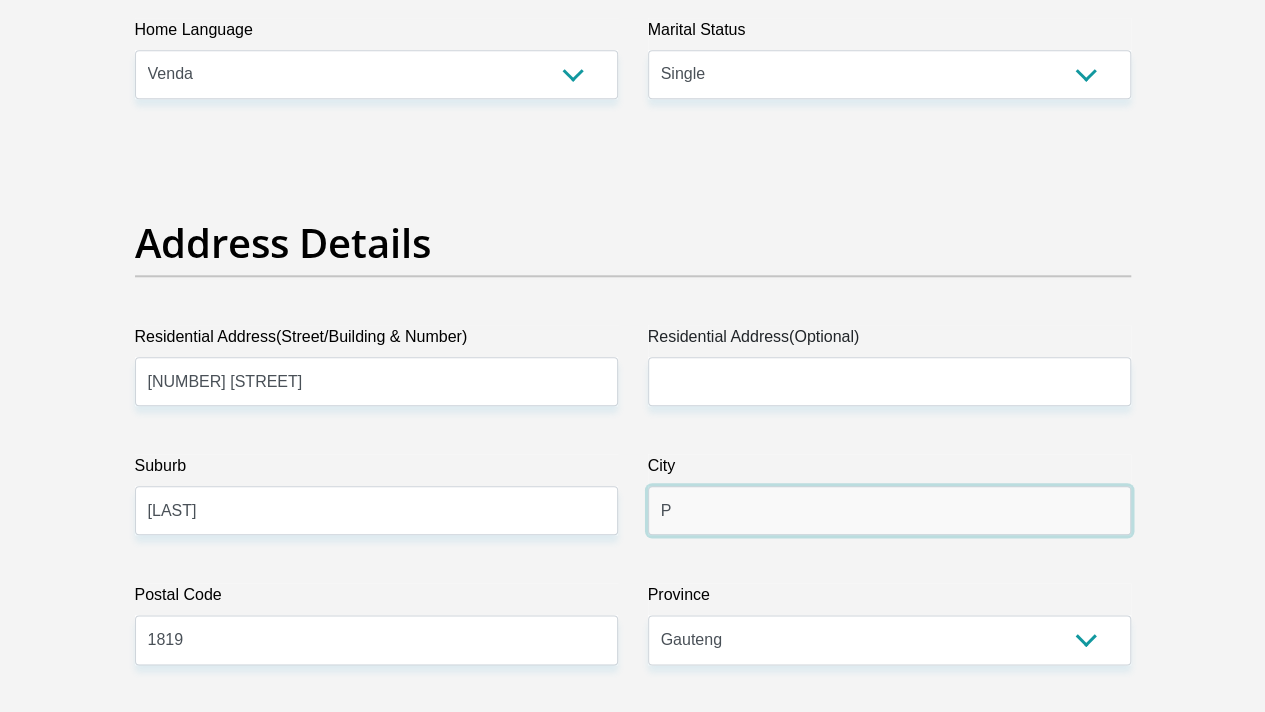 type on "Pretoria" 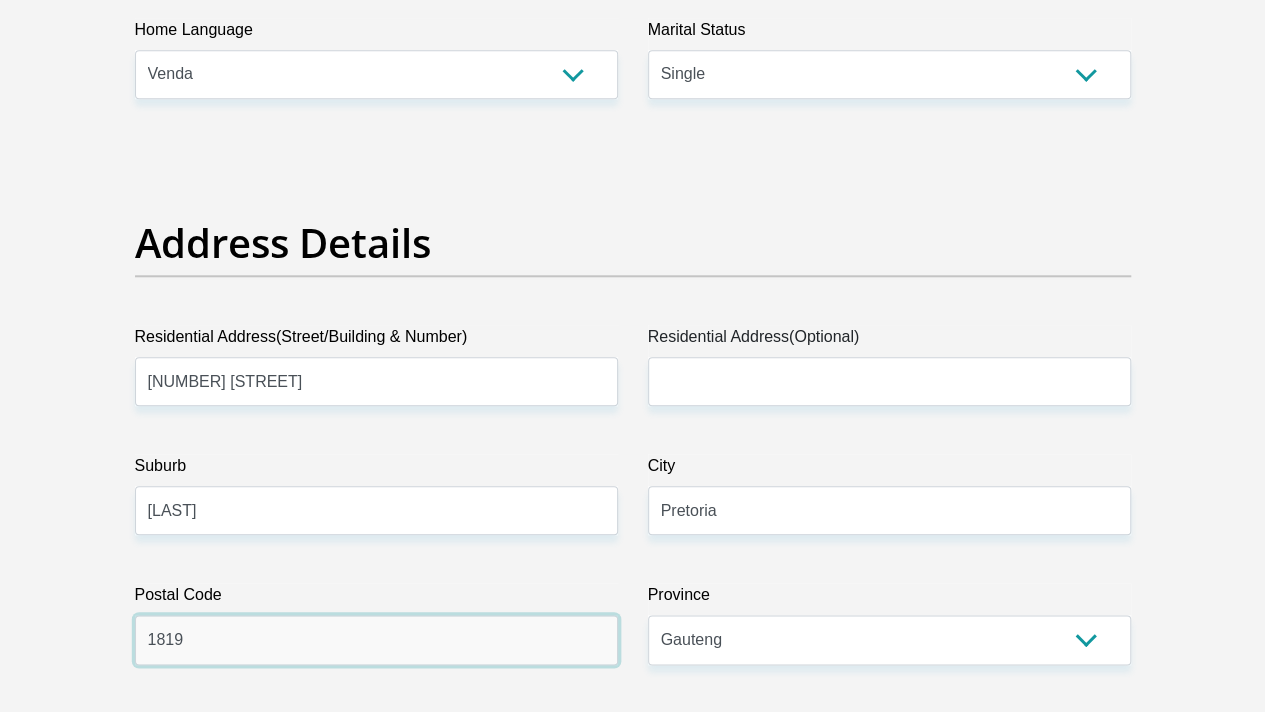 click on "1819" at bounding box center (376, 639) 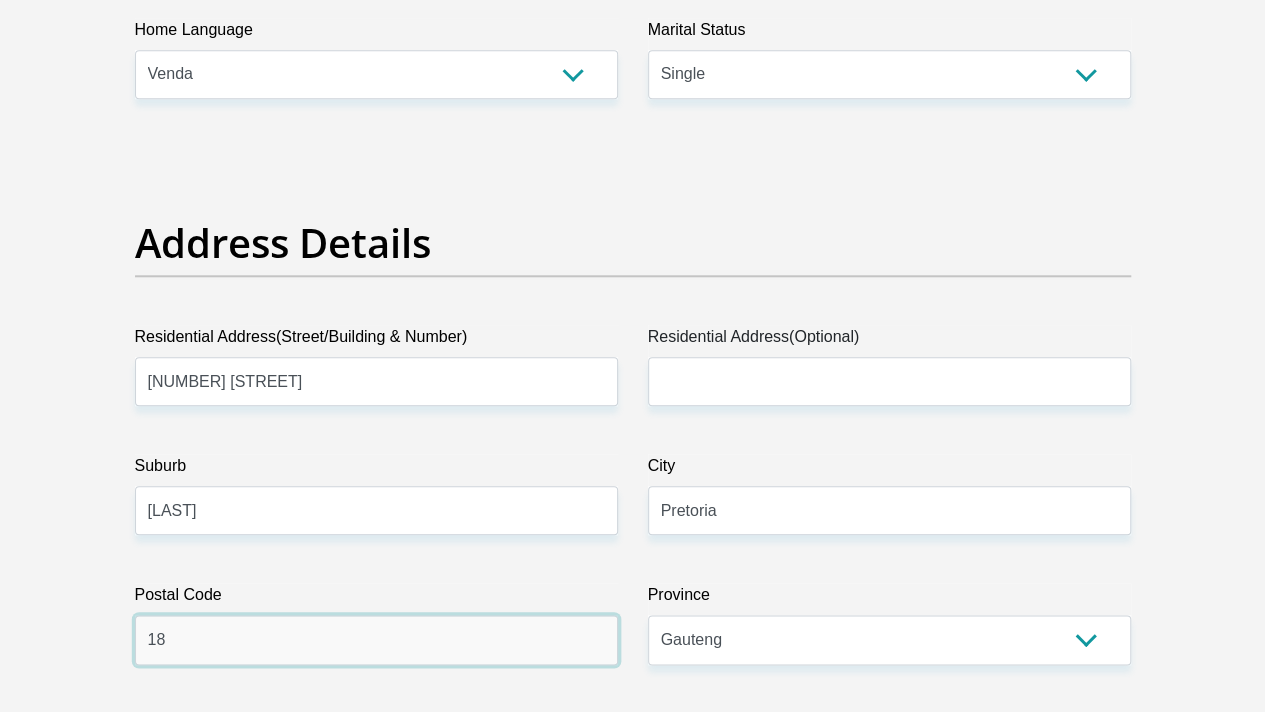 type on "1" 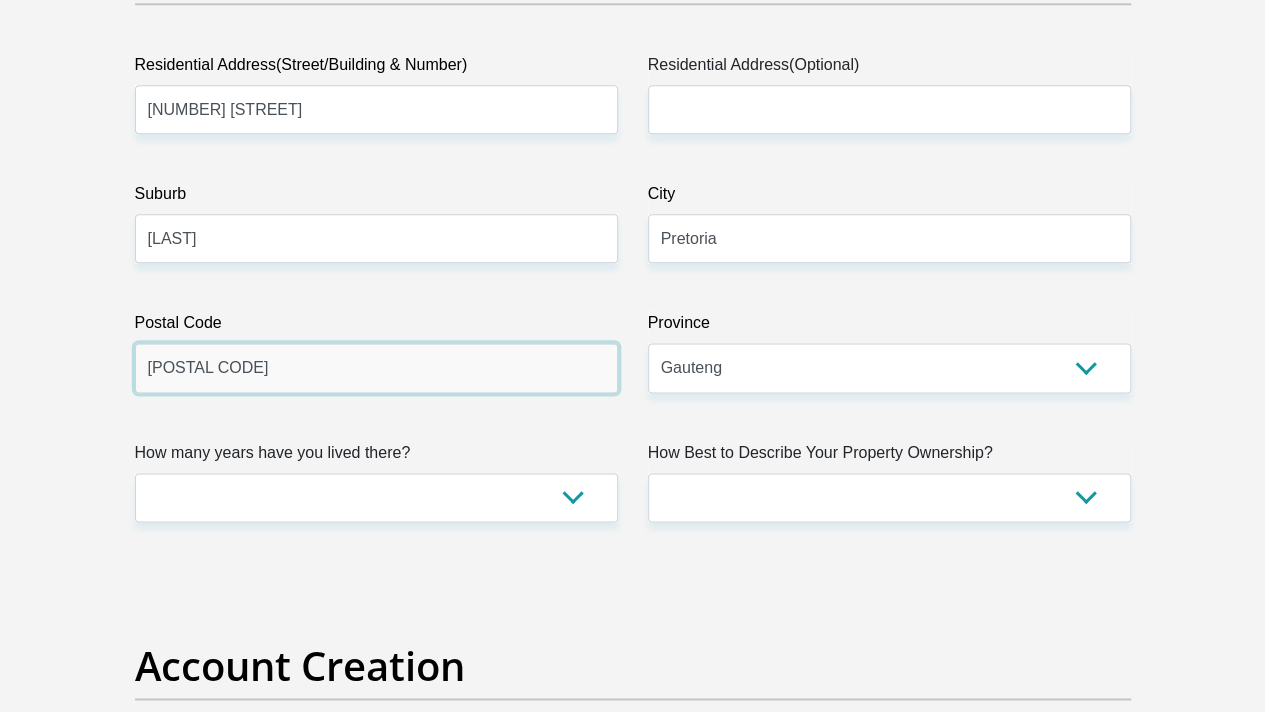 scroll, scrollTop: 1174, scrollLeft: 0, axis: vertical 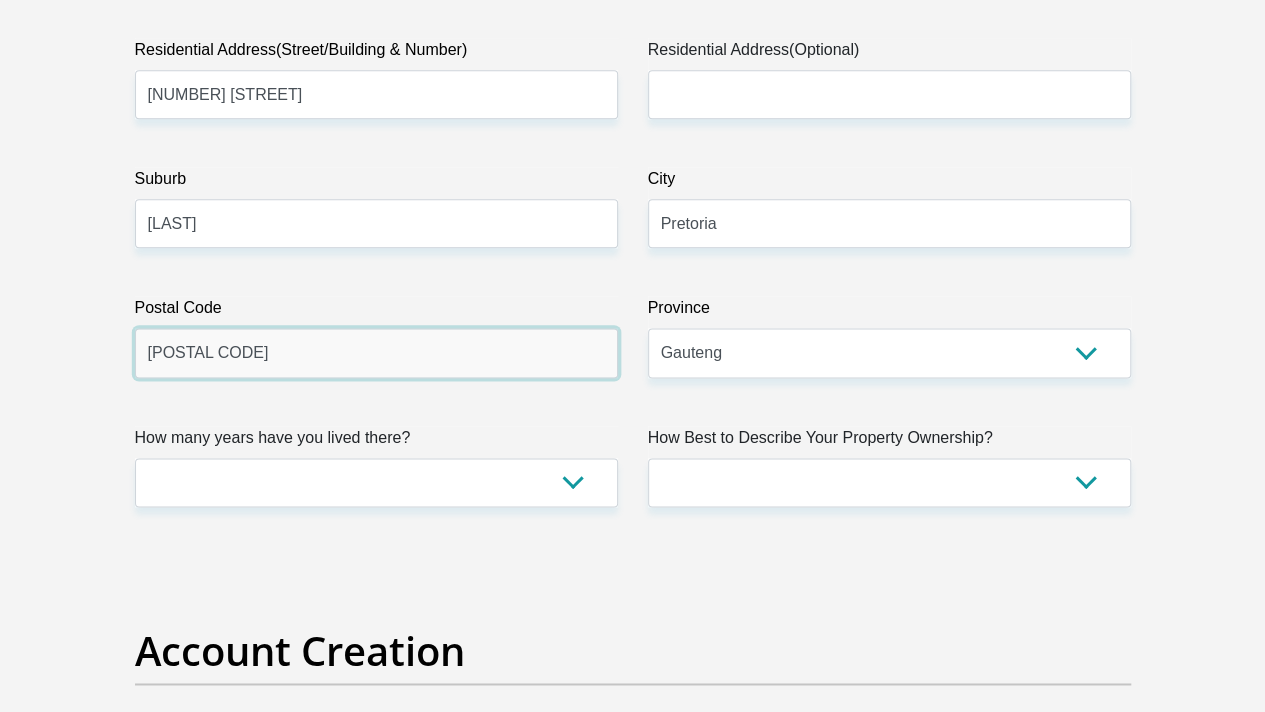 type on "0083" 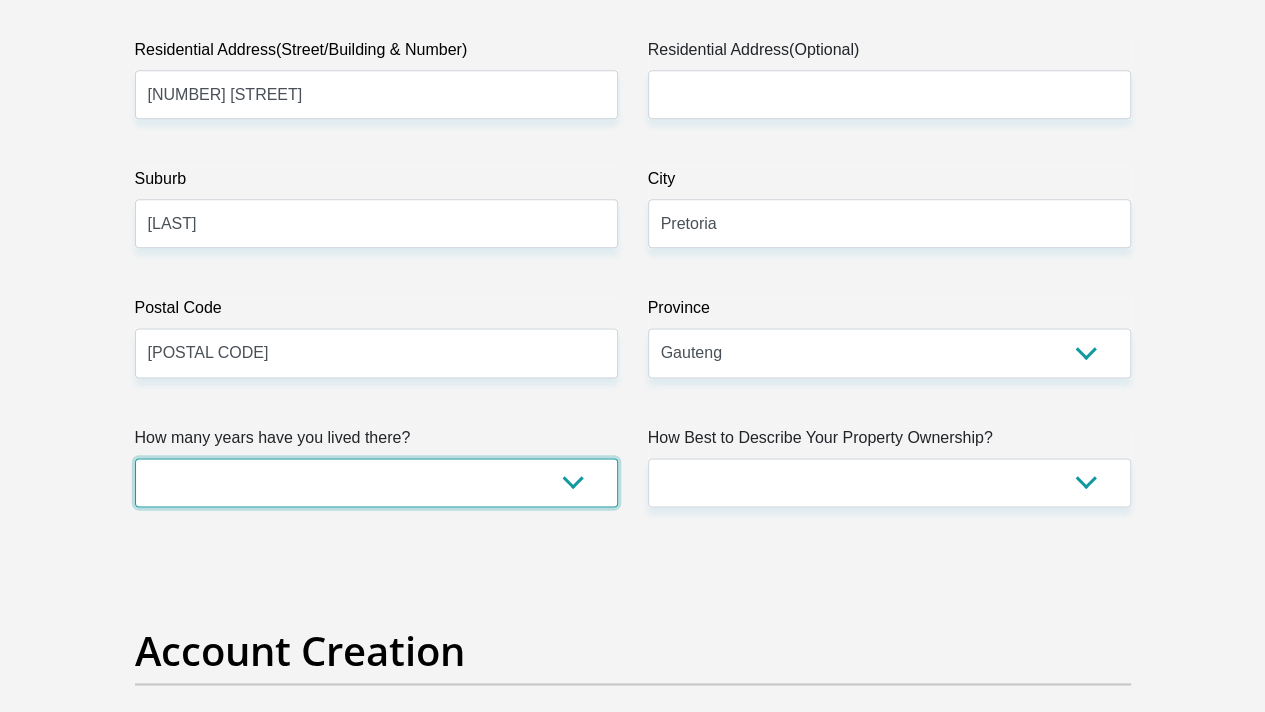 click on "less than 1 year
1-3 years
3-5 years
5+ years" at bounding box center (376, 482) 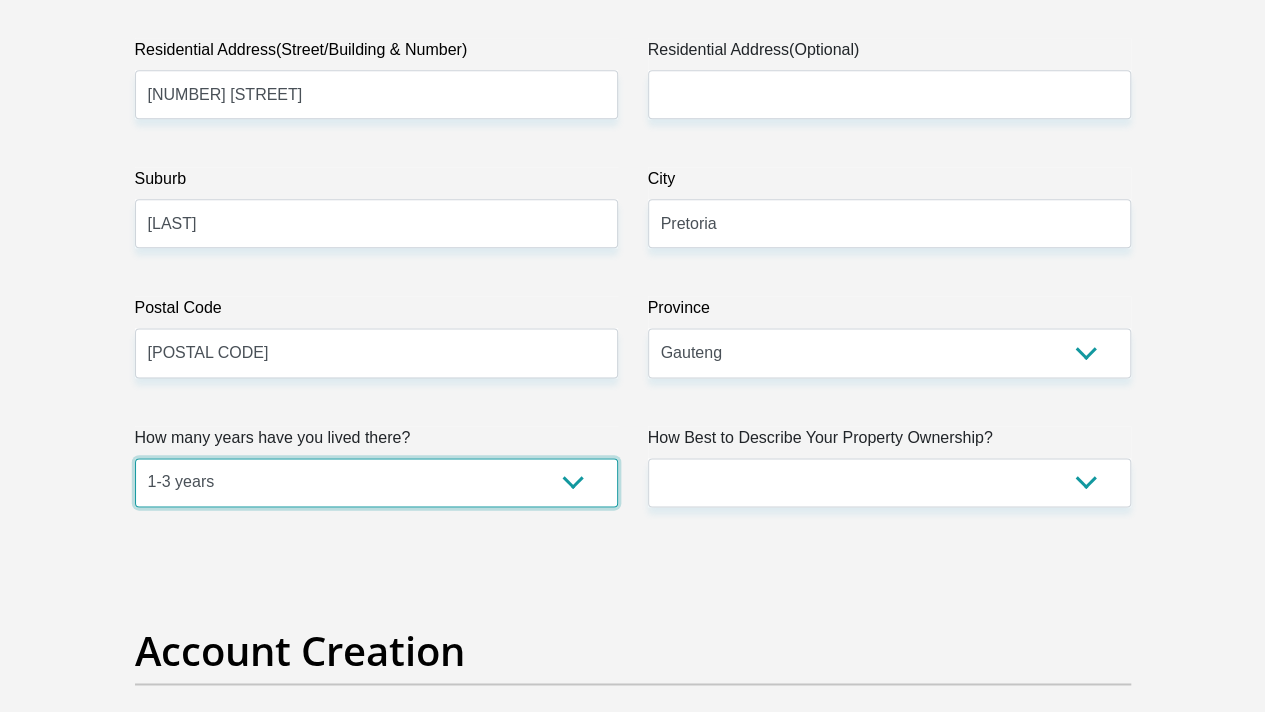 click on "less than 1 year
1-3 years
3-5 years
5+ years" at bounding box center [376, 482] 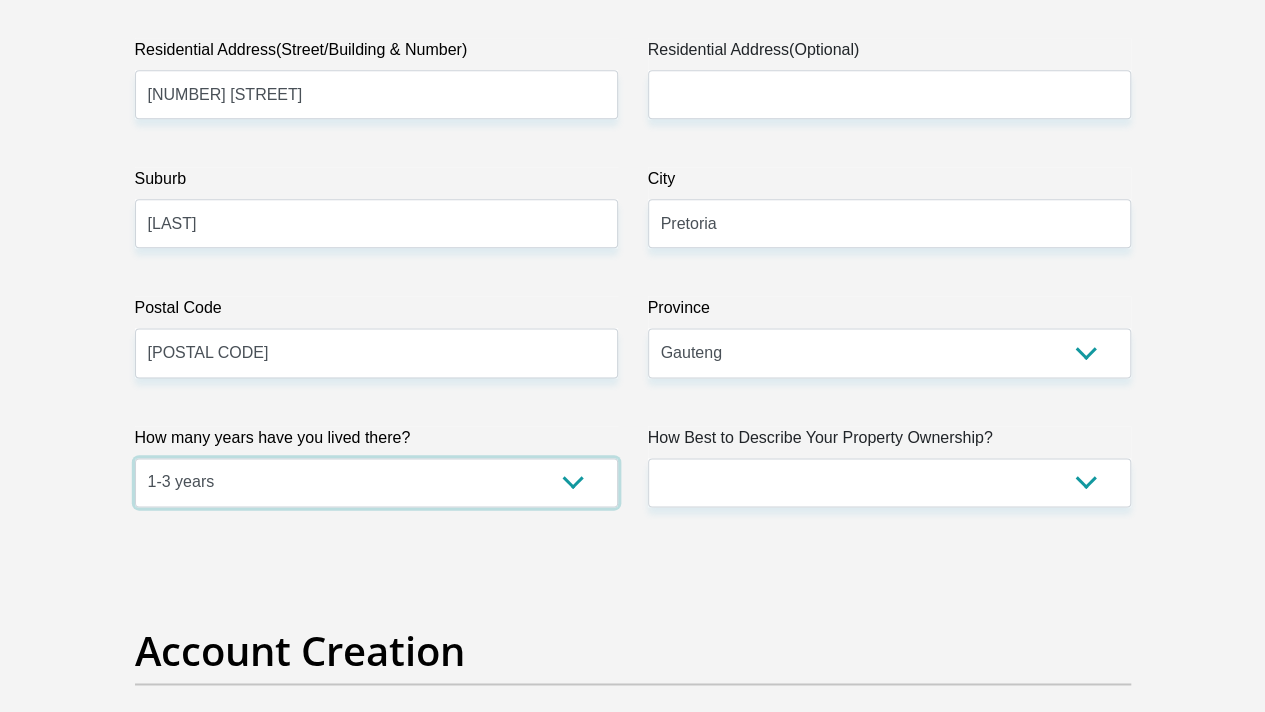 click on "less than 1 year
1-3 years
3-5 years
5+ years" at bounding box center [376, 482] 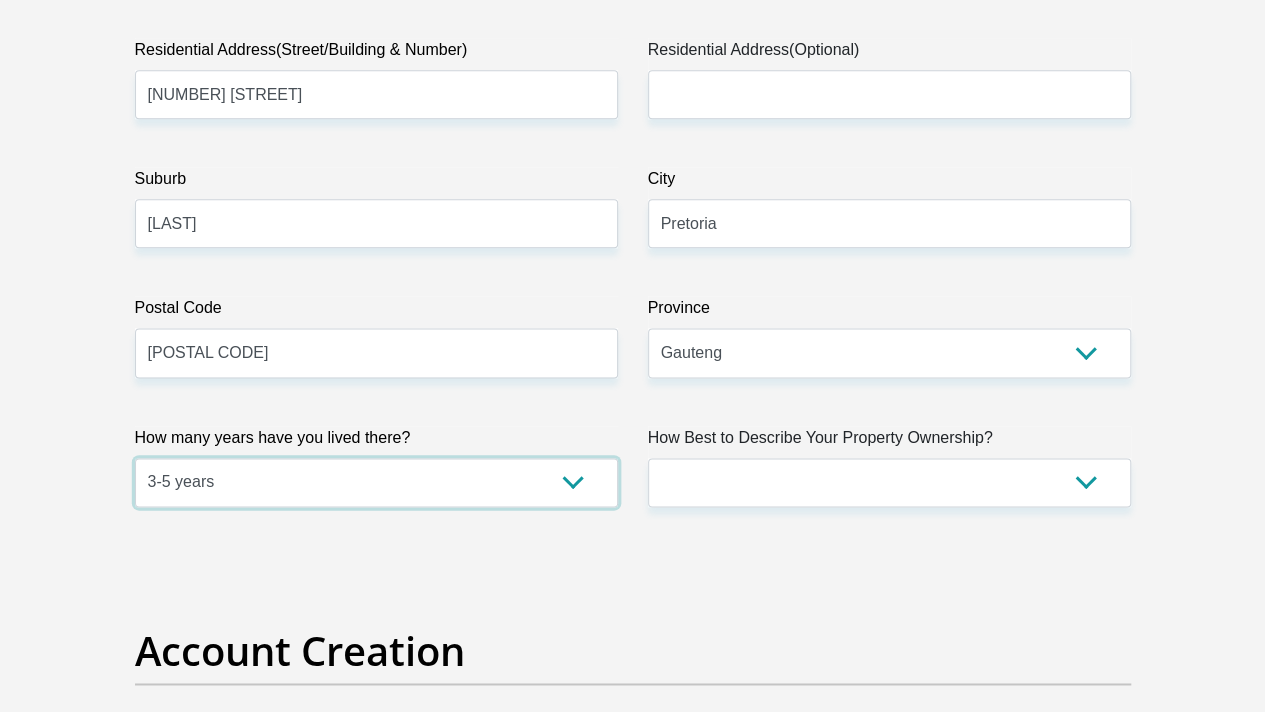 click on "less than 1 year
1-3 years
3-5 years
5+ years" at bounding box center (376, 482) 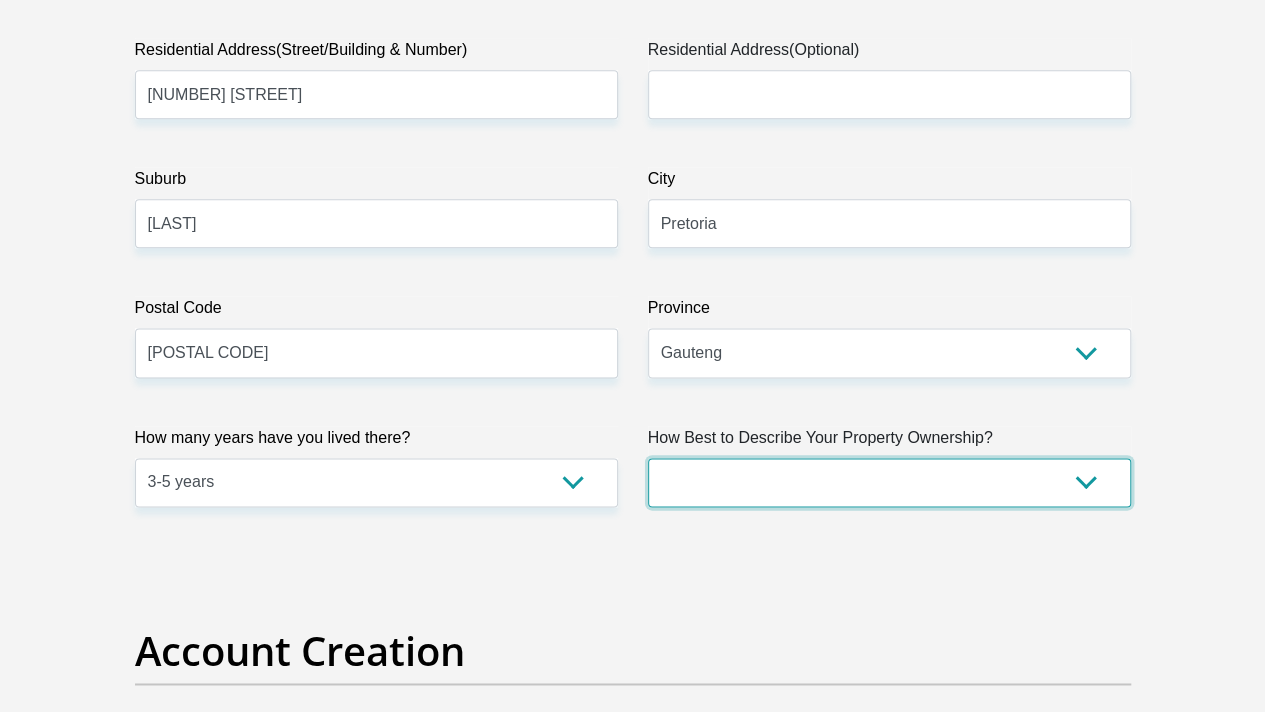 click on "Owned
Rented
Family Owned
Company Dwelling" at bounding box center (889, 482) 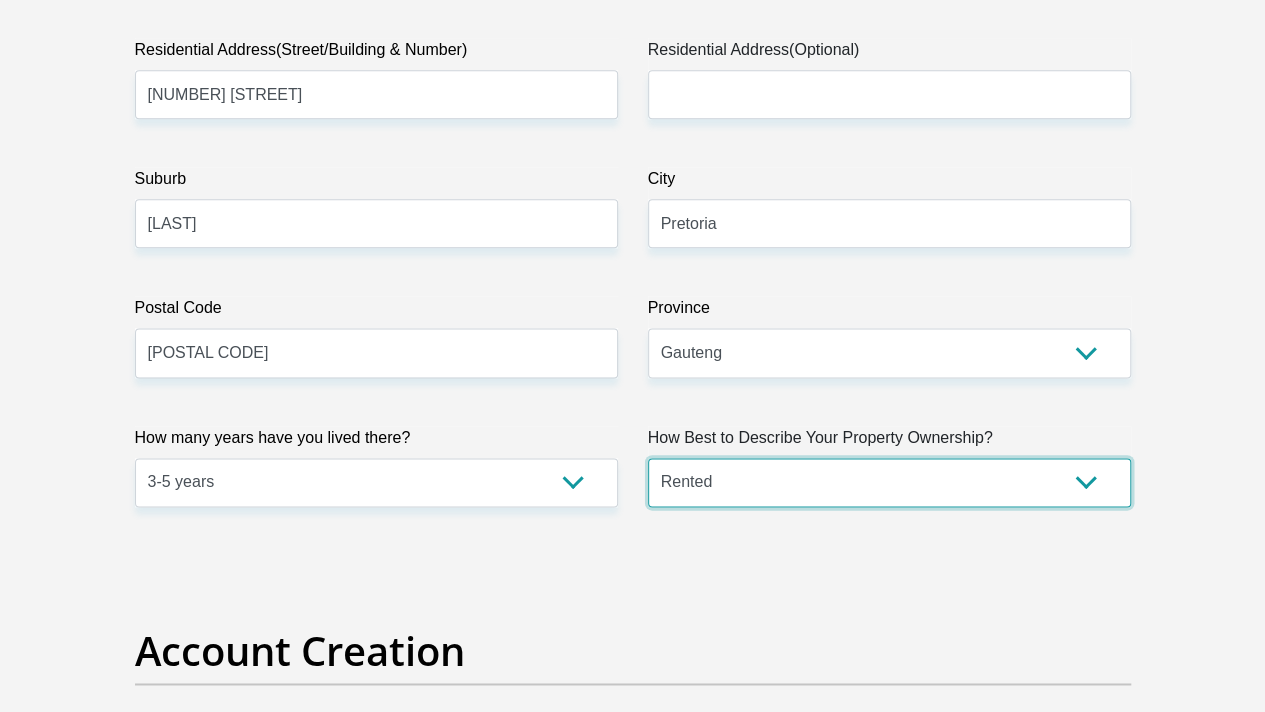 click on "Owned
Rented
Family Owned
Company Dwelling" at bounding box center (889, 482) 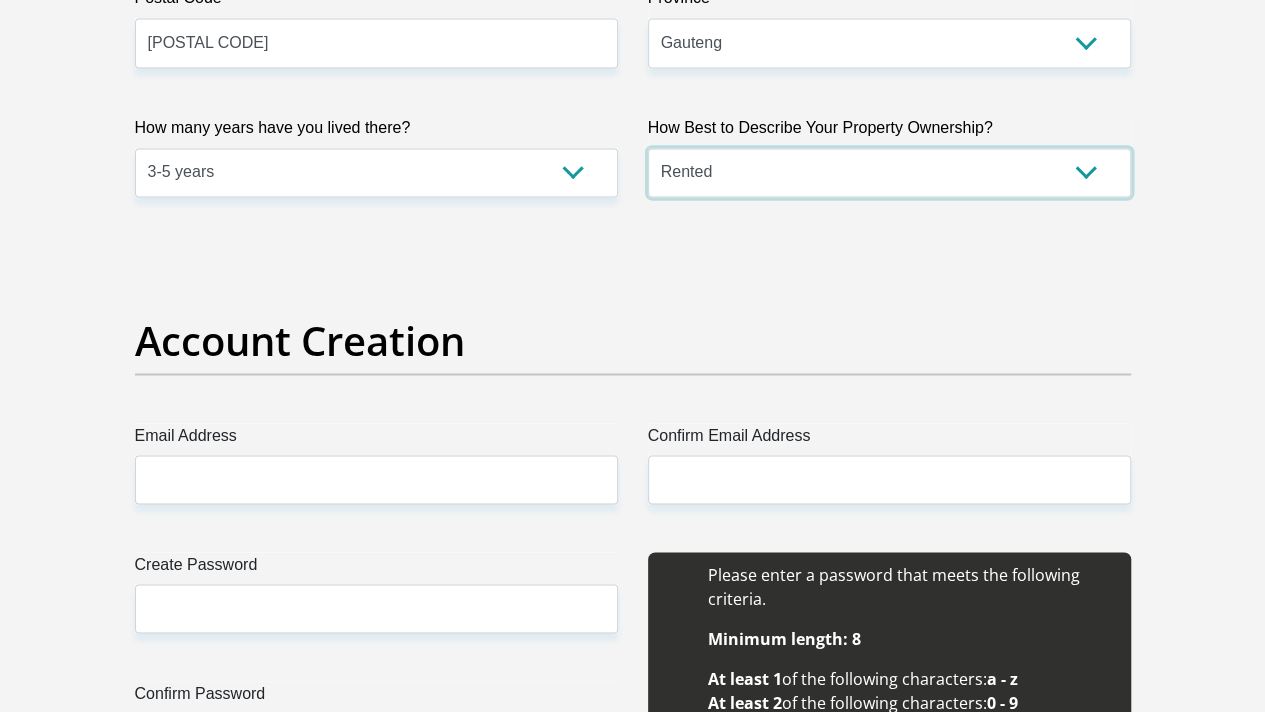 scroll, scrollTop: 1502, scrollLeft: 0, axis: vertical 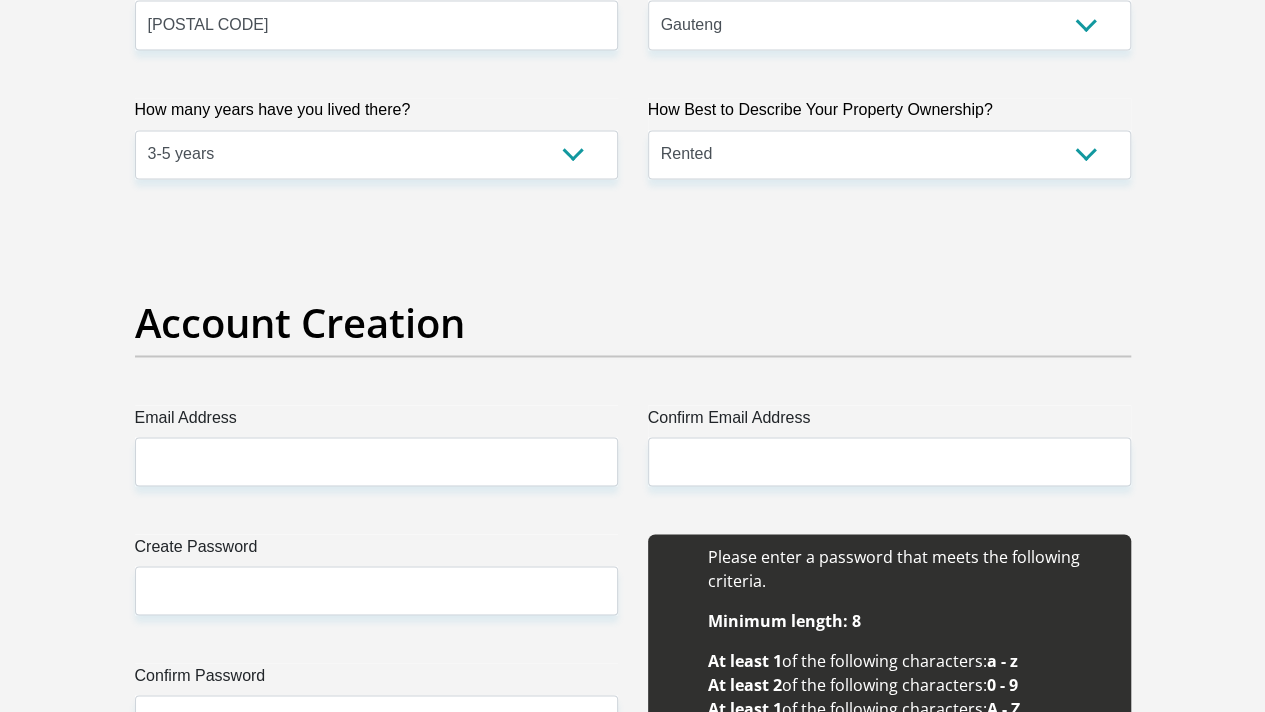 click on "Title
Mr
Ms
Mrs
Dr
Other
First Name
Innocent
Surname
Maligana
ID Number
0010015706087
Please input valid ID number
Race
Black
Coloured
Indian
White
Other
Contact Number
0605032354
Please input valid contact number
Nationality
South Africa
Afghanistan
Aland Islands  Albania  Angola" at bounding box center [633, 2139] 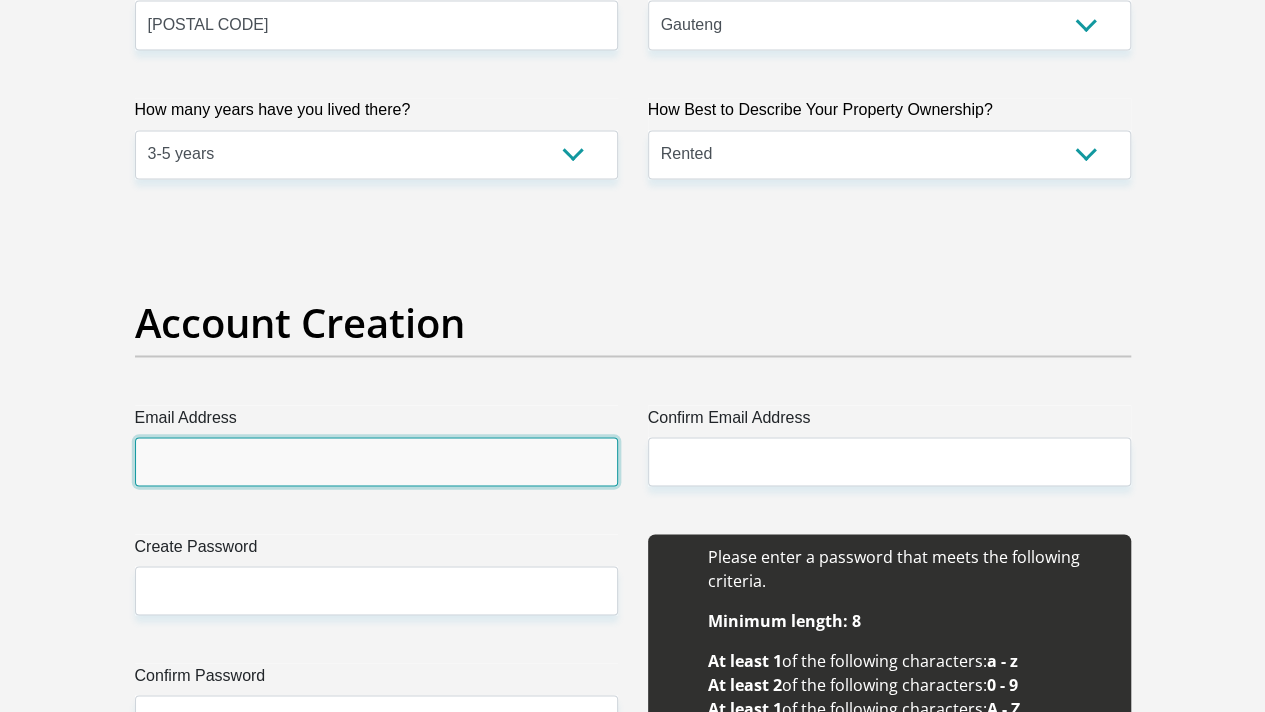 click on "Email Address" at bounding box center [376, 461] 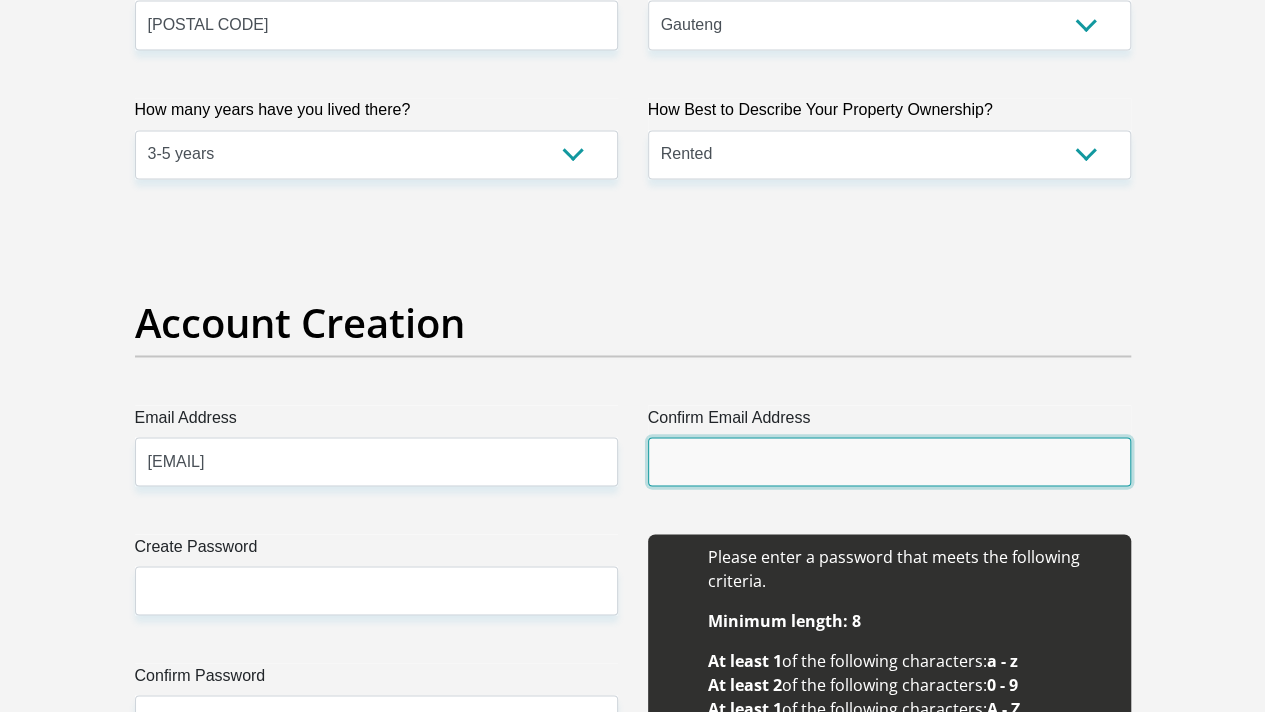 type on "innocentjmali@gmail.com" 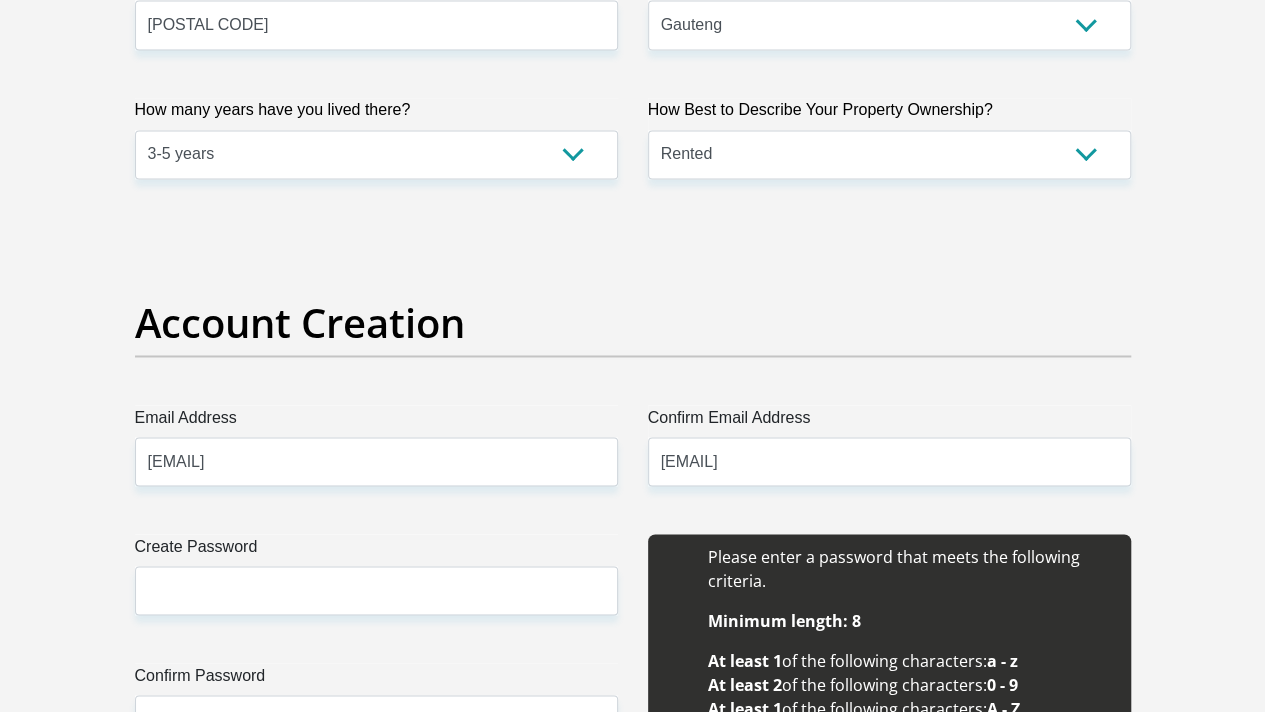 type 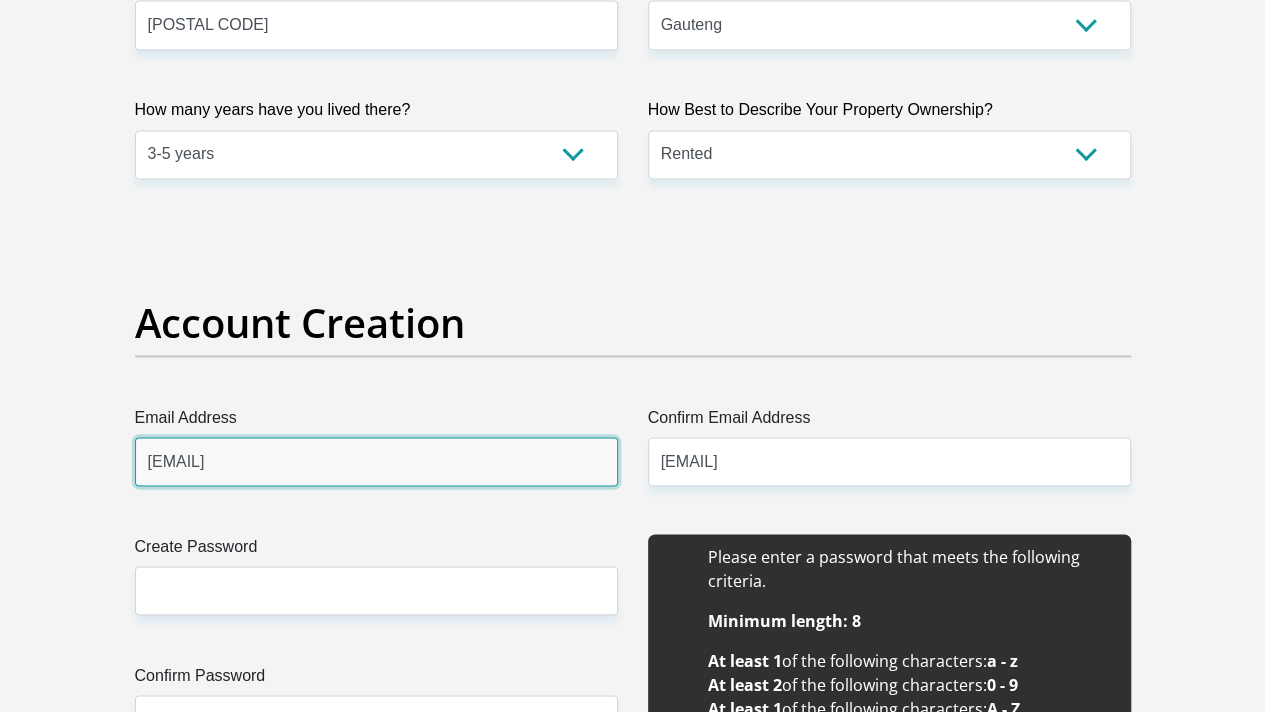 type 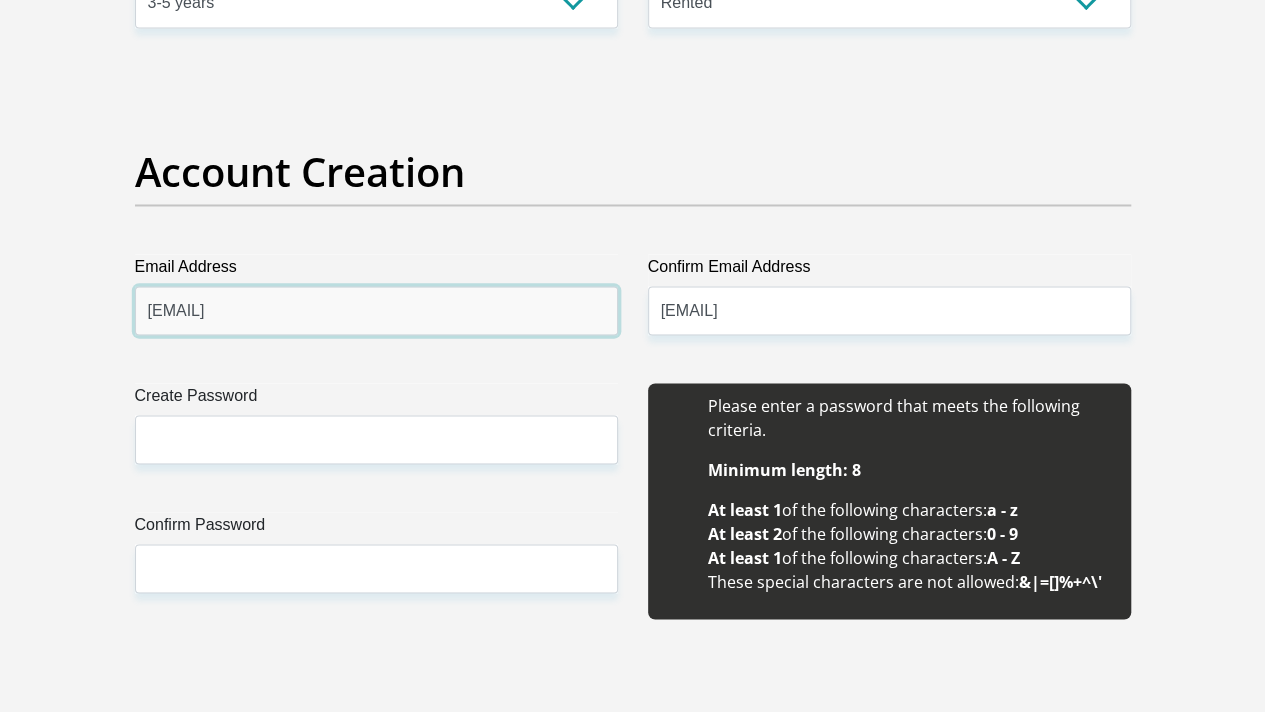 scroll, scrollTop: 1654, scrollLeft: 0, axis: vertical 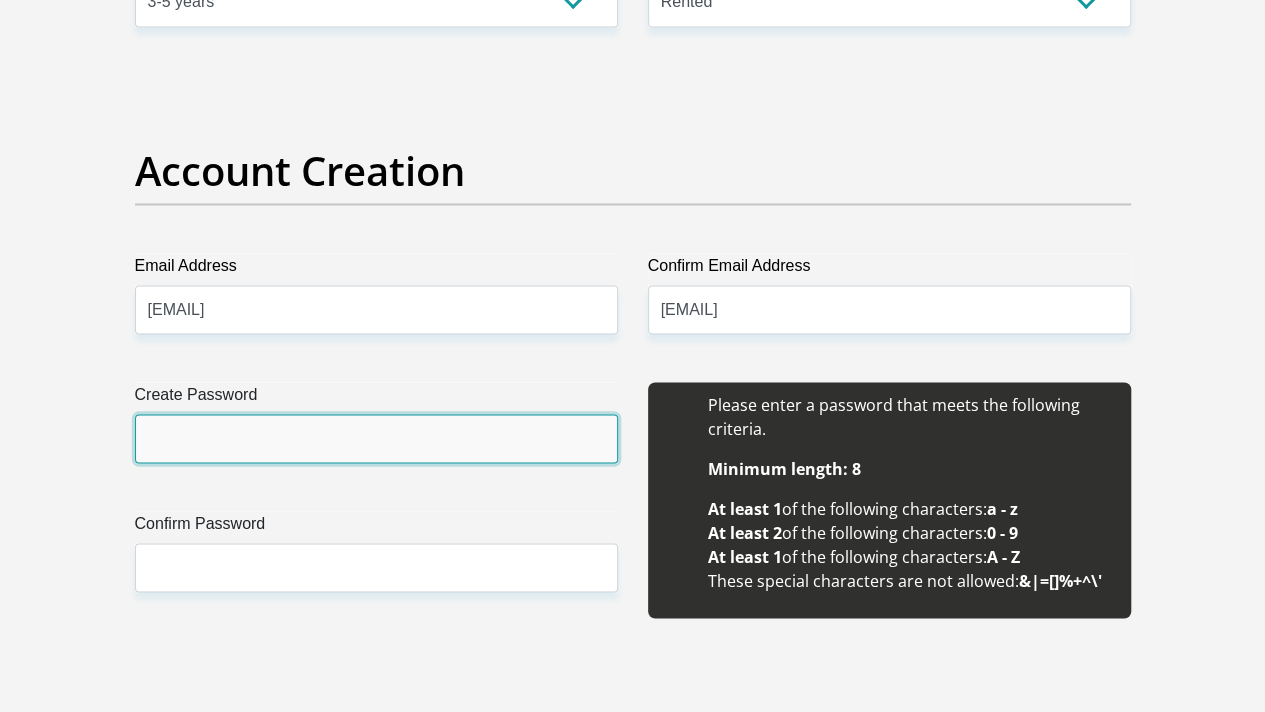 click on "Create Password" at bounding box center [376, 438] 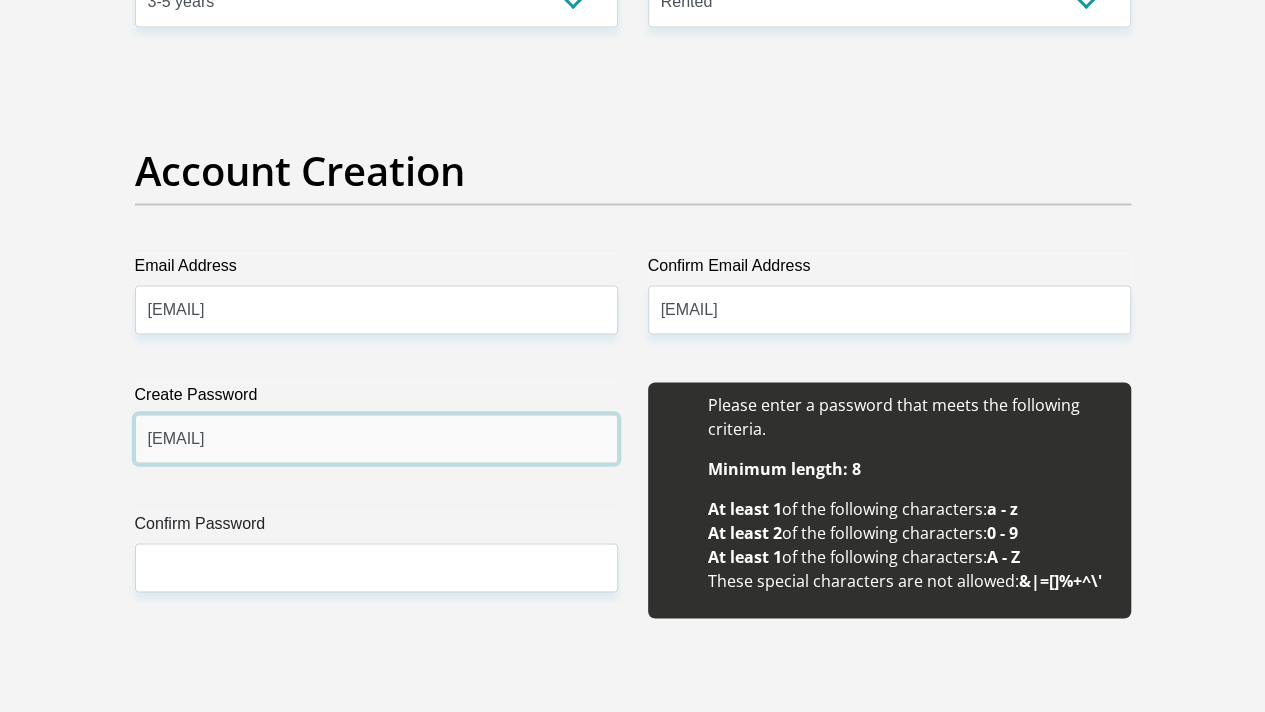 type on "Schoolboy@21" 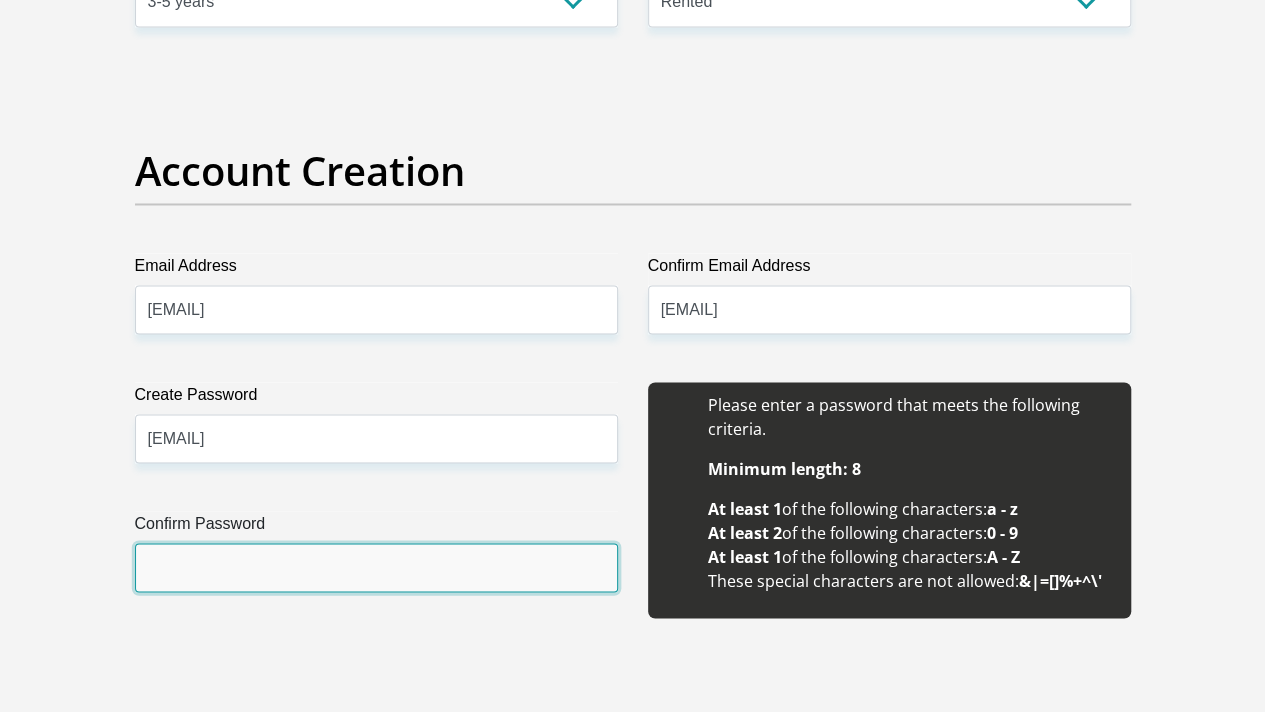 click on "Confirm Password" at bounding box center [376, 567] 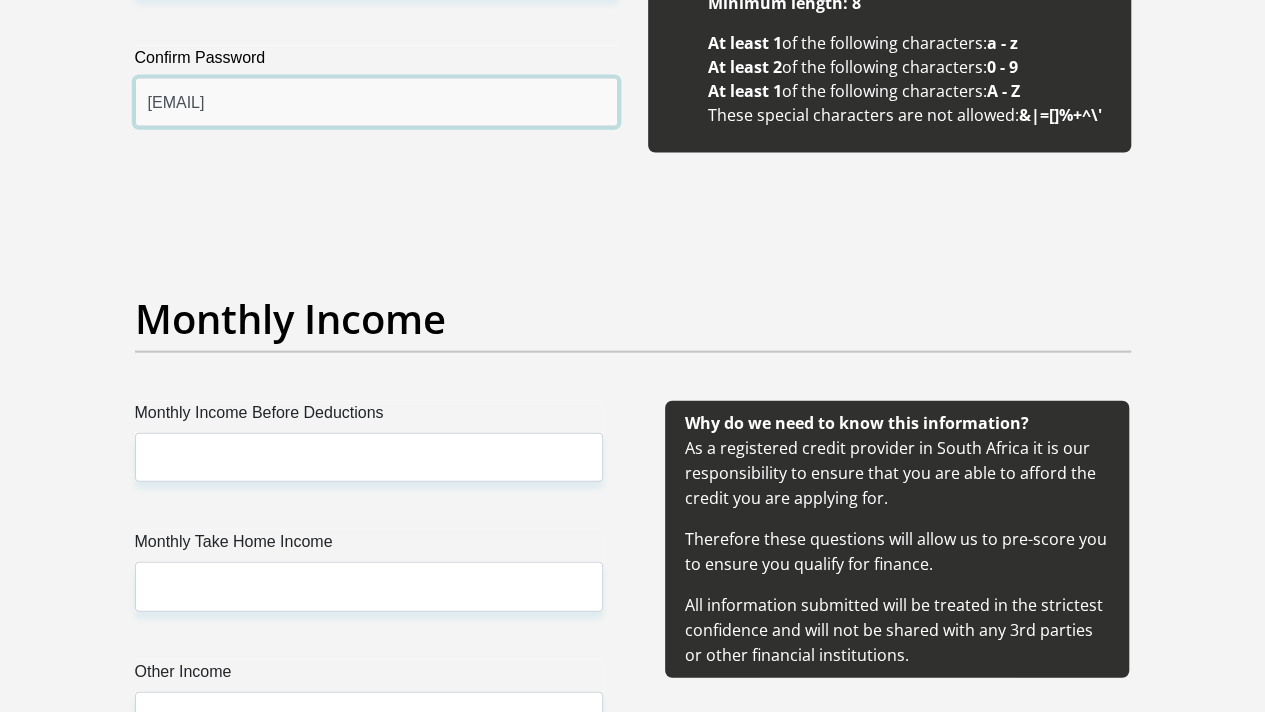 scroll, scrollTop: 2121, scrollLeft: 0, axis: vertical 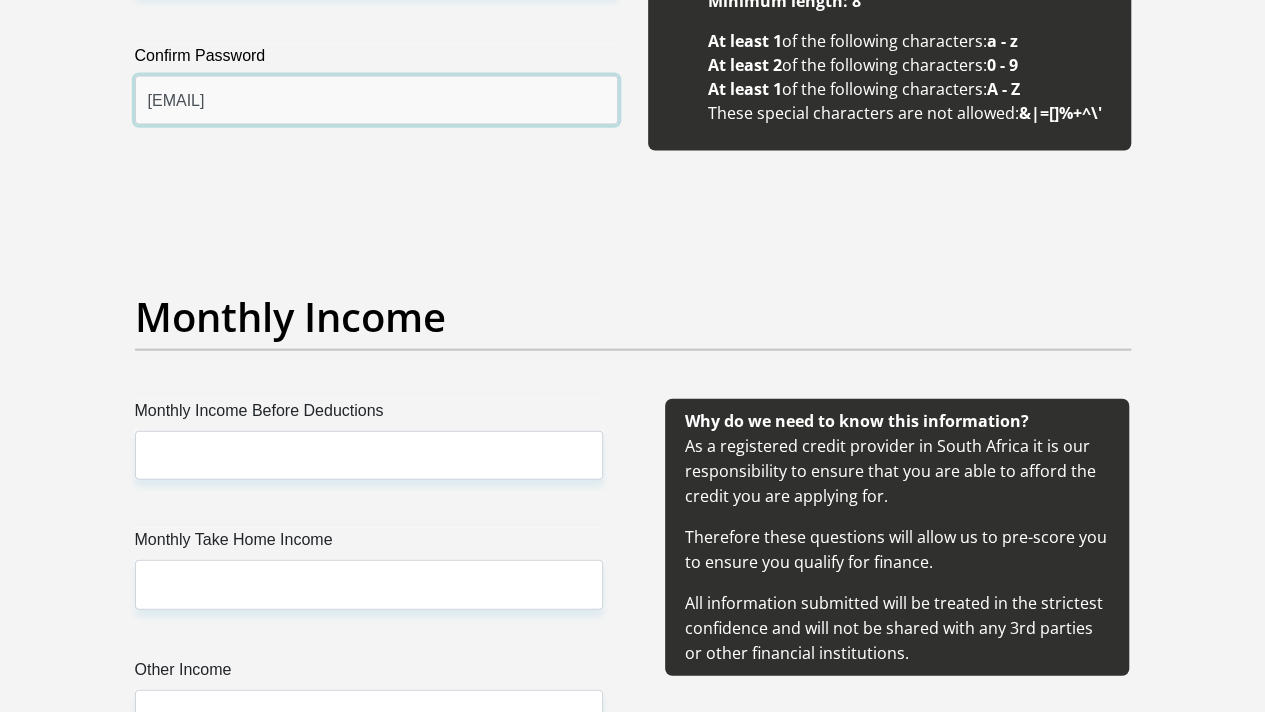 type on "Schoolboy@21" 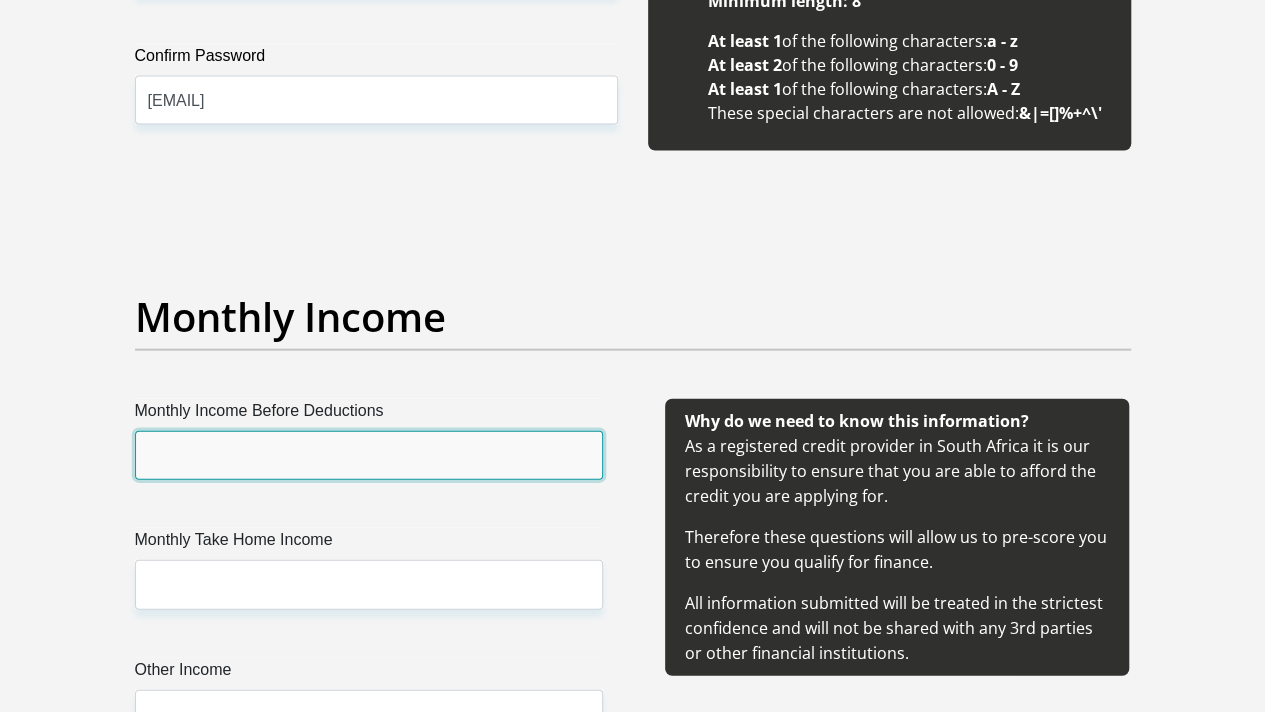 click on "Monthly Income Before Deductions" at bounding box center (369, 455) 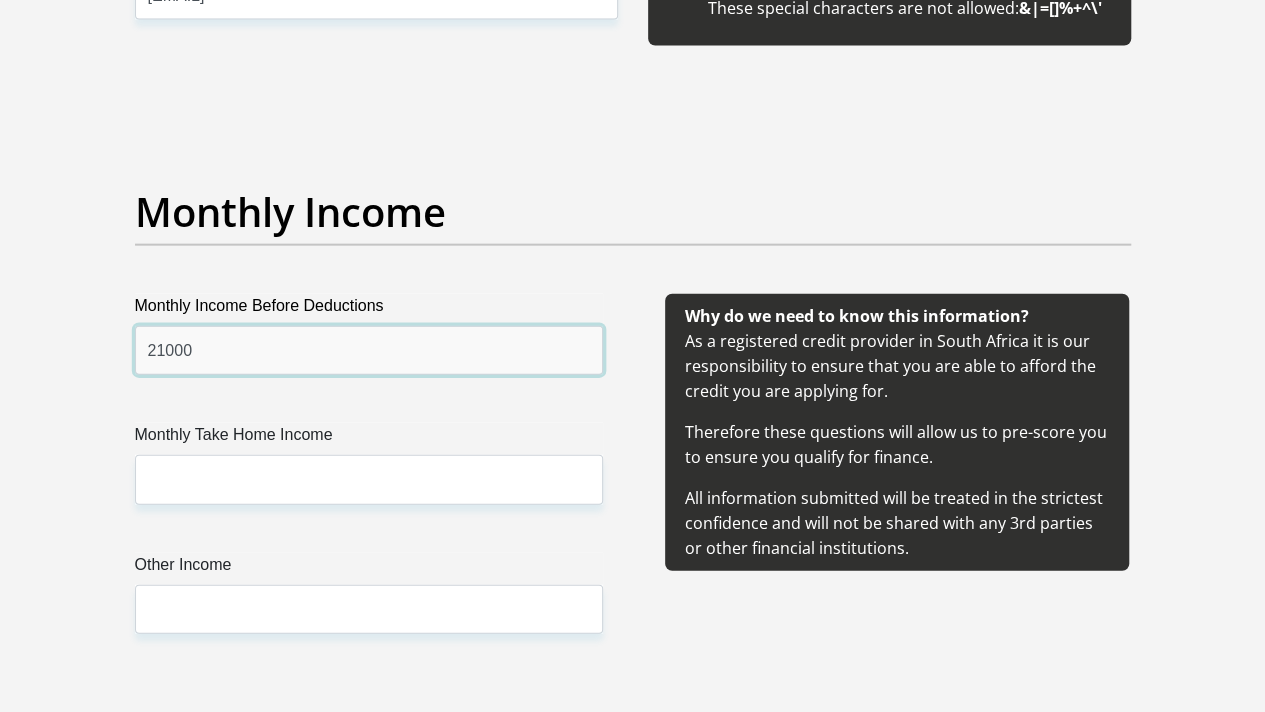 scroll, scrollTop: 2255, scrollLeft: 0, axis: vertical 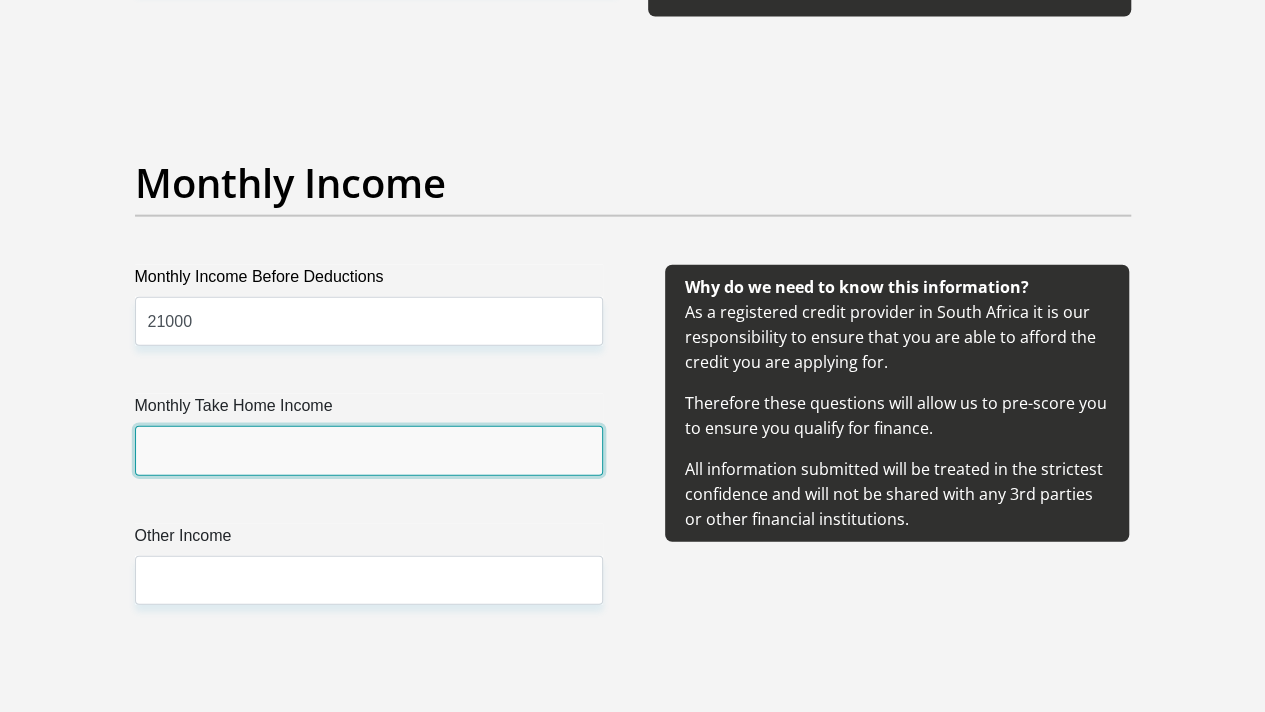 click on "Monthly Take Home Income" at bounding box center [369, 450] 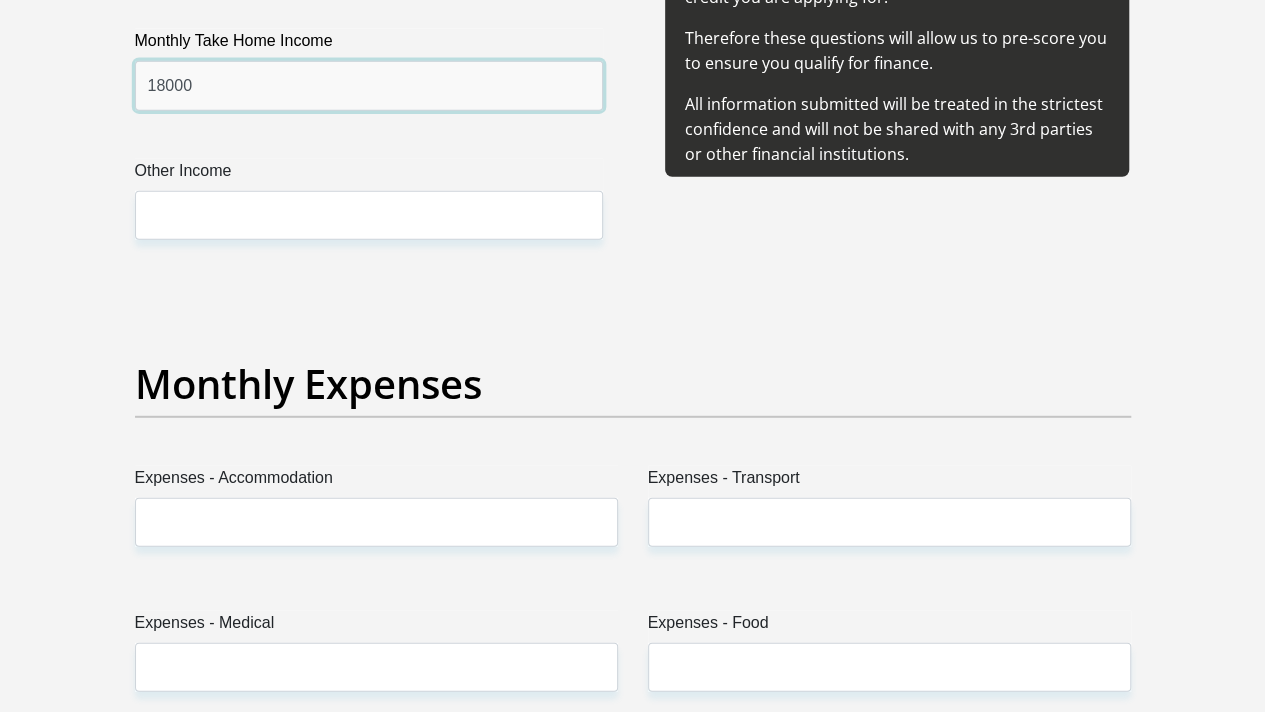 scroll, scrollTop: 2621, scrollLeft: 0, axis: vertical 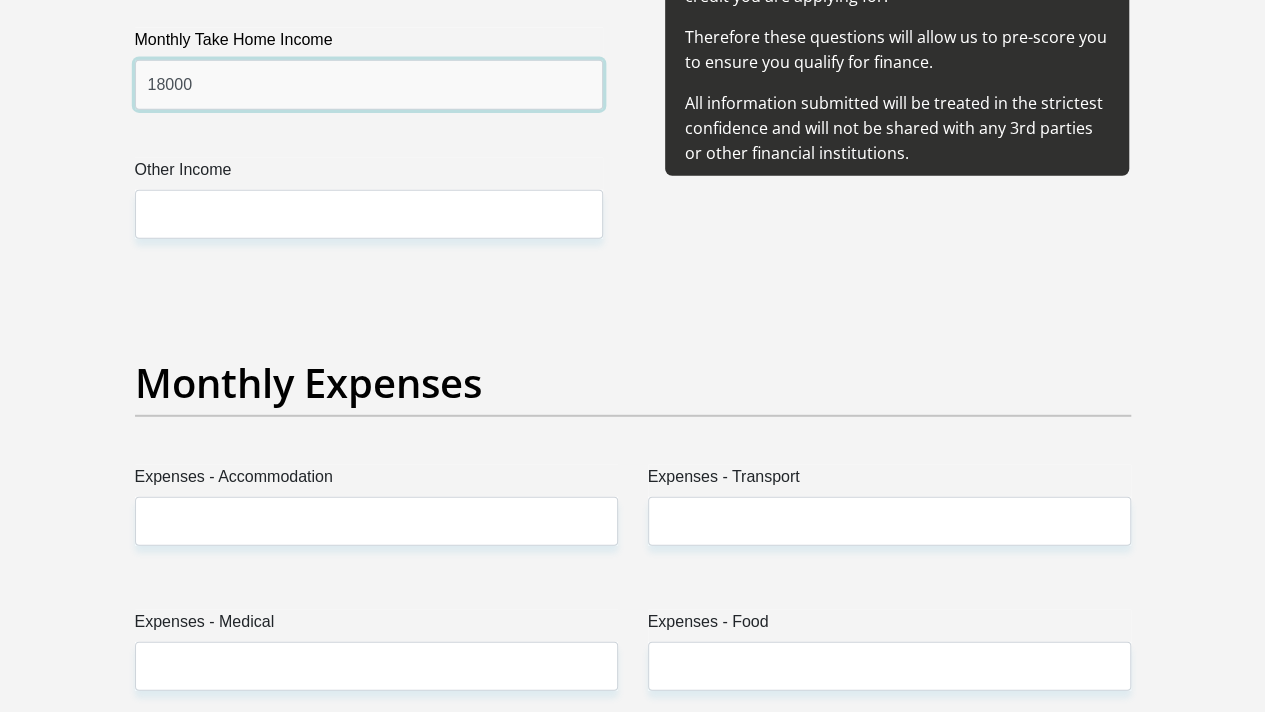 type on "18000" 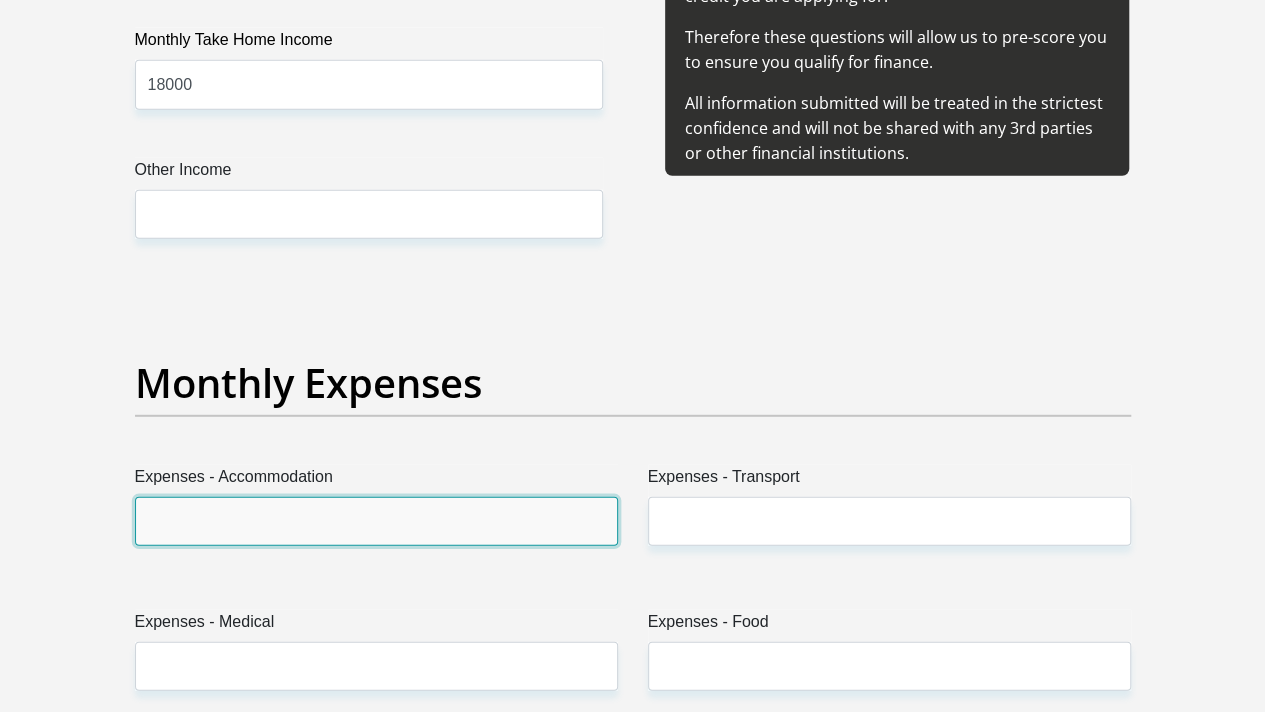 click on "Expenses - Accommodation" at bounding box center (376, 521) 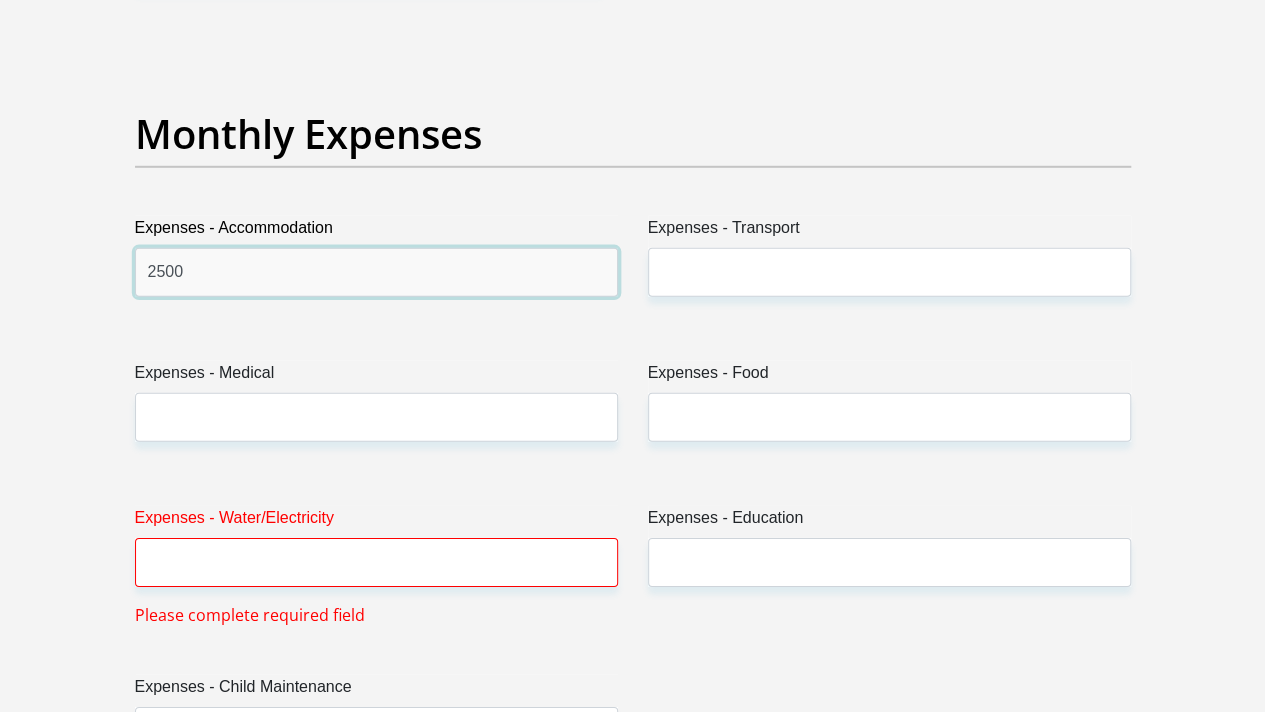 scroll, scrollTop: 2873, scrollLeft: 0, axis: vertical 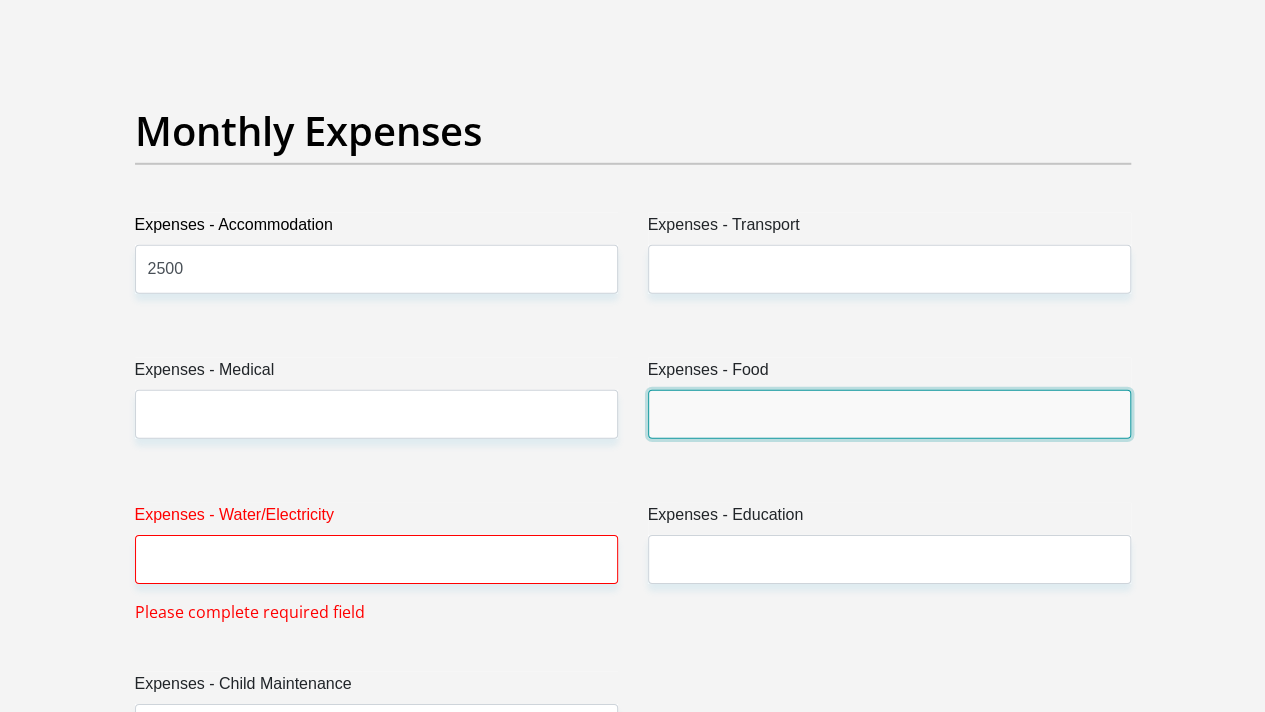 click on "Expenses - Food" at bounding box center (889, 414) 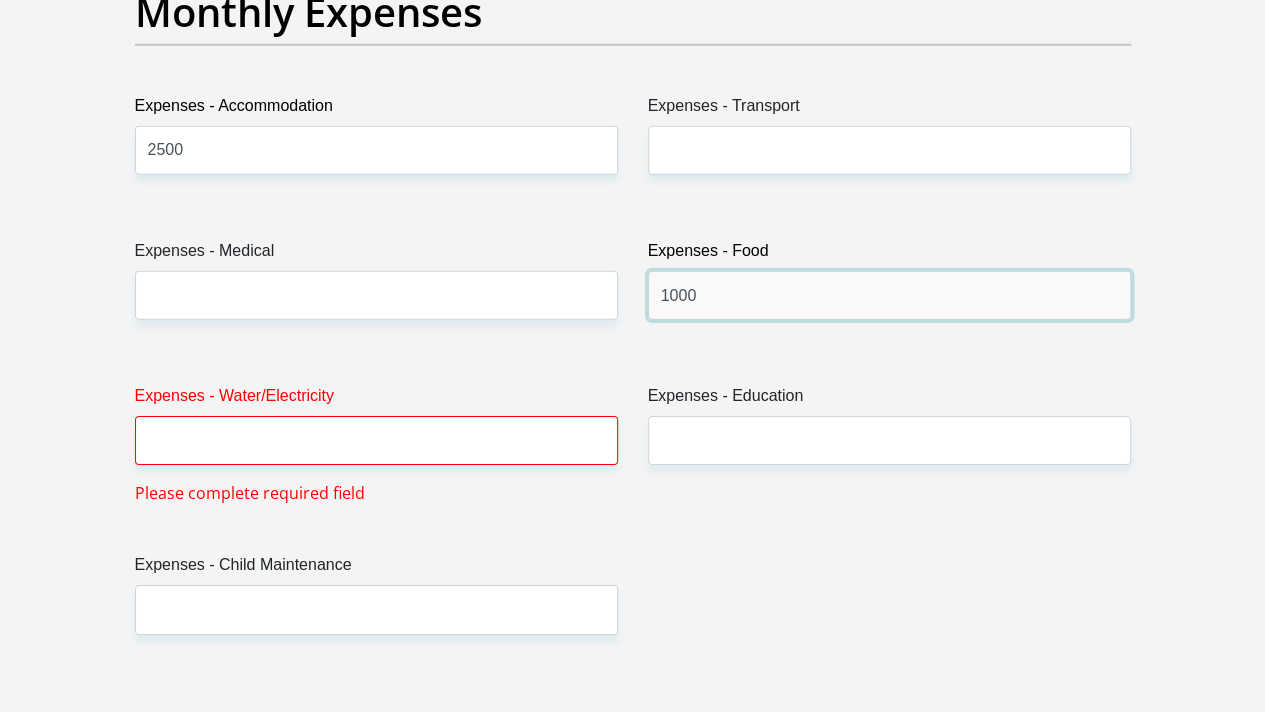 scroll, scrollTop: 2995, scrollLeft: 0, axis: vertical 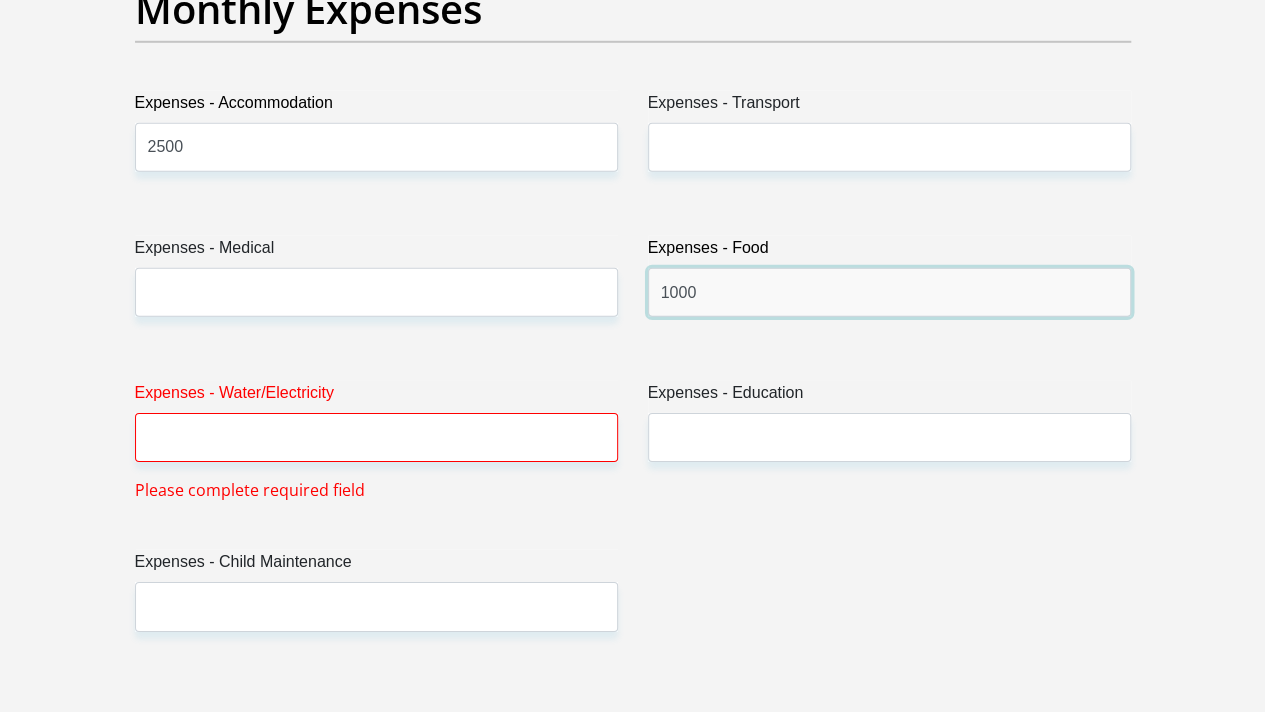 type on "1000" 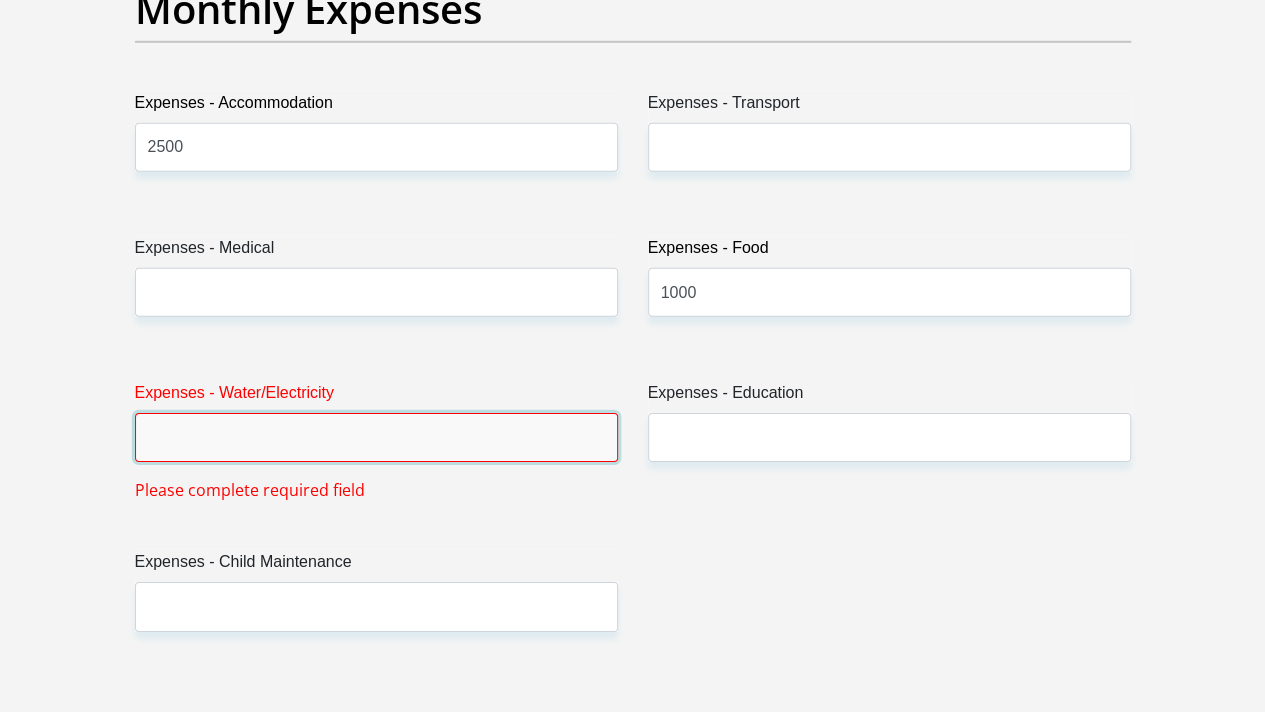 click on "Expenses - Water/Electricity" at bounding box center [376, 437] 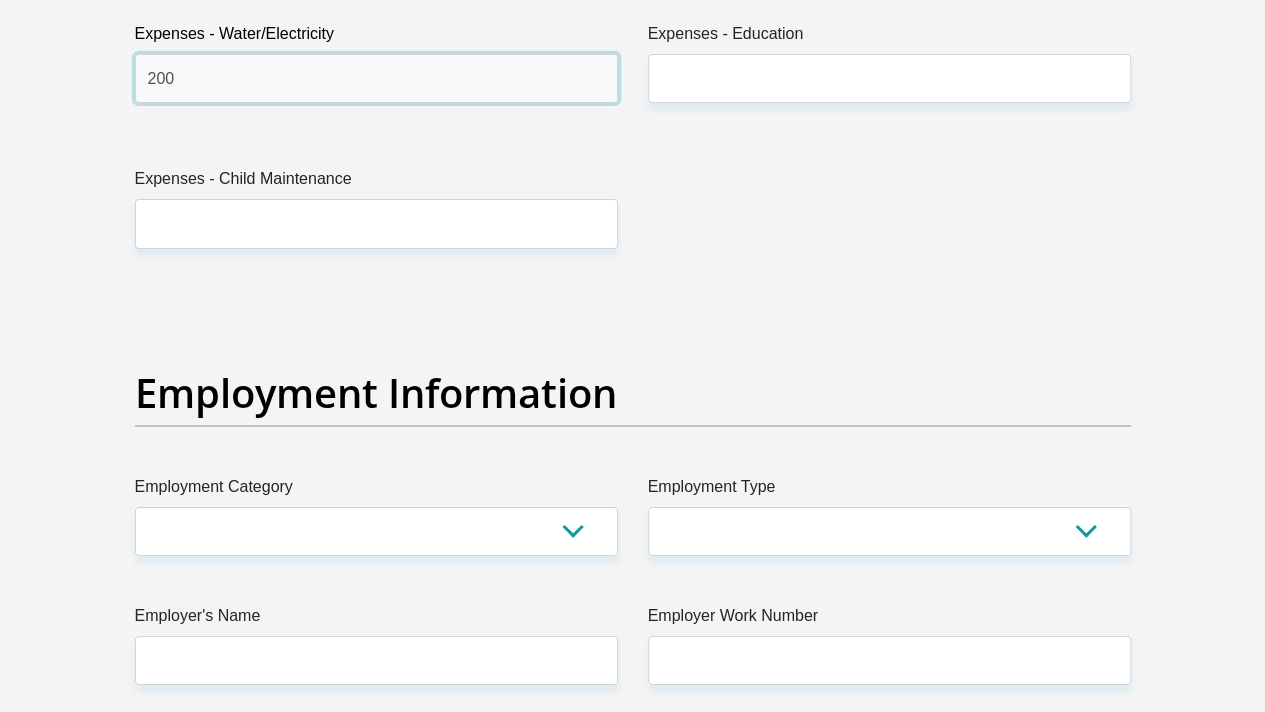 scroll, scrollTop: 3360, scrollLeft: 0, axis: vertical 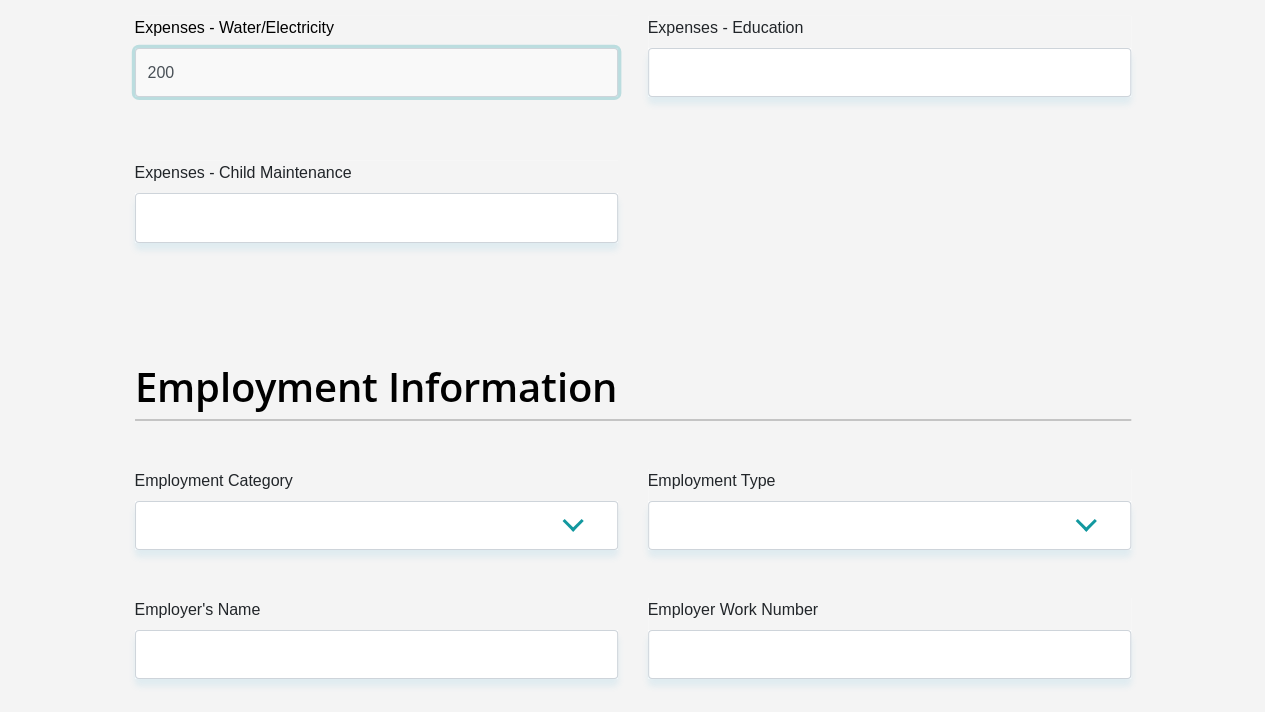 type on "200" 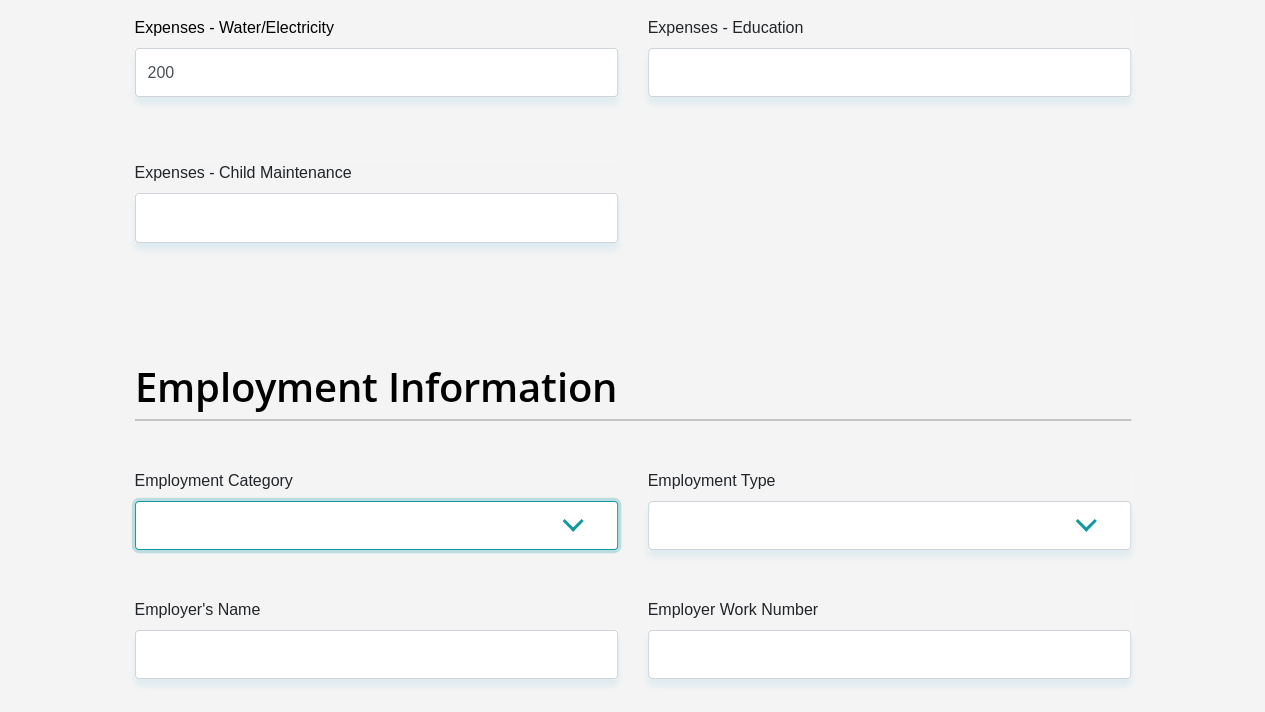 click on "AGRICULTURE
ALCOHOL & TOBACCO
CONSTRUCTION MATERIALS
METALLURGY
EQUIPMENT FOR RENEWABLE ENERGY
SPECIALIZED CONTRACTORS
CAR
GAMING (INCL. INTERNET
OTHER WHOLESALE
UNLICENSED PHARMACEUTICALS
CURRENCY EXCHANGE HOUSES
OTHER FINANCIAL INSTITUTIONS & INSURANCE
REAL ESTATE AGENTS
OIL & GAS
OTHER MATERIALS (E.G. IRON ORE)
PRECIOUS STONES & PRECIOUS METALS
POLITICAL ORGANIZATIONS
RELIGIOUS ORGANIZATIONS(NOT SECTS)
ACTI. HAVING BUSINESS DEAL WITH PUBLIC ADMINISTRATION
LAUNDROMATS" at bounding box center (376, 525) 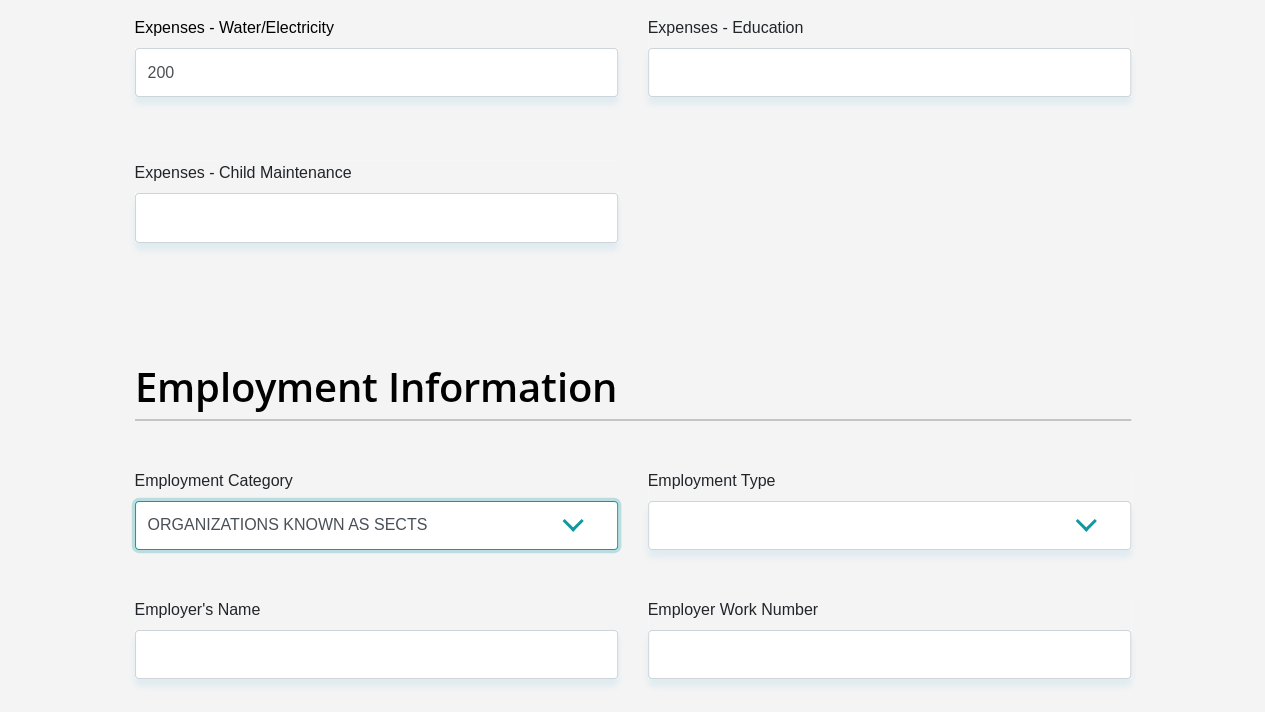 click on "AGRICULTURE
ALCOHOL & TOBACCO
CONSTRUCTION MATERIALS
METALLURGY
EQUIPMENT FOR RENEWABLE ENERGY
SPECIALIZED CONTRACTORS
CAR
GAMING (INCL. INTERNET
OTHER WHOLESALE
UNLICENSED PHARMACEUTICALS
CURRENCY EXCHANGE HOUSES
OTHER FINANCIAL INSTITUTIONS & INSURANCE
REAL ESTATE AGENTS
OIL & GAS
OTHER MATERIALS (E.G. IRON ORE)
PRECIOUS STONES & PRECIOUS METALS
POLITICAL ORGANIZATIONS
RELIGIOUS ORGANIZATIONS(NOT SECTS)
ACTI. HAVING BUSINESS DEAL WITH PUBLIC ADMINISTRATION
LAUNDROMATS" at bounding box center [376, 525] 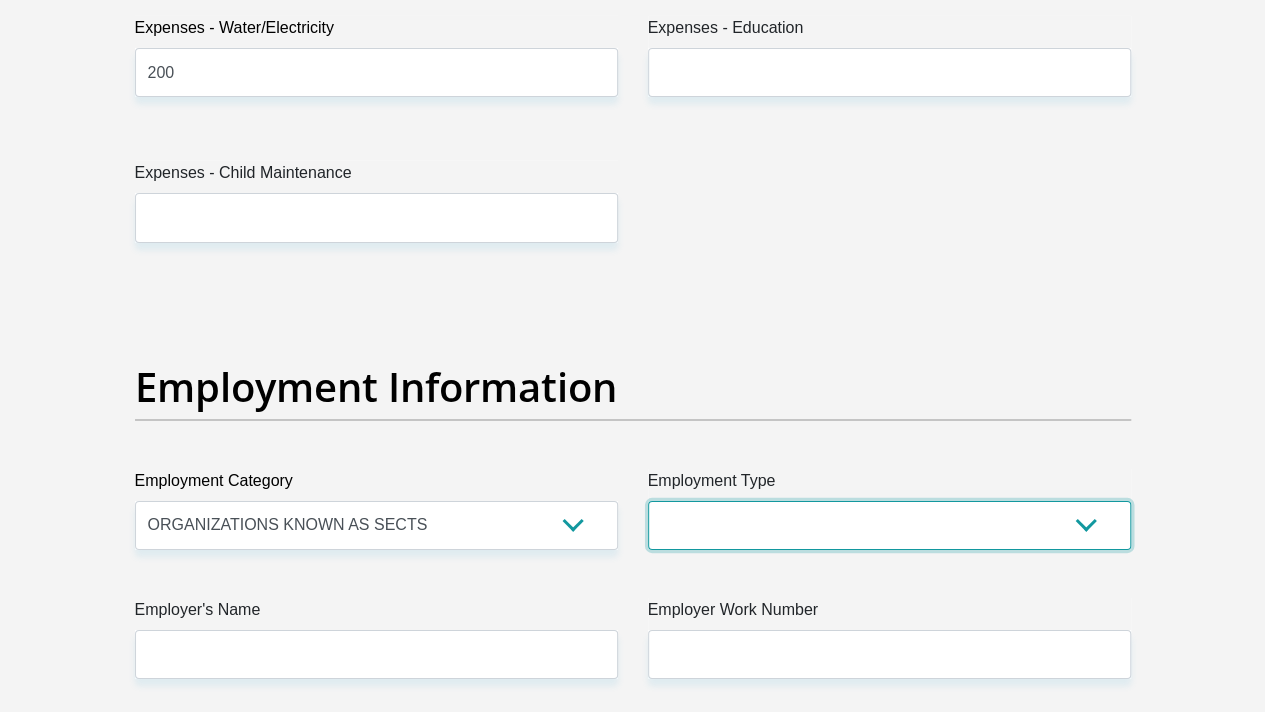 click on "College/Lecturer
Craft Seller
Creative
Driver
Executive
Farmer
Forces - Non Commissioned
Forces - Officer
Hawker
Housewife
Labourer
Licenced Professional
Manager
Miner
Non Licenced Professional
Office Staff/Clerk
Outside Worker
Pensioner
Permanent Teacher
Production/Manufacturing
Sales
Self-Employed
Semi-Professional Worker
Service Industry  Social Worker  Student" at bounding box center [889, 525] 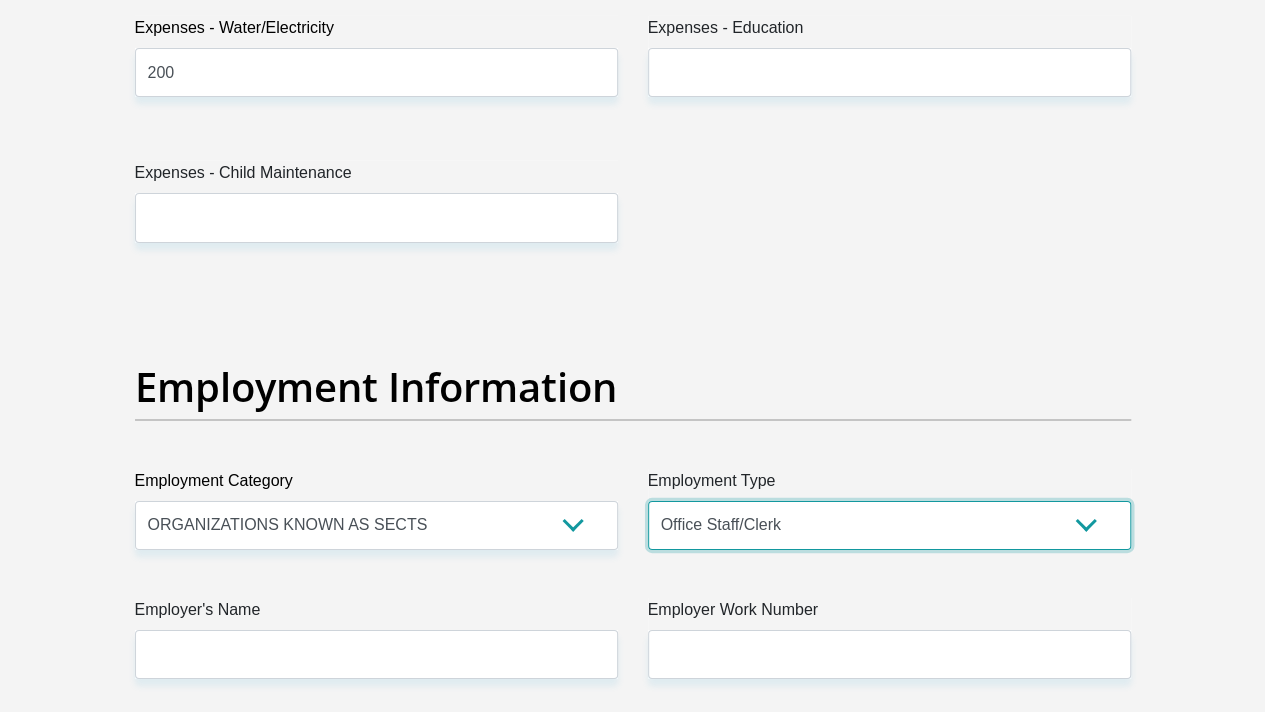 click on "College/Lecturer
Craft Seller
Creative
Driver
Executive
Farmer
Forces - Non Commissioned
Forces - Officer
Hawker
Housewife
Labourer
Licenced Professional
Manager
Miner
Non Licenced Professional
Office Staff/Clerk
Outside Worker
Pensioner
Permanent Teacher
Production/Manufacturing
Sales
Self-Employed
Semi-Professional Worker
Service Industry  Social Worker  Student" at bounding box center [889, 525] 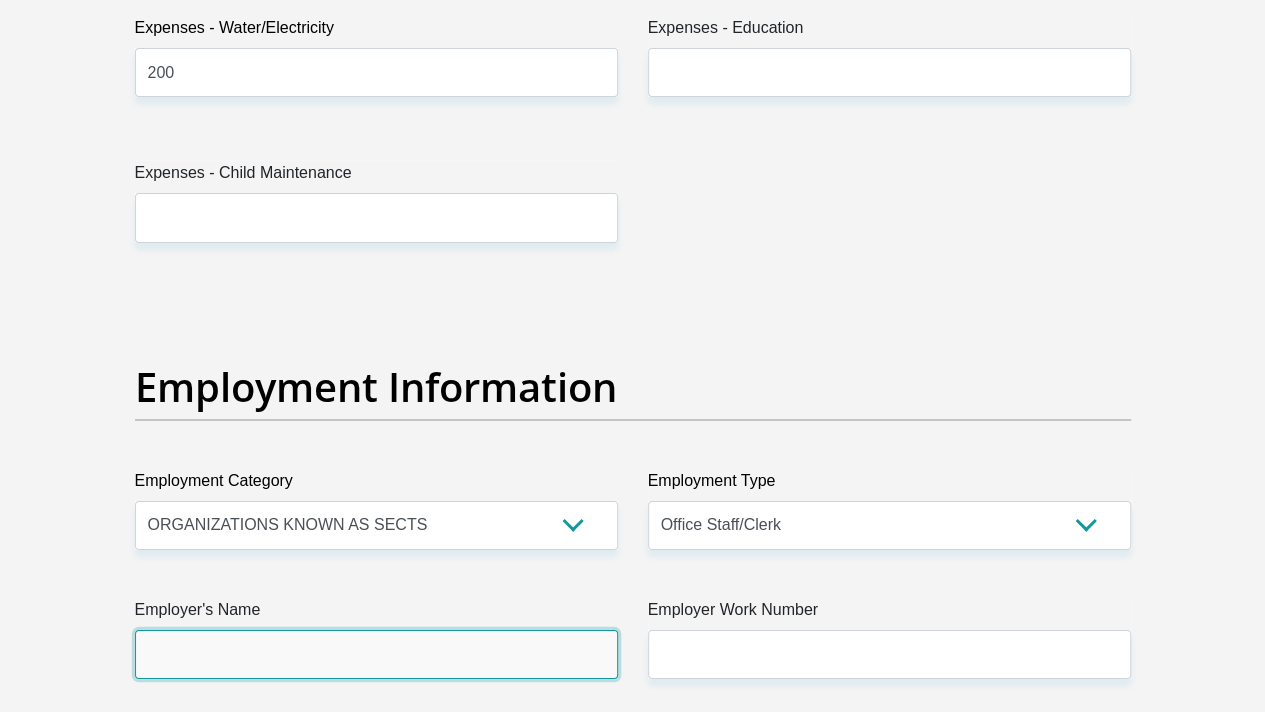 click on "Employer's Name" at bounding box center (376, 654) 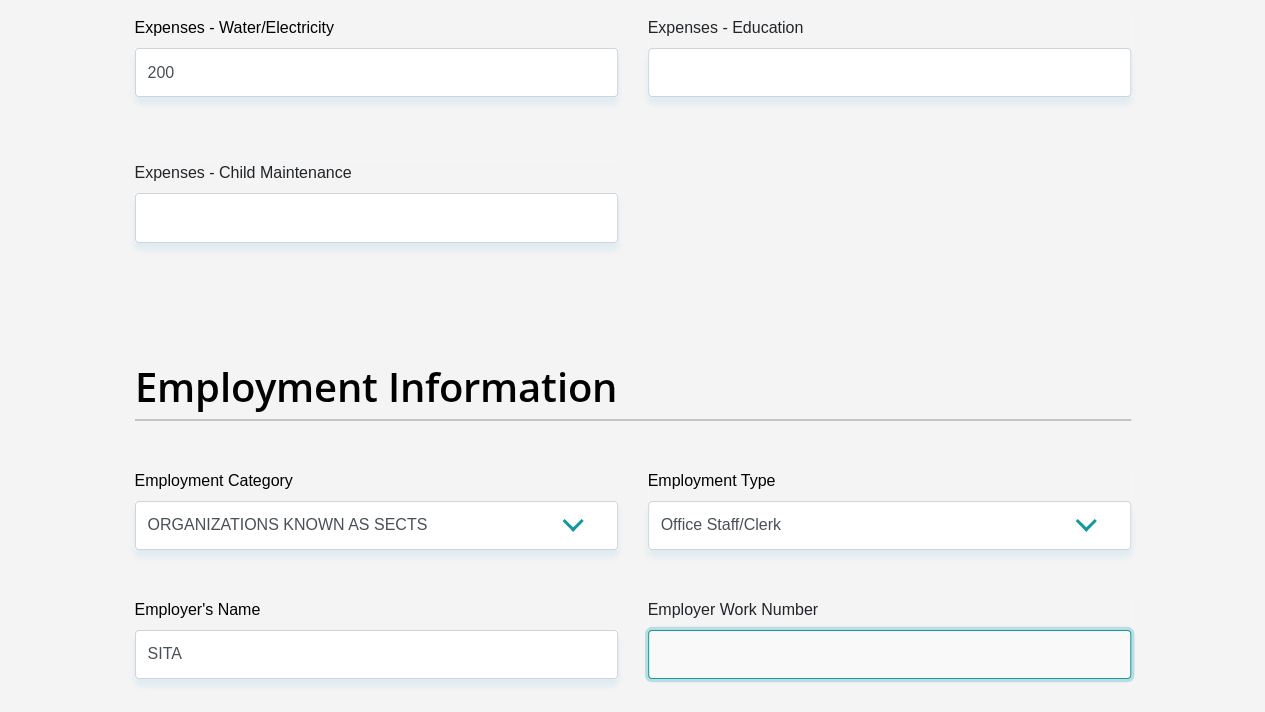 click on "Employer Work Number" at bounding box center (889, 654) 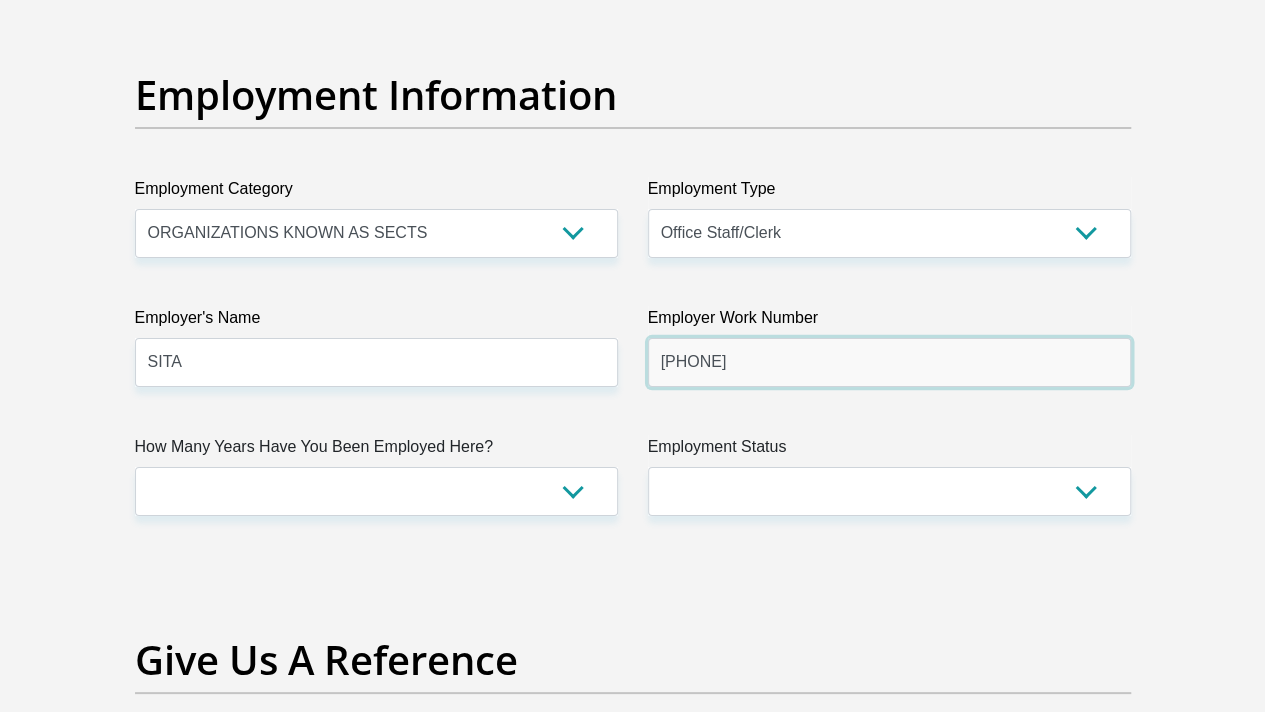 scroll, scrollTop: 3662, scrollLeft: 0, axis: vertical 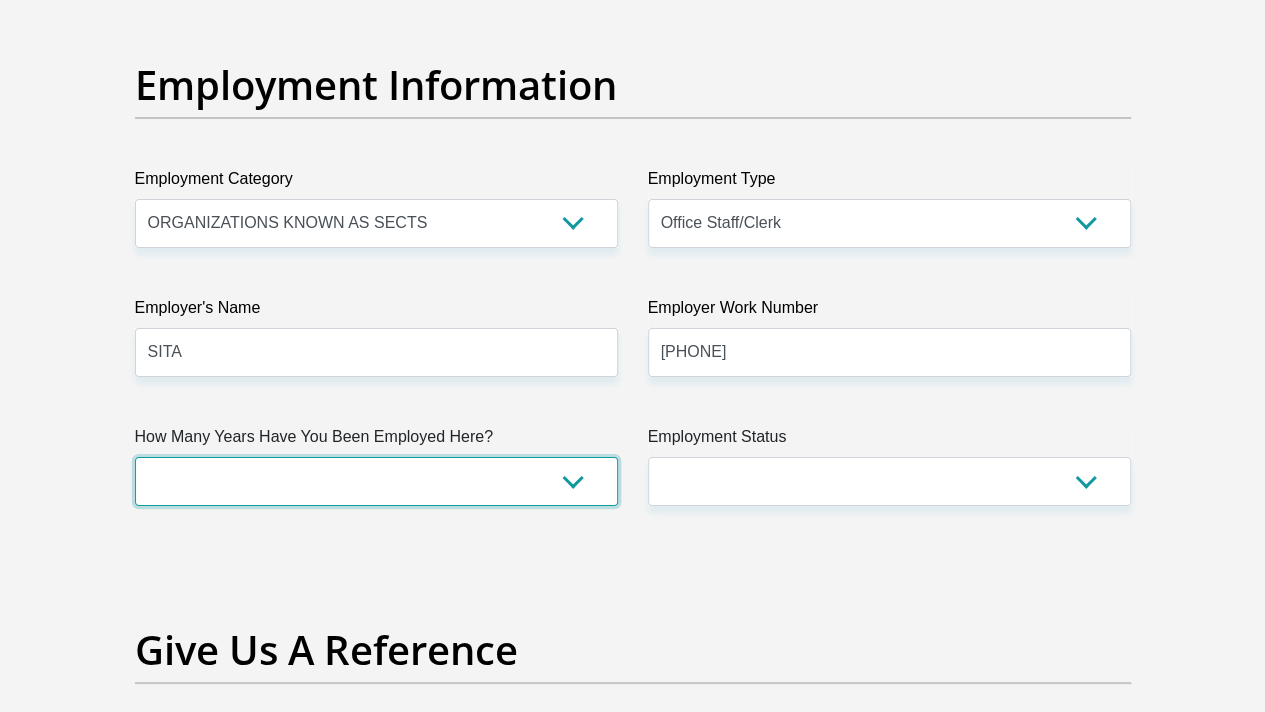 click on "less than 1 year
1-3 years
3-5 years
5+ years" at bounding box center (376, 481) 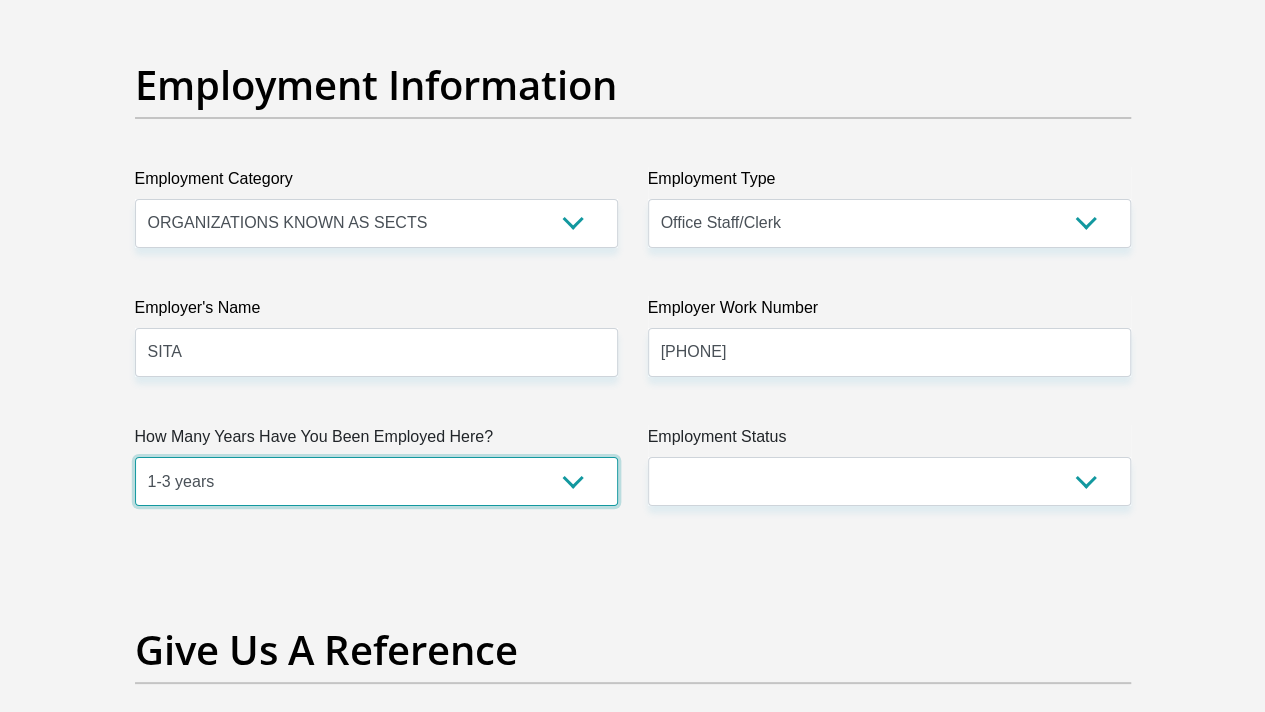 click on "less than 1 year
1-3 years
3-5 years
5+ years" at bounding box center [376, 481] 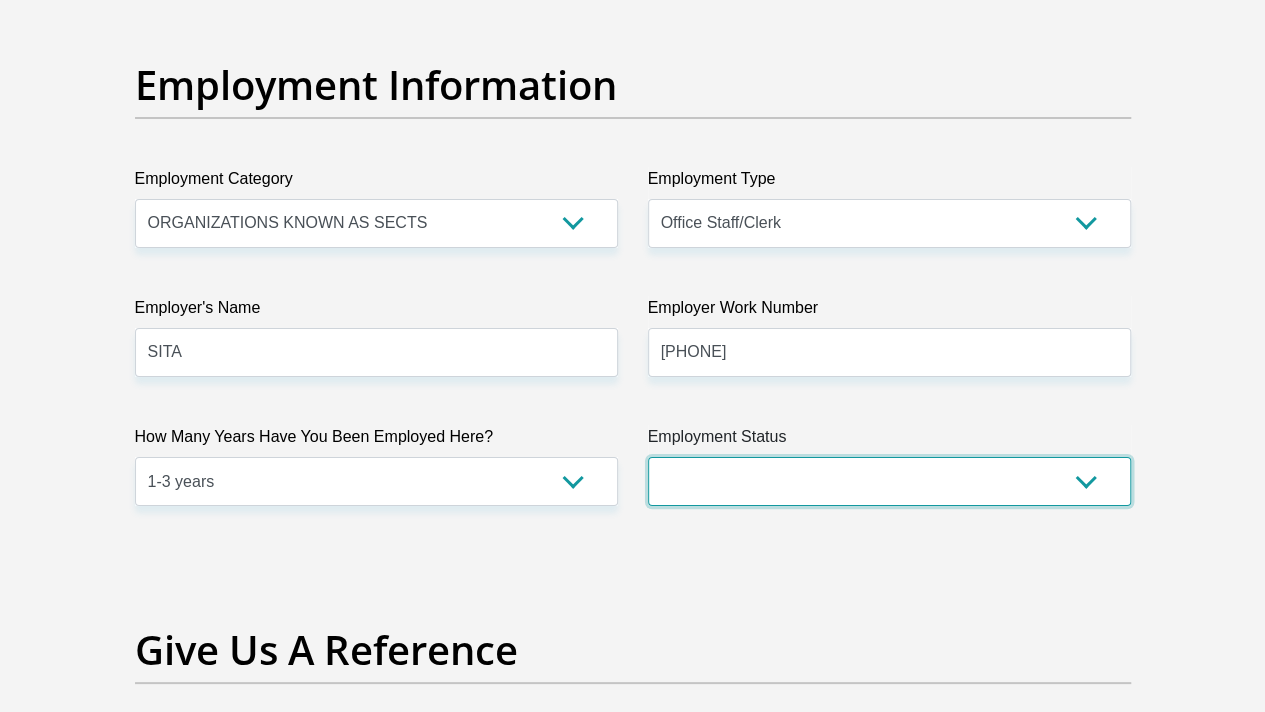 click on "Permanent/Full-time
Part-time/Casual
Contract Worker
Self-Employed
Housewife
Retired
Student
Medically Boarded
Disability
Unemployed" at bounding box center (889, 481) 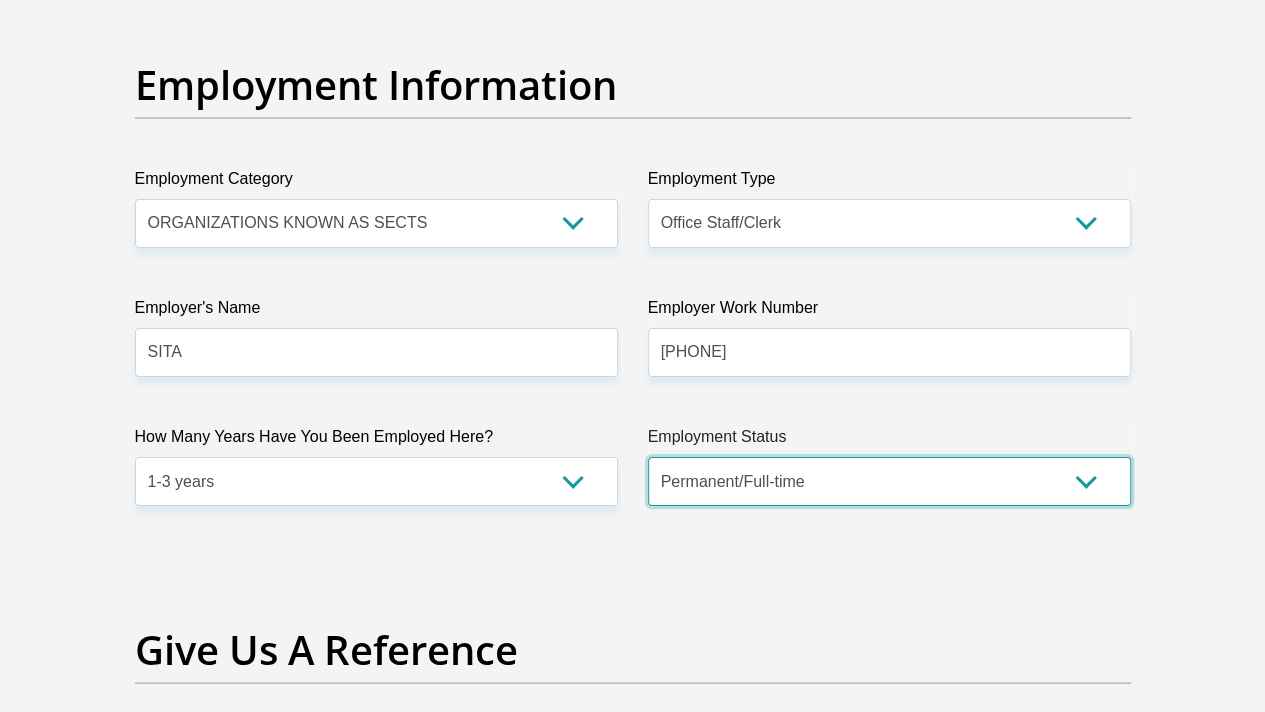 click on "Permanent/Full-time
Part-time/Casual
Contract Worker
Self-Employed
Housewife
Retired
Student
Medically Boarded
Disability
Unemployed" at bounding box center [889, 481] 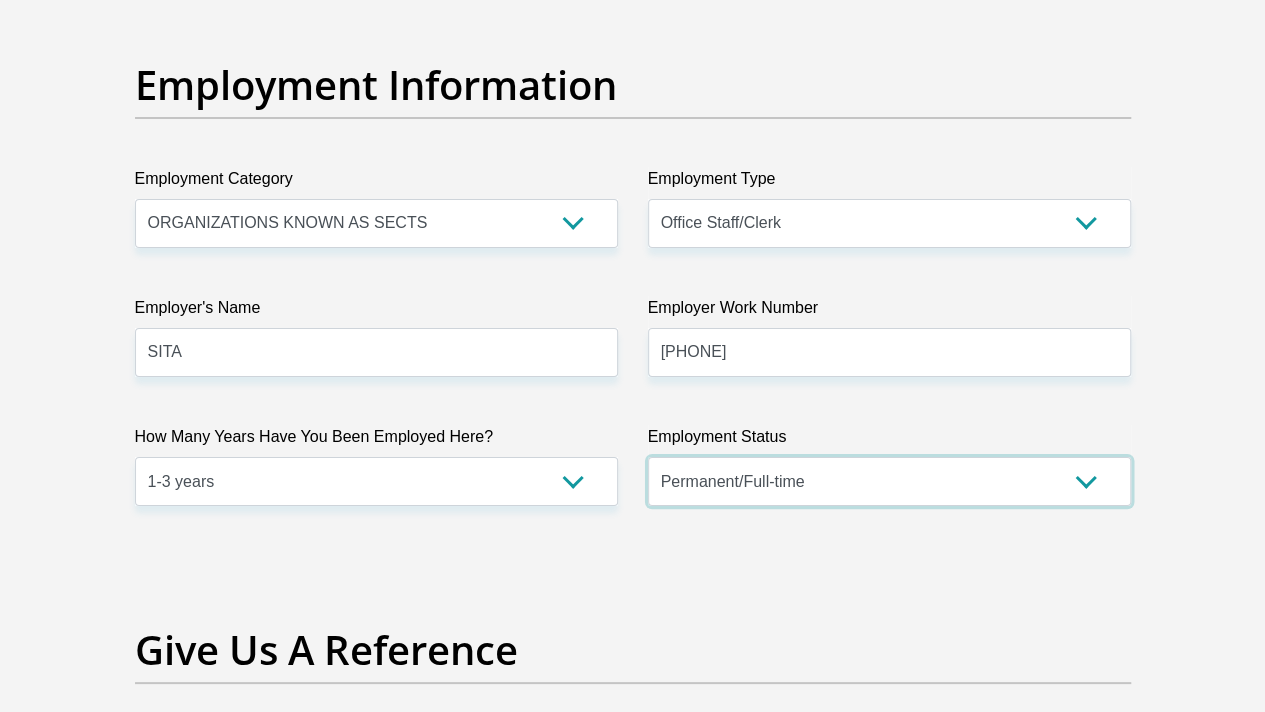 click on "Permanent/Full-time
Part-time/Casual
Contract Worker
Self-Employed
Housewife
Retired
Student
Medically Boarded
Disability
Unemployed" at bounding box center [889, 481] 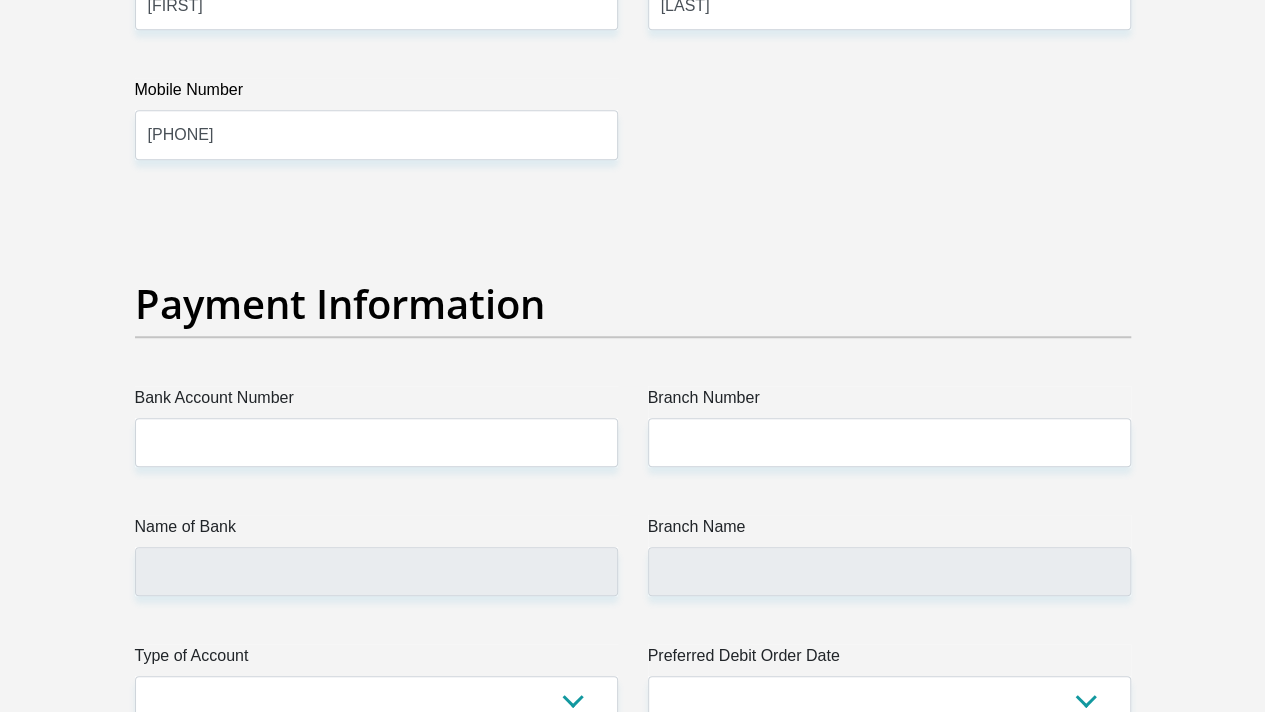 scroll, scrollTop: 4446, scrollLeft: 0, axis: vertical 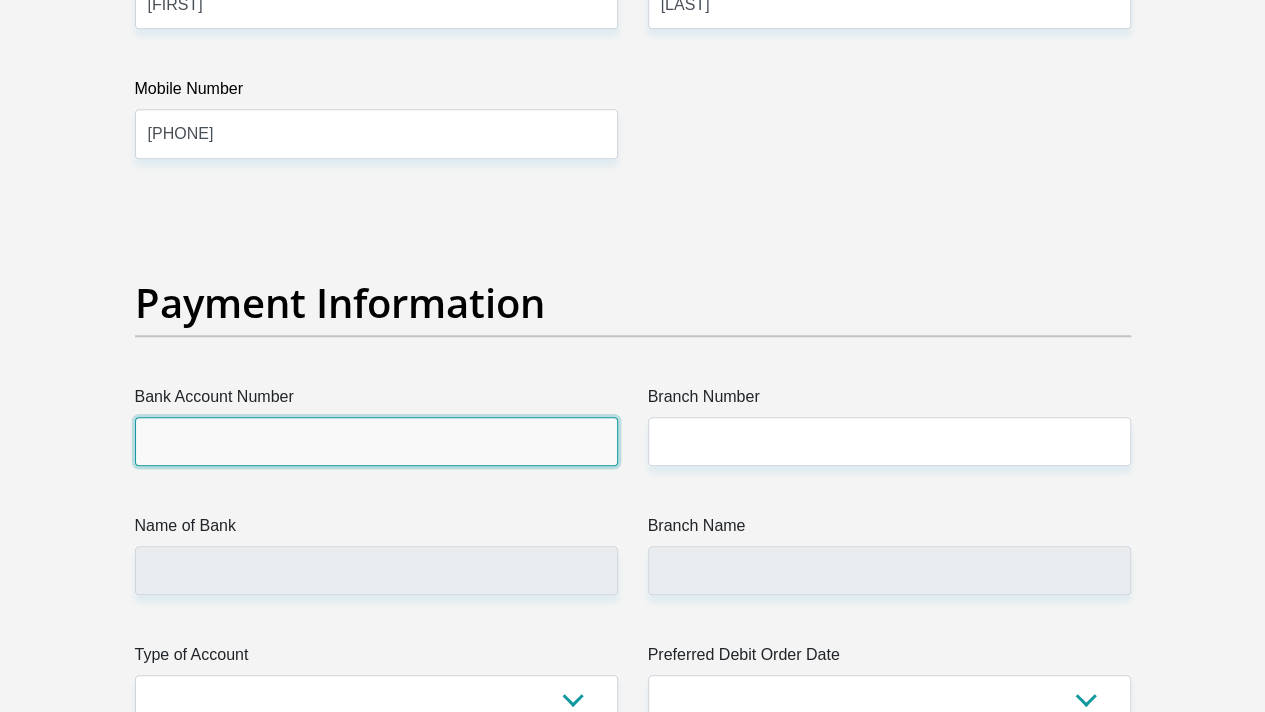 click on "Bank Account Number" at bounding box center [376, 441] 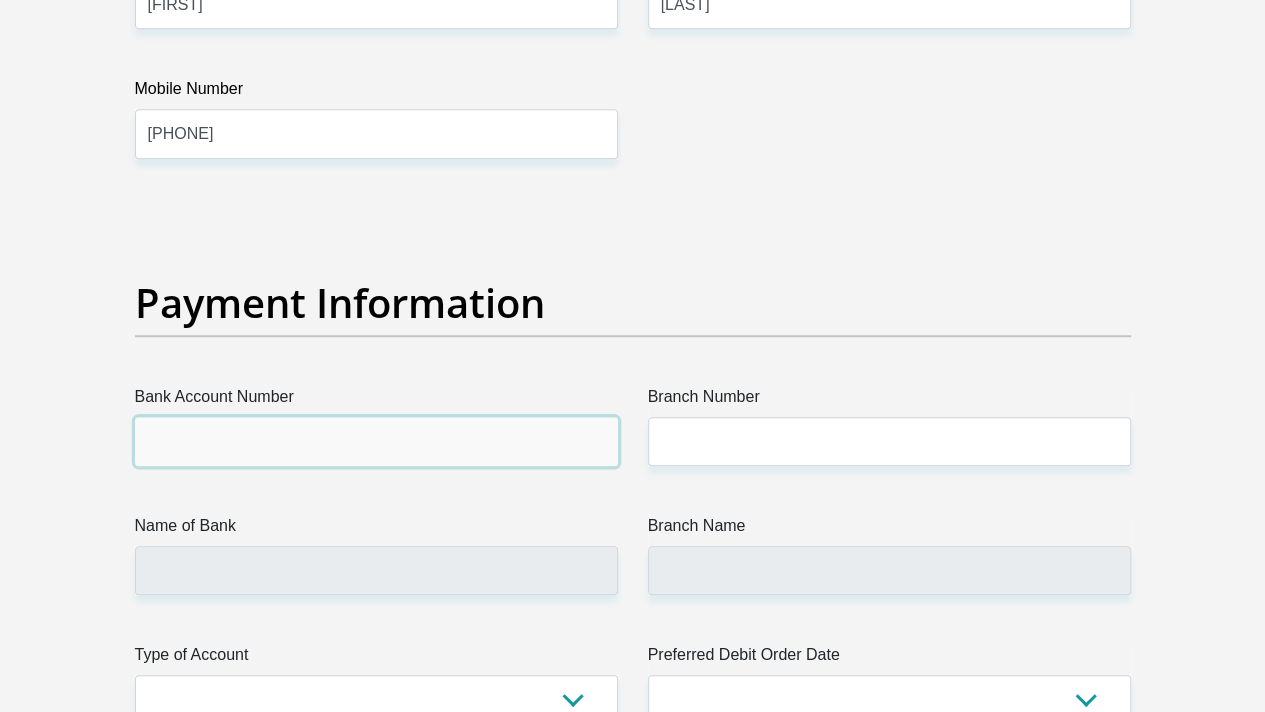 paste on "1233211240" 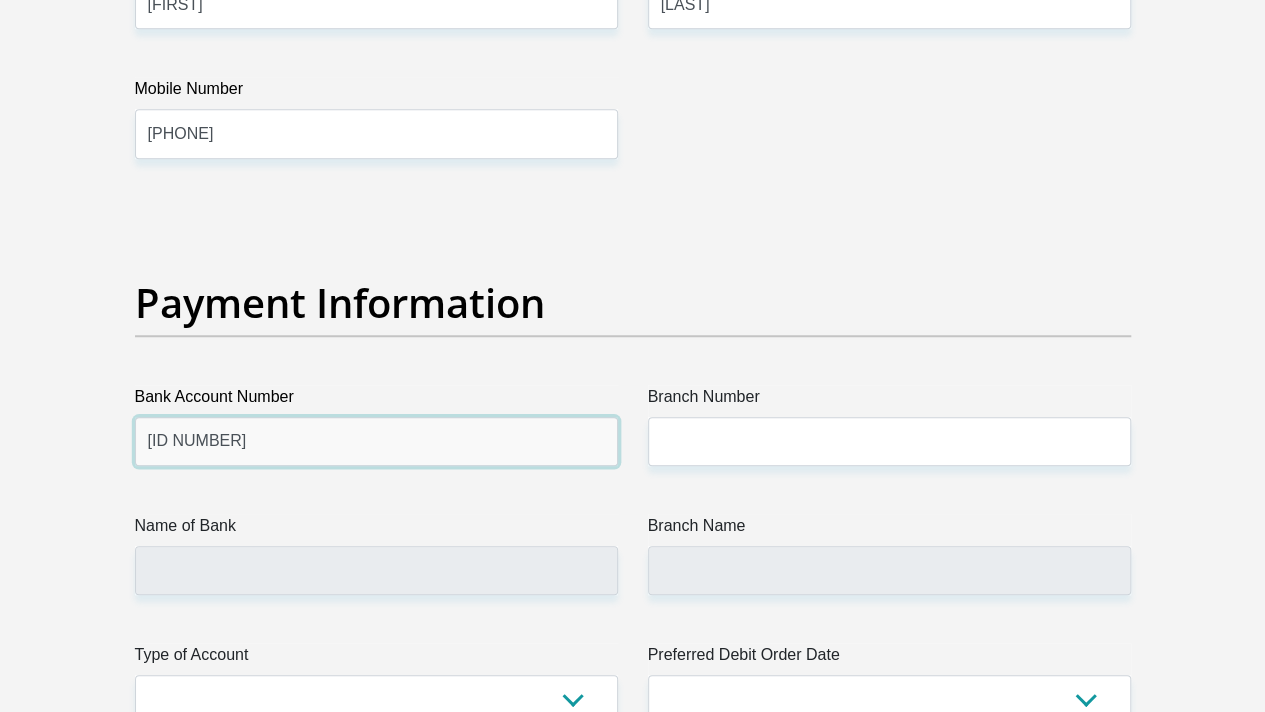 type on "1233211240" 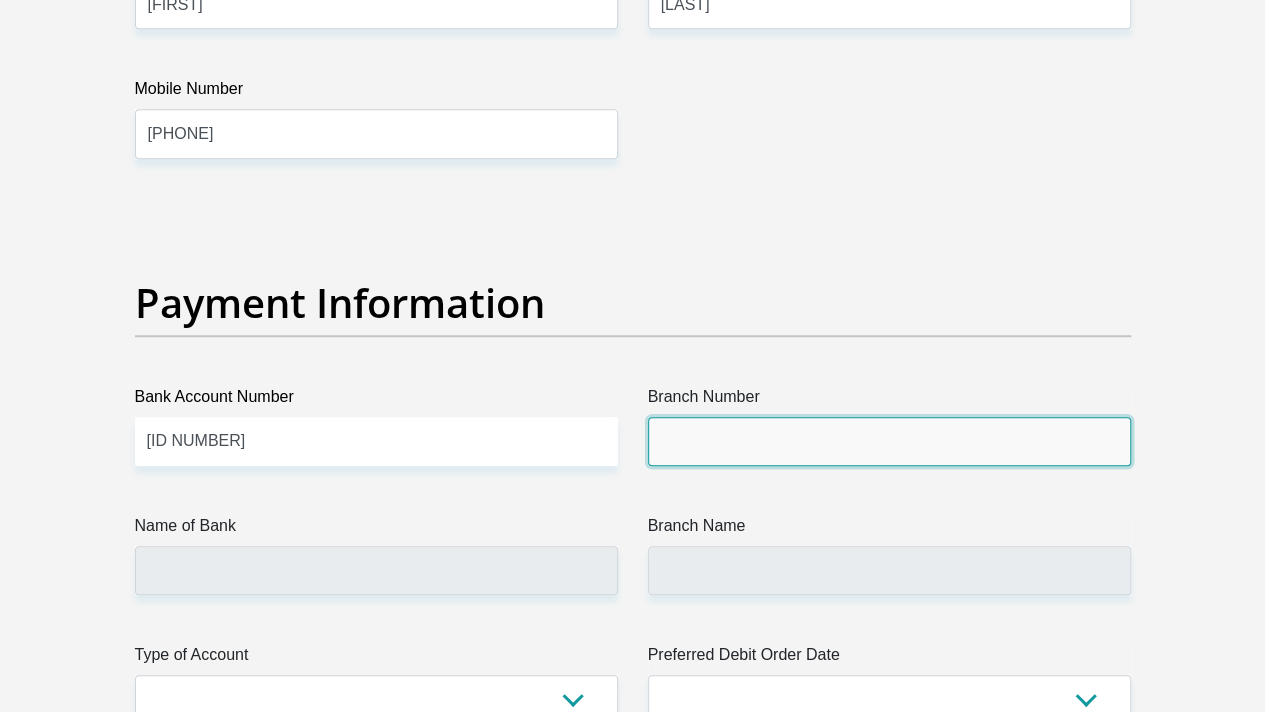 click on "Branch Number" at bounding box center [889, 441] 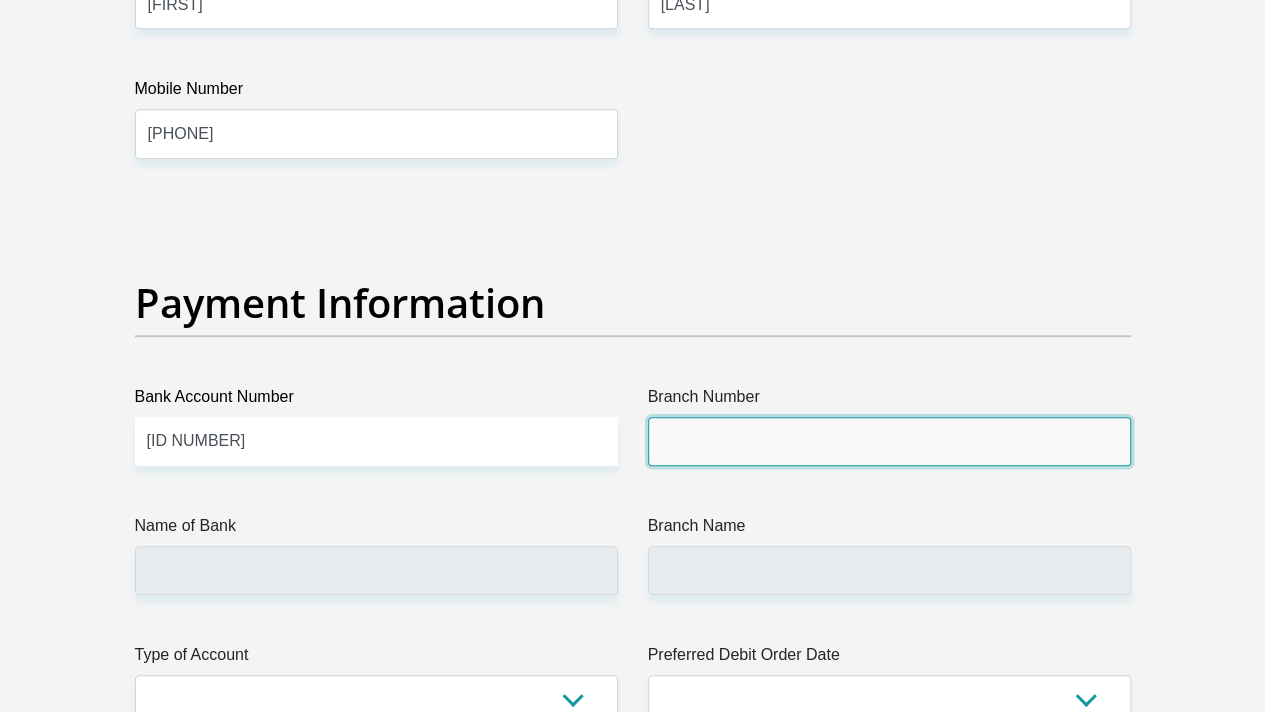 paste on "000205" 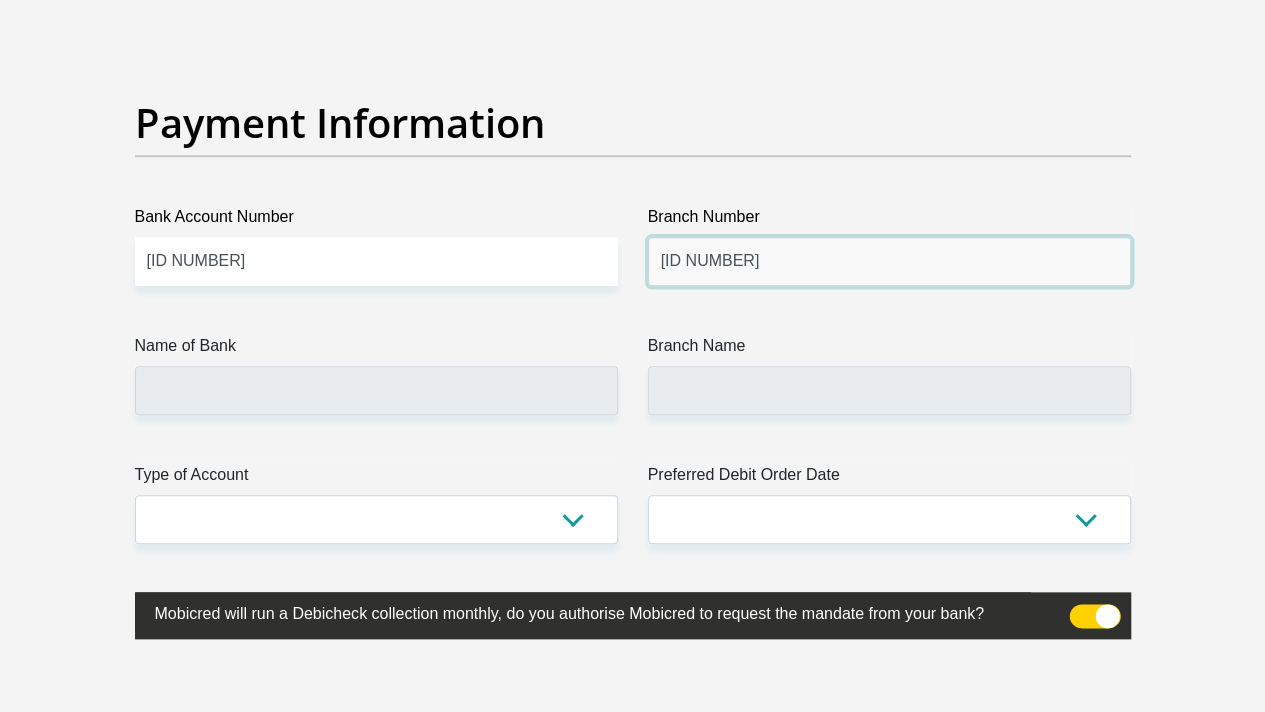 scroll, scrollTop: 4630, scrollLeft: 0, axis: vertical 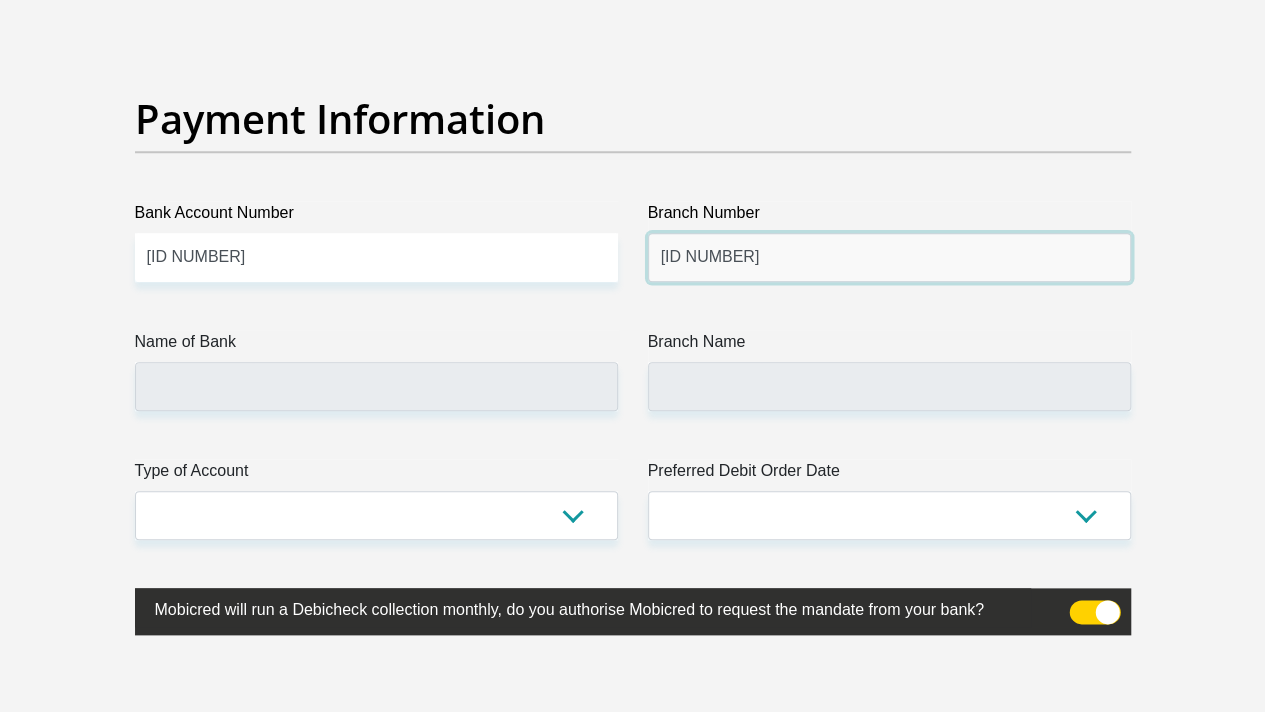 type on "000205" 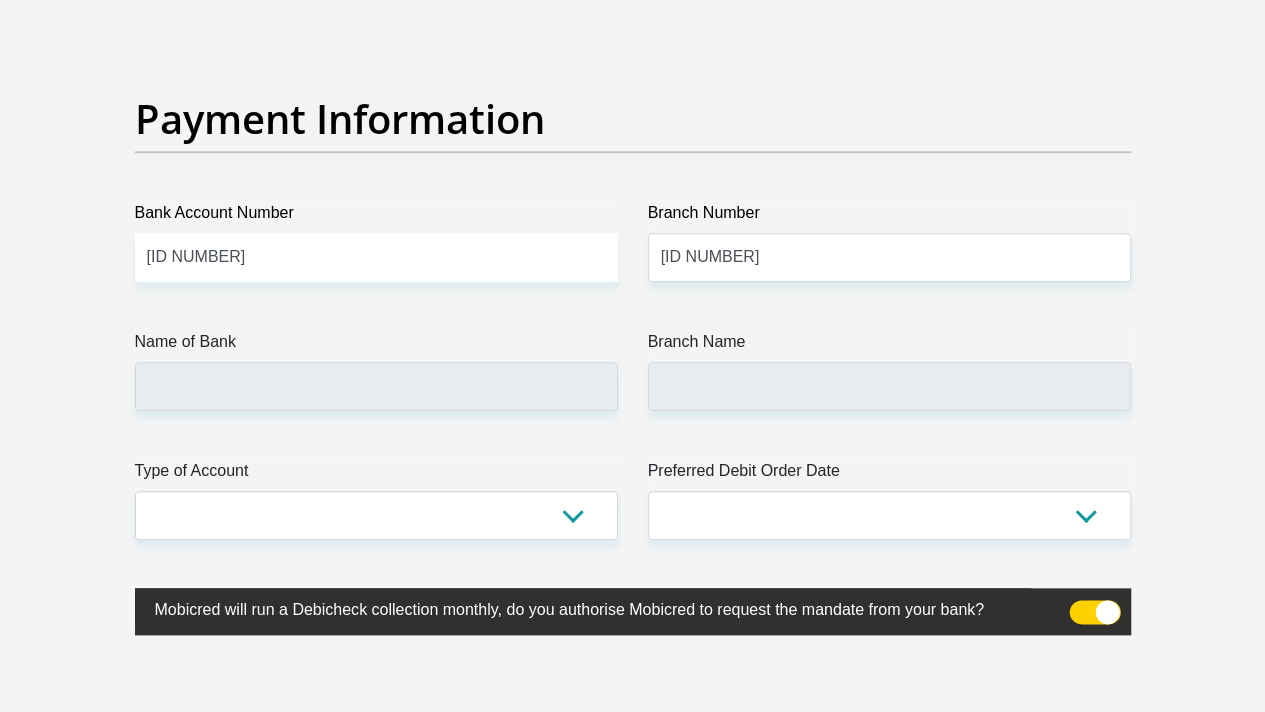 click on "Title
Mr
Ms
Mrs
Dr
Other
First Name
Innocent
Surname
Maligana
ID Number
0010015706087
Please input valid ID number
Race
Black
Coloured
Indian
White
Other
Contact Number
0605032354
Please input valid contact number
Nationality
South Africa
Afghanistan
Aland Islands  Albania  Angola" at bounding box center [633, -989] 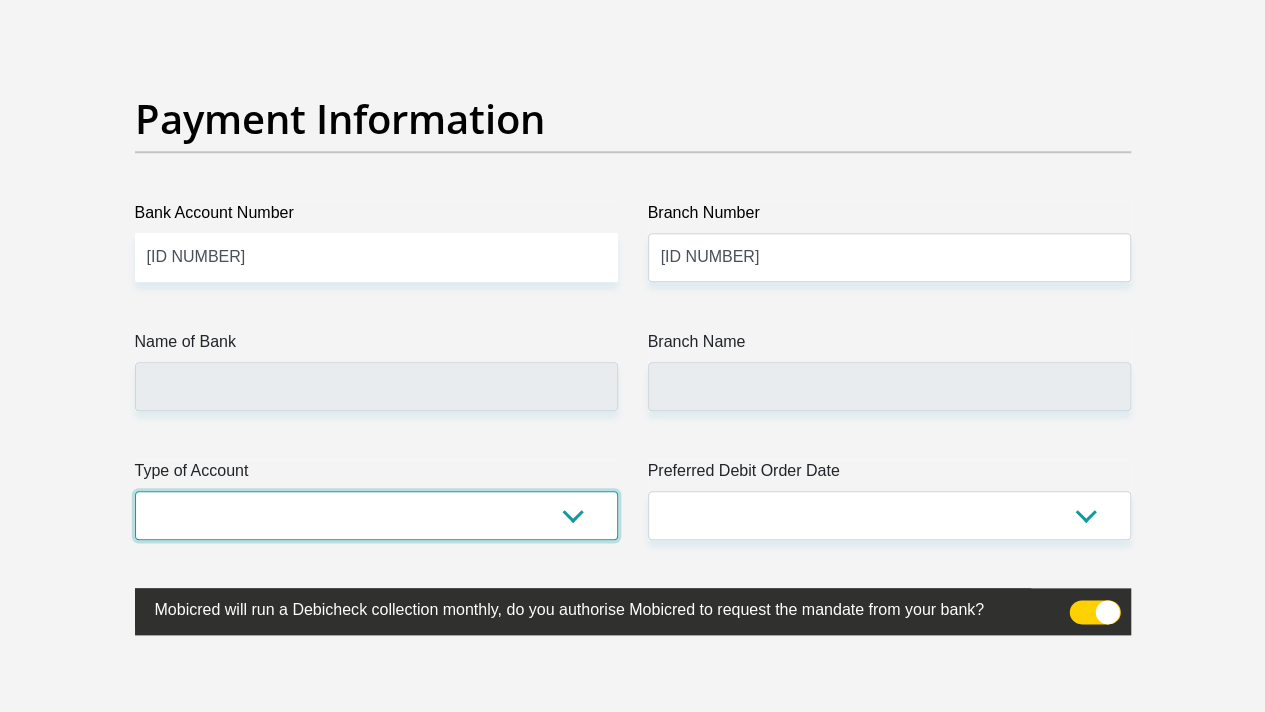 type on "STANDARD BANK" 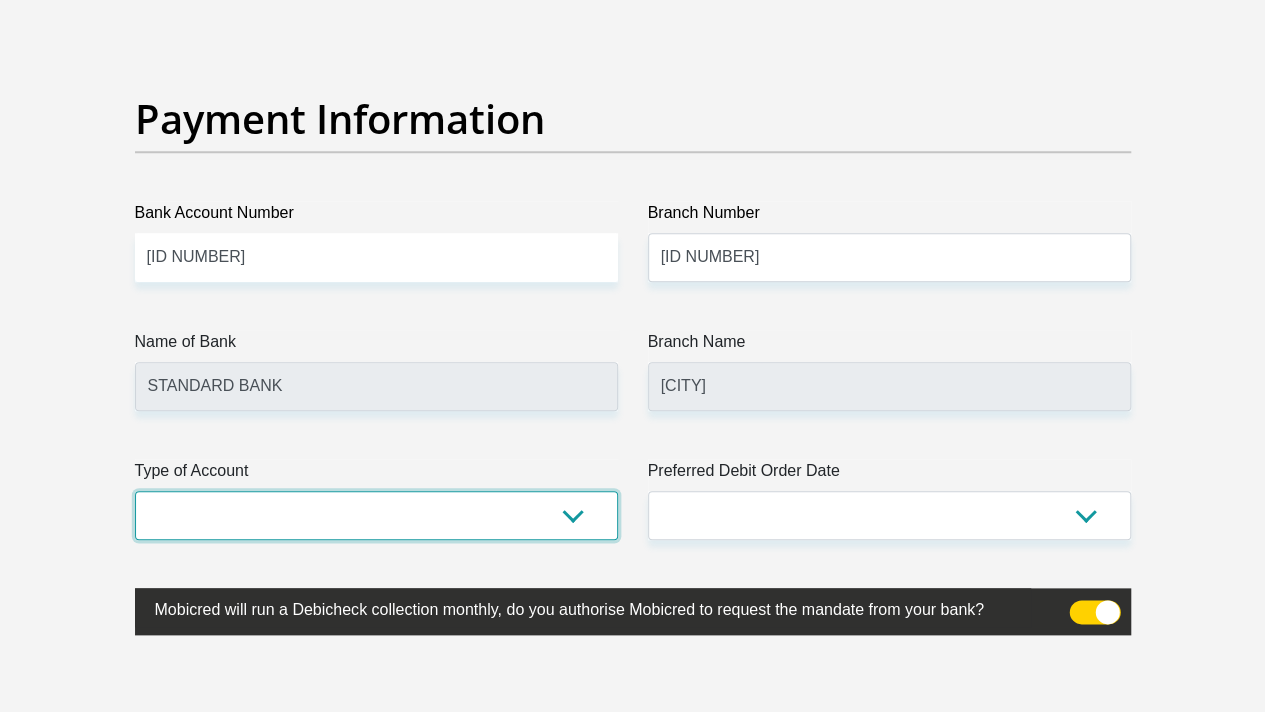 click on "Cheque
Savings" at bounding box center [376, 515] 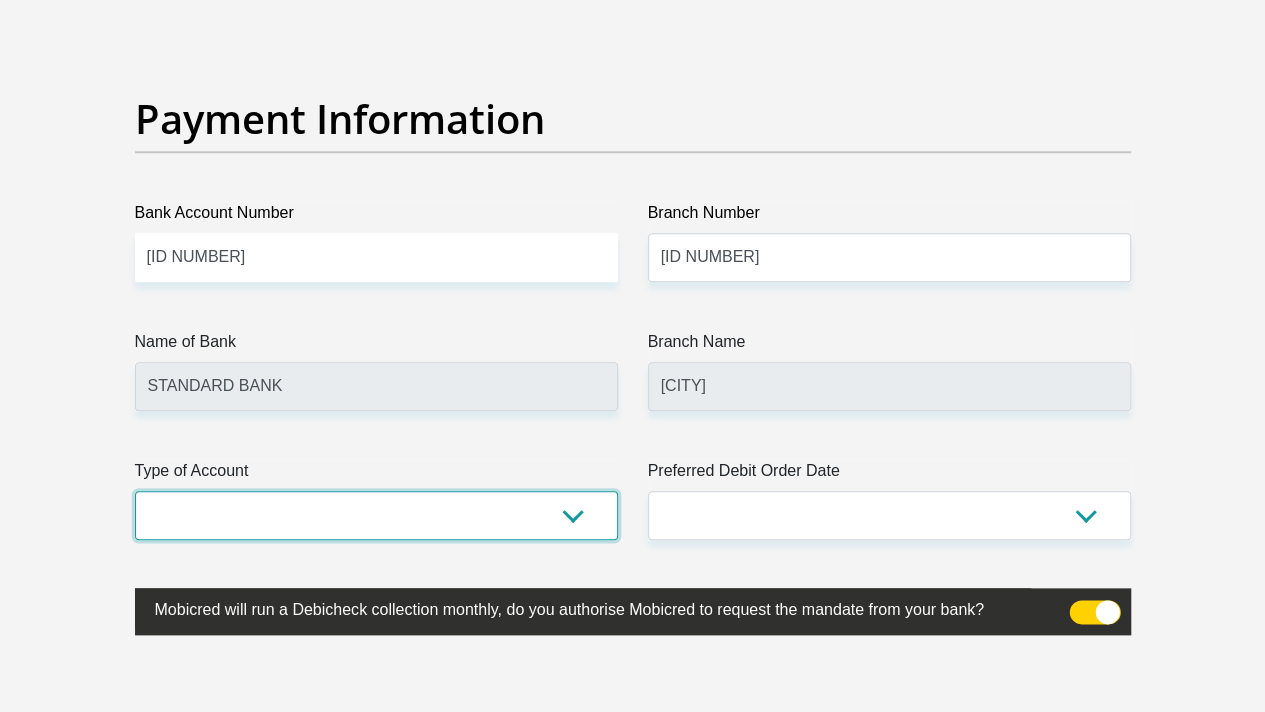select on "CUR" 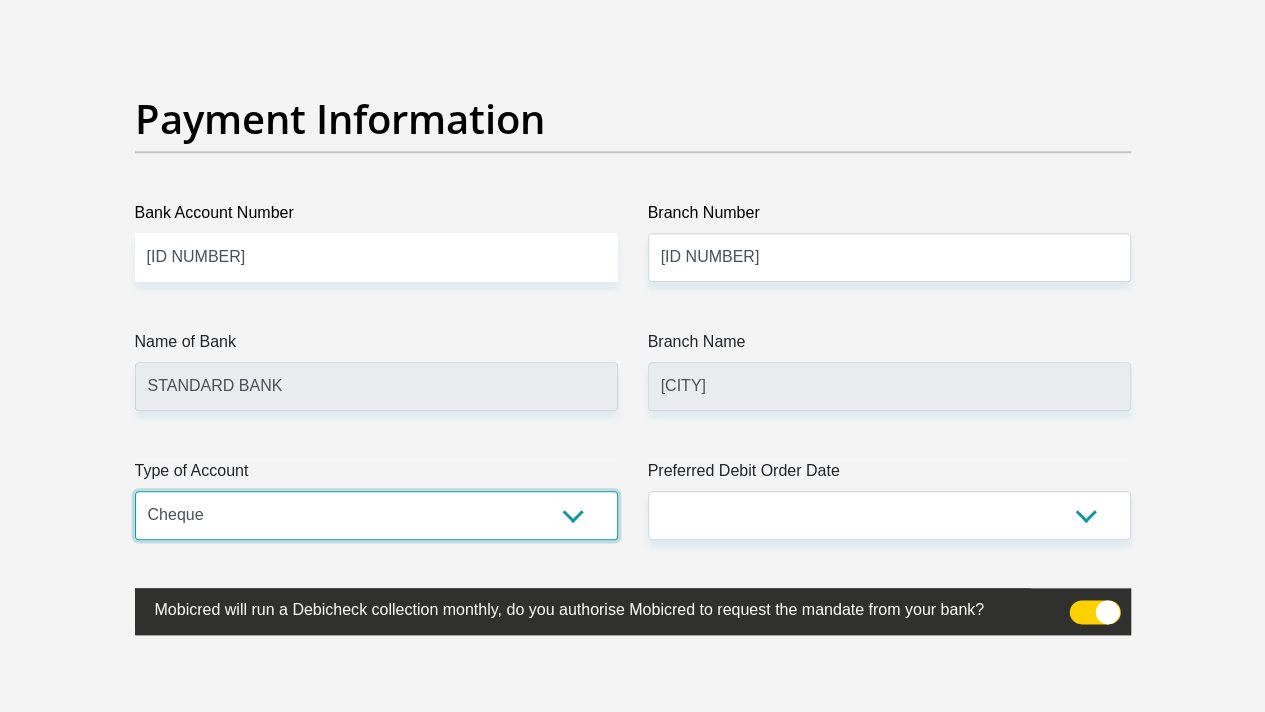 click on "Cheque
Savings" at bounding box center (376, 515) 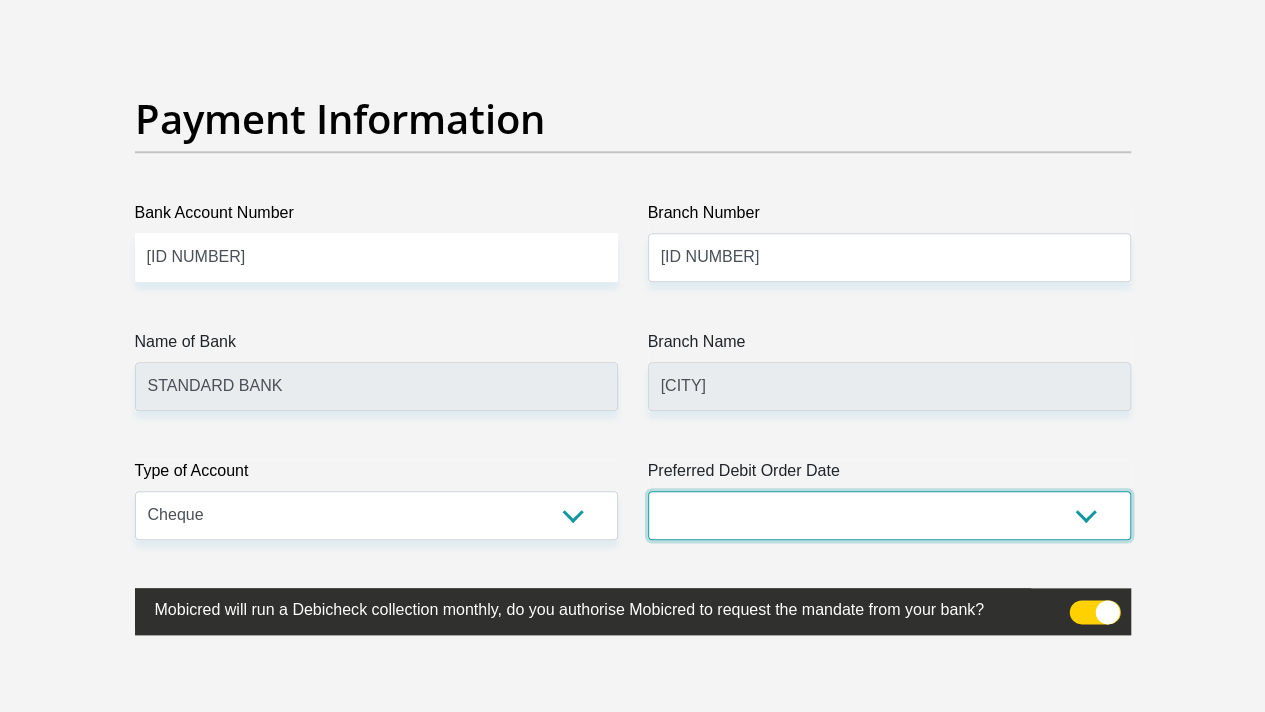 click on "1st
2nd
3rd
4th
5th
7th
18th
19th
20th
21st
22nd
23rd
24th
25th
26th
27th
28th
29th
30th" at bounding box center (889, 515) 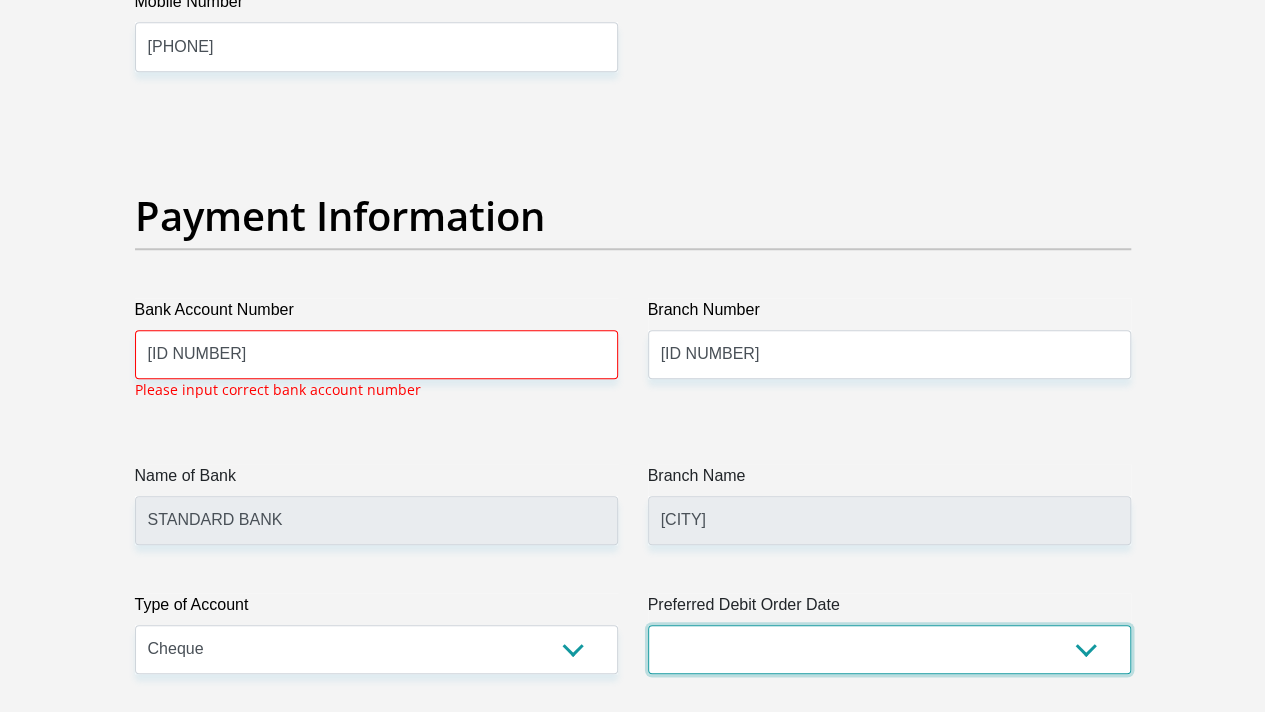 scroll, scrollTop: 4532, scrollLeft: 0, axis: vertical 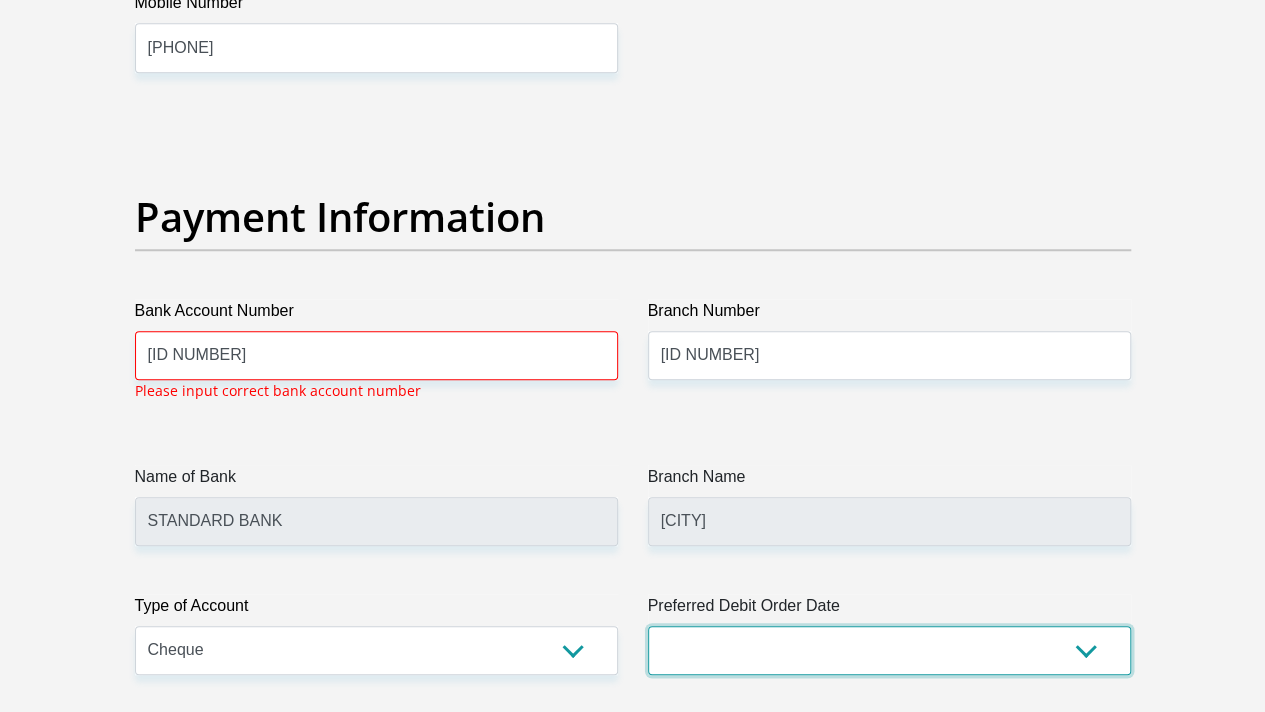 select on "25" 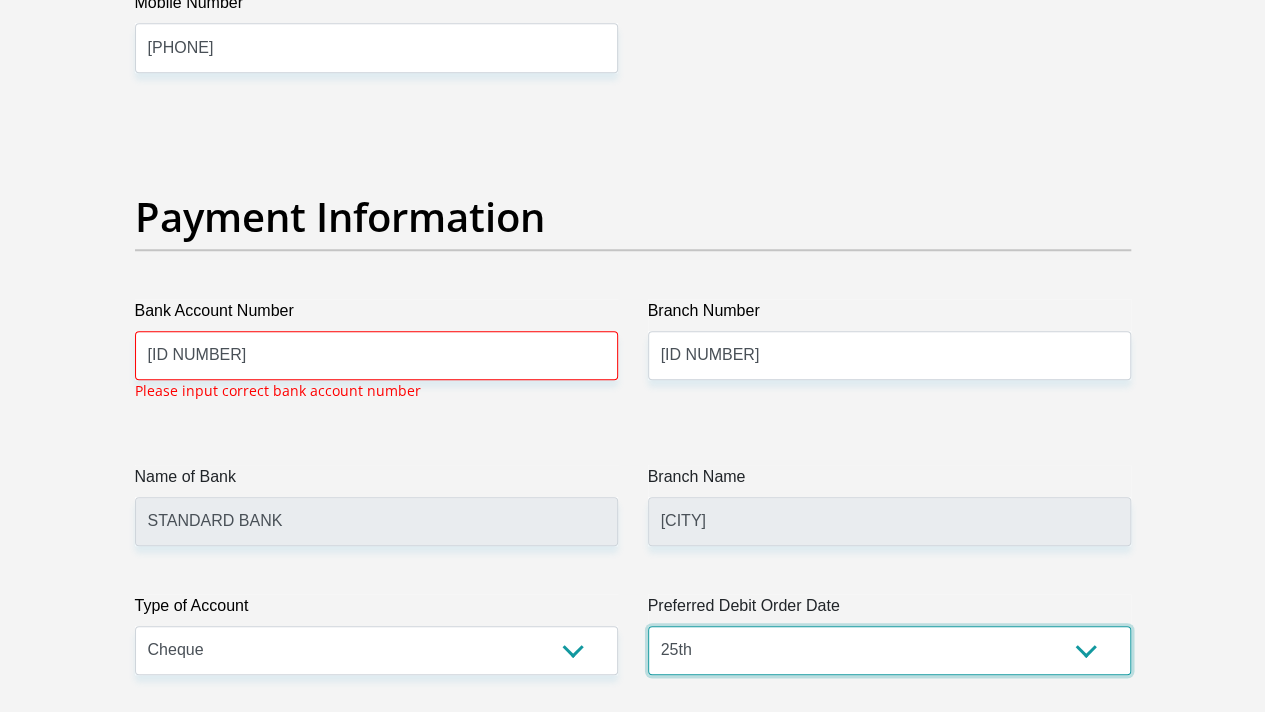 click on "1st
2nd
3rd
4th
5th
7th
18th
19th
20th
21st
22nd
23rd
24th
25th
26th
27th
28th
29th
30th" at bounding box center [889, 650] 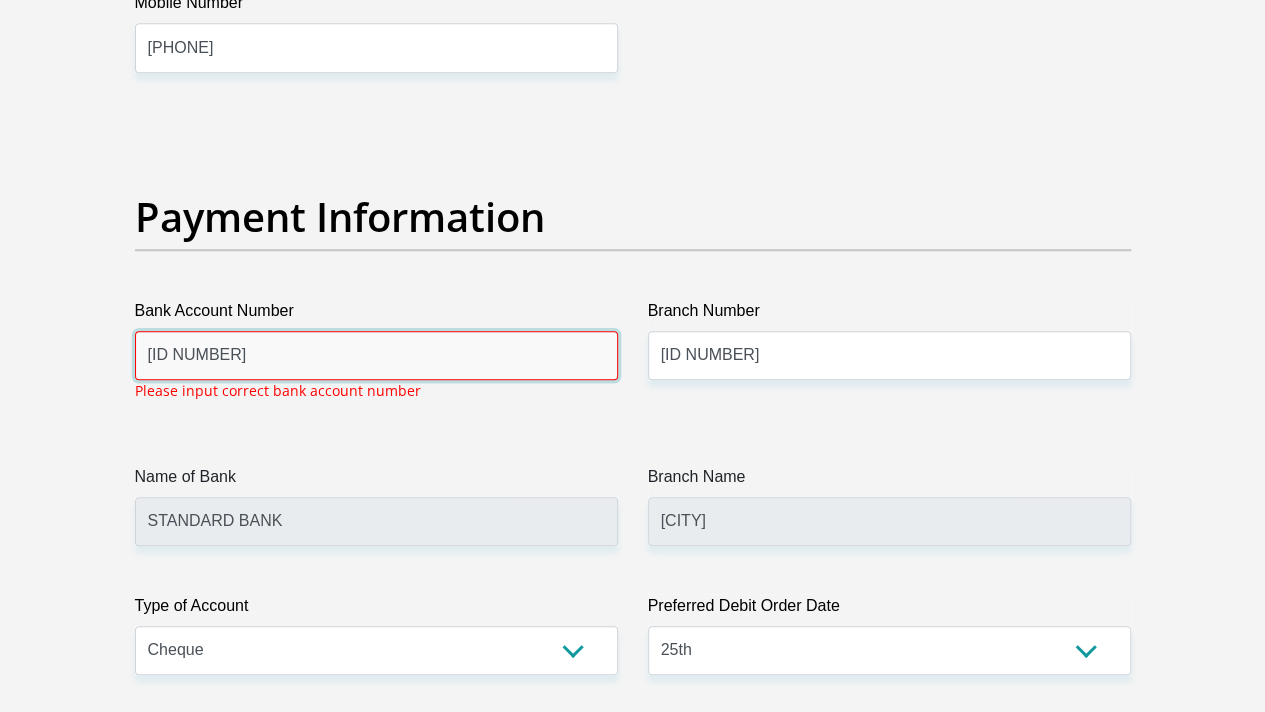 click on "1233211240" at bounding box center (376, 355) 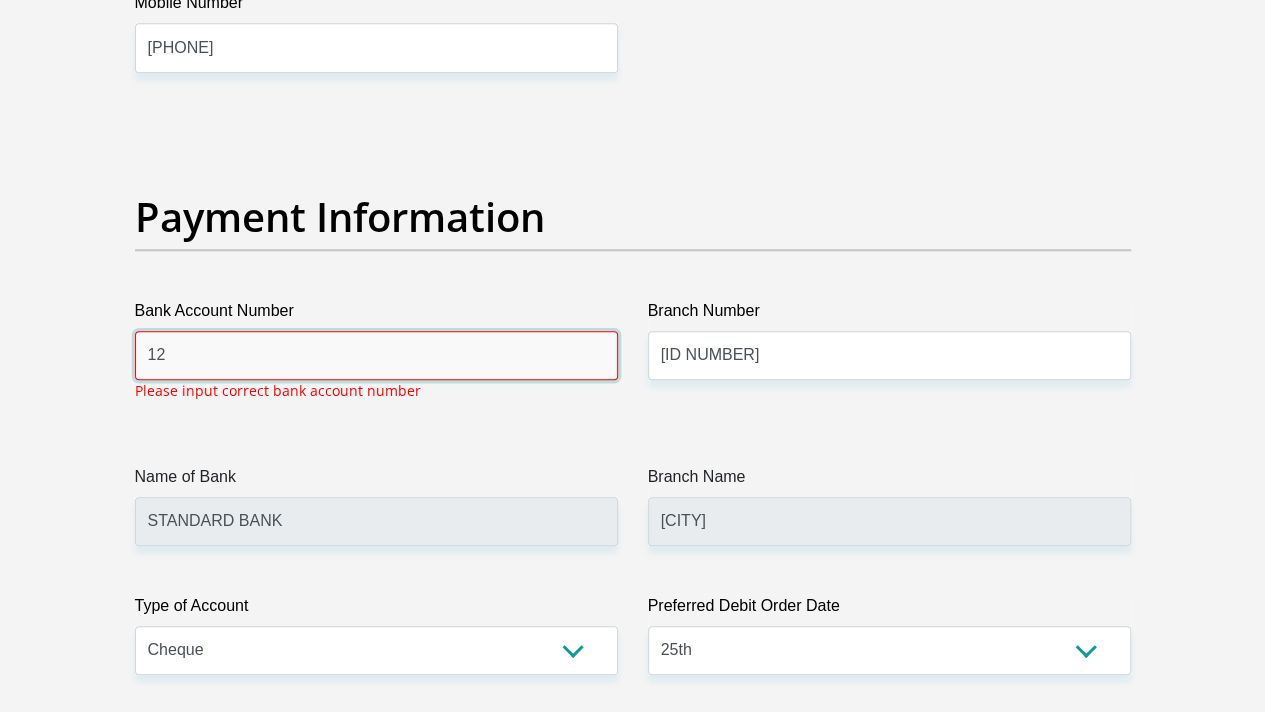 type on "1" 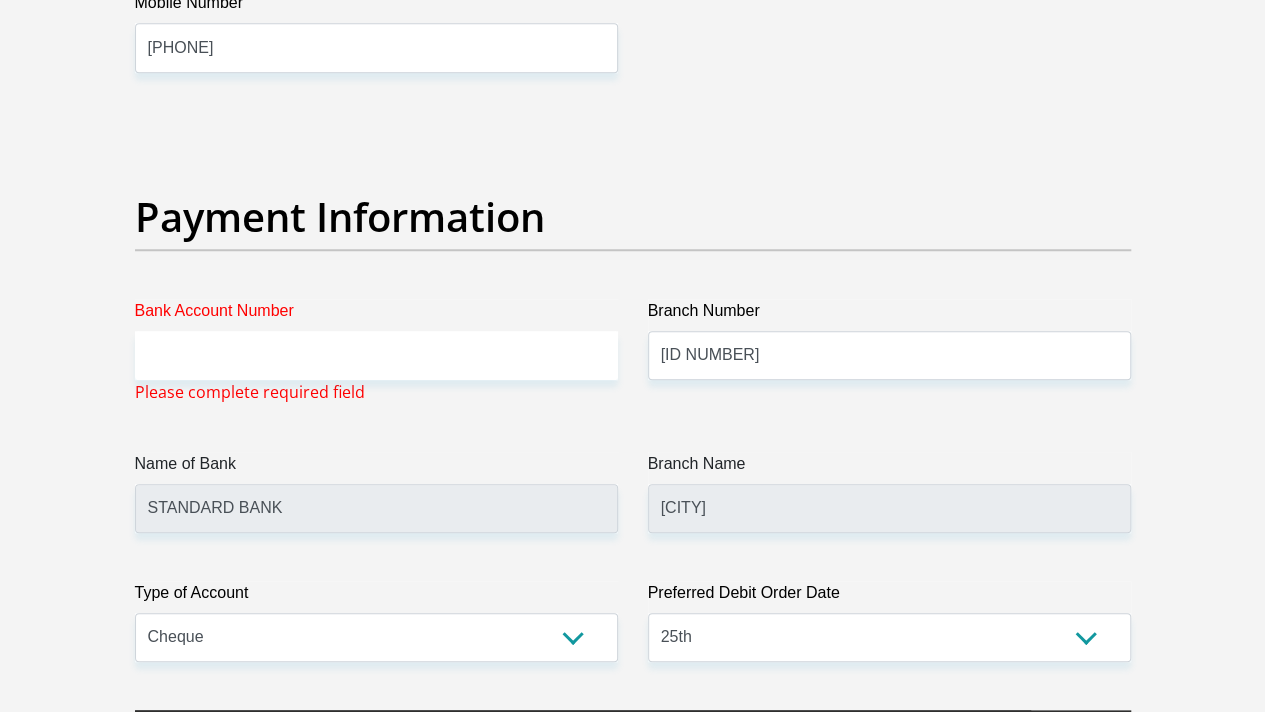 click on "Personal Details
Title
Mr
Ms
Mrs
Dr
Other
First Name
Innocent
Surname
Maligana
ID Number
0010015706087
Please input valid ID number
Race
Black
Coloured
Indian
White
Other
Contact Number
0605032354
Please input valid contact number" at bounding box center [632, -873] 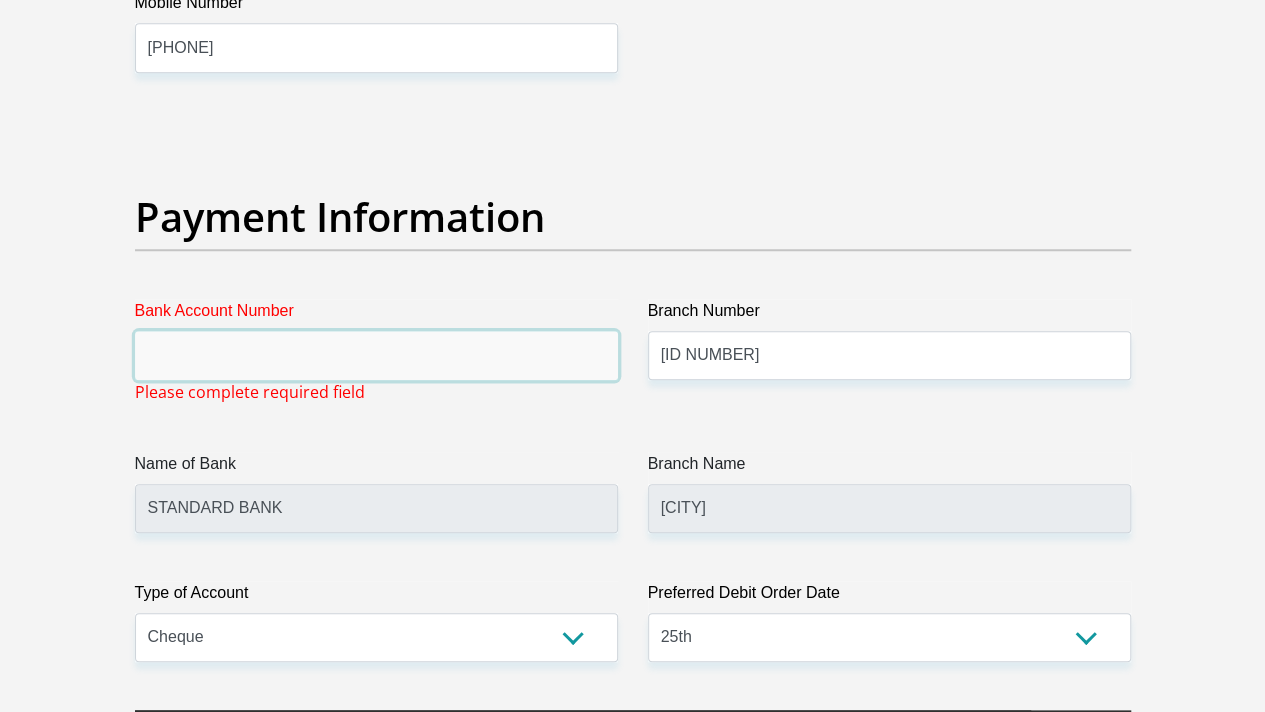 click on "Bank Account Number" at bounding box center [376, 355] 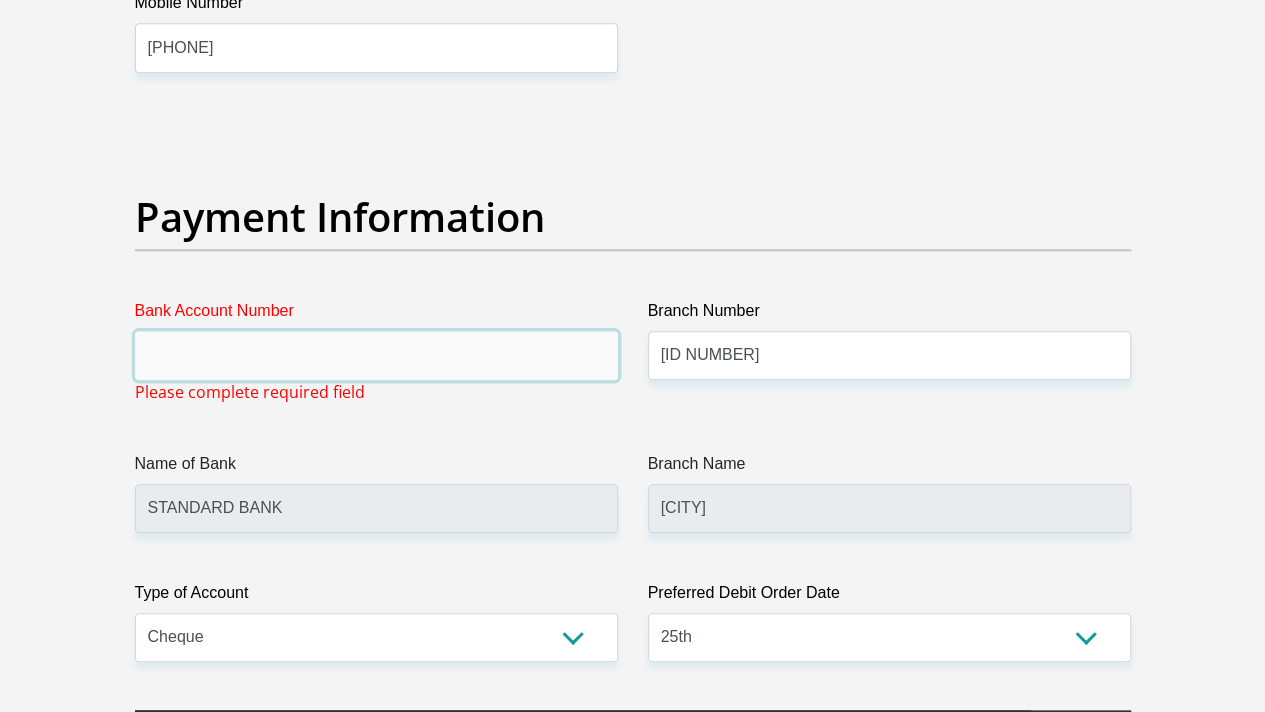 paste on "10240609814" 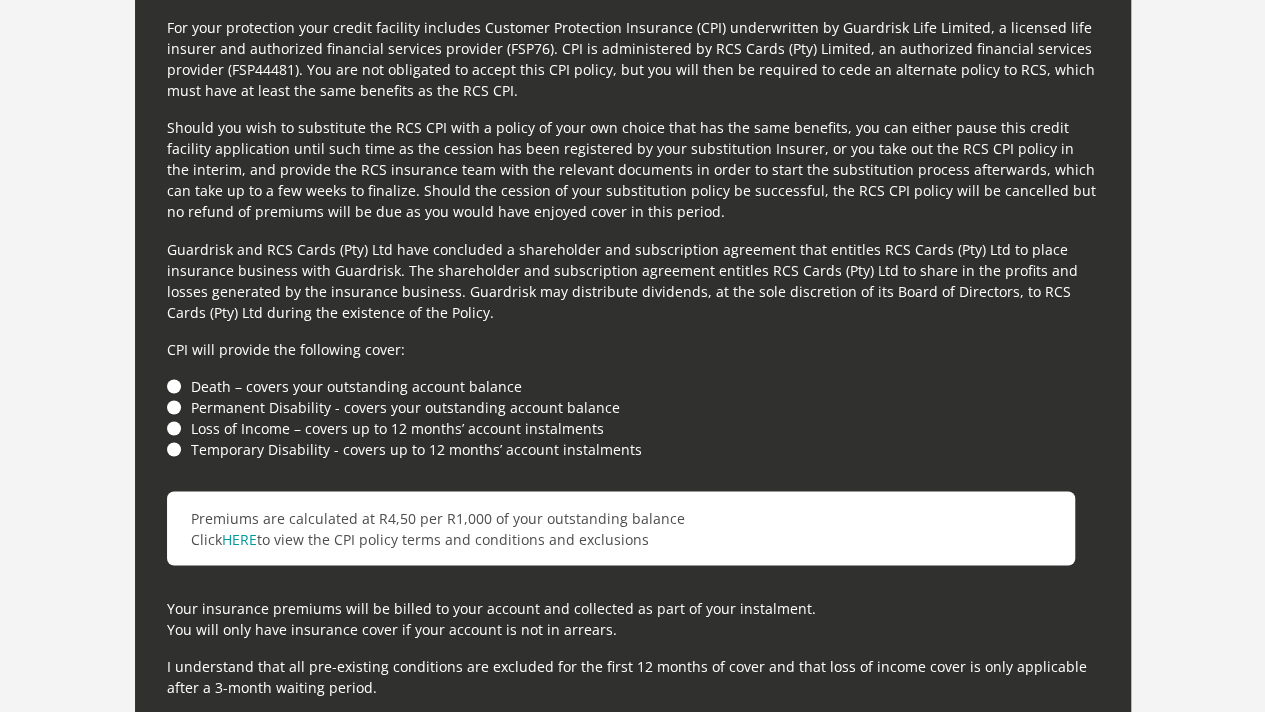 scroll, scrollTop: 5464, scrollLeft: 0, axis: vertical 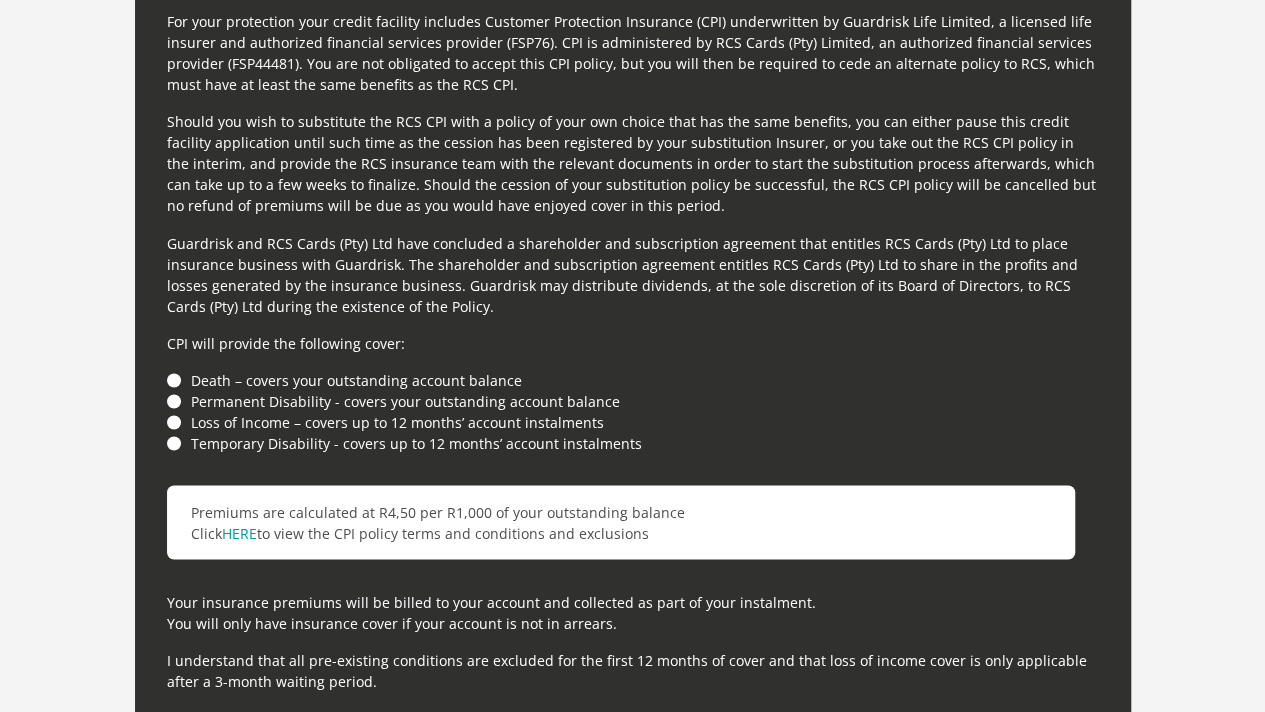 click on "Death – covers your outstanding account balance" at bounding box center [633, 379] 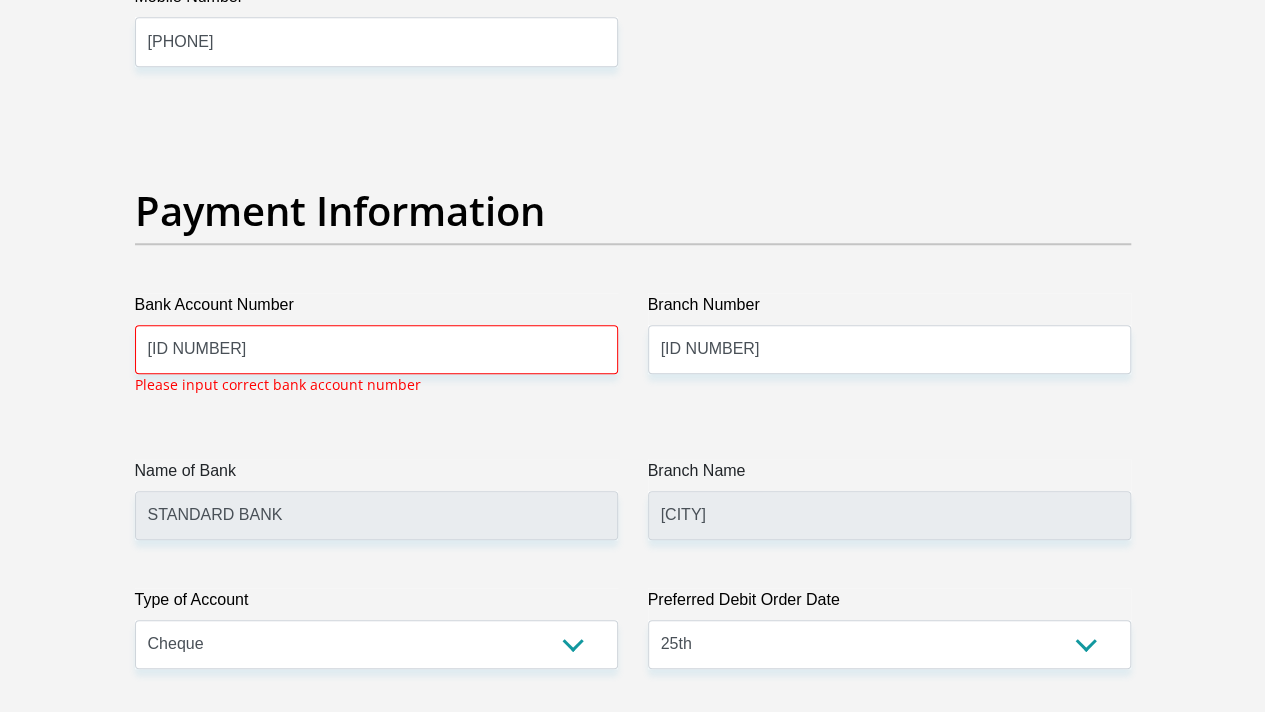 scroll, scrollTop: 4532, scrollLeft: 0, axis: vertical 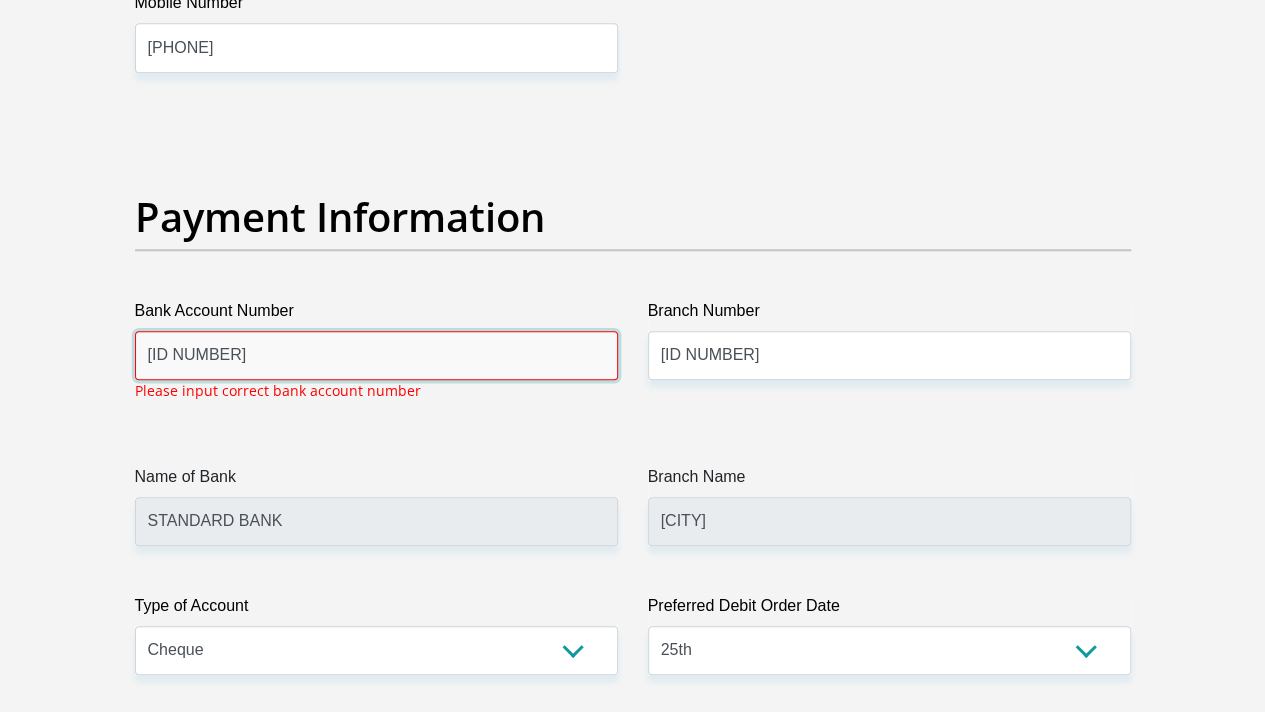 click on "10240609814" at bounding box center (376, 355) 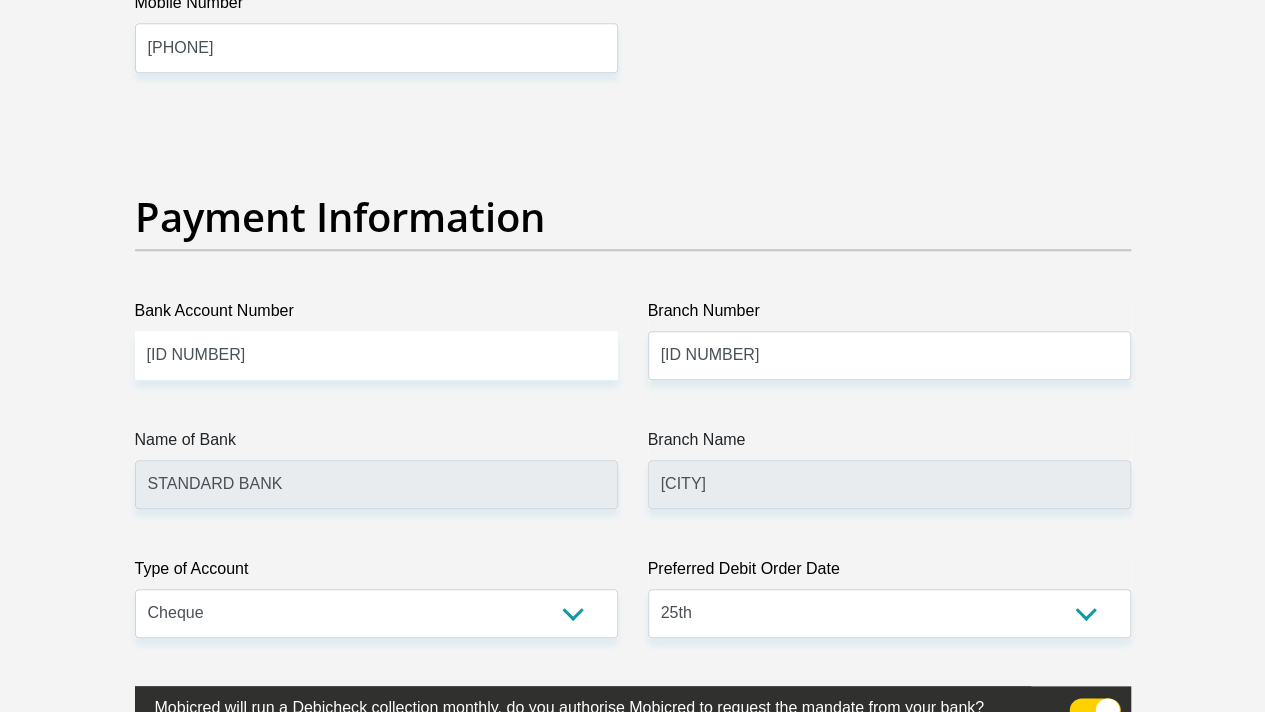 click on "Title
Mr
Ms
Mrs
Dr
Other
First Name
Innocent
Surname
Maligana
ID Number
0010015706087
Please input valid ID number
Race
Black
Coloured
Indian
White
Other
Contact Number
0605032354
Please input valid contact number
Nationality
South Africa
Afghanistan
Aland Islands  Albania  Angola" at bounding box center [633, -891] 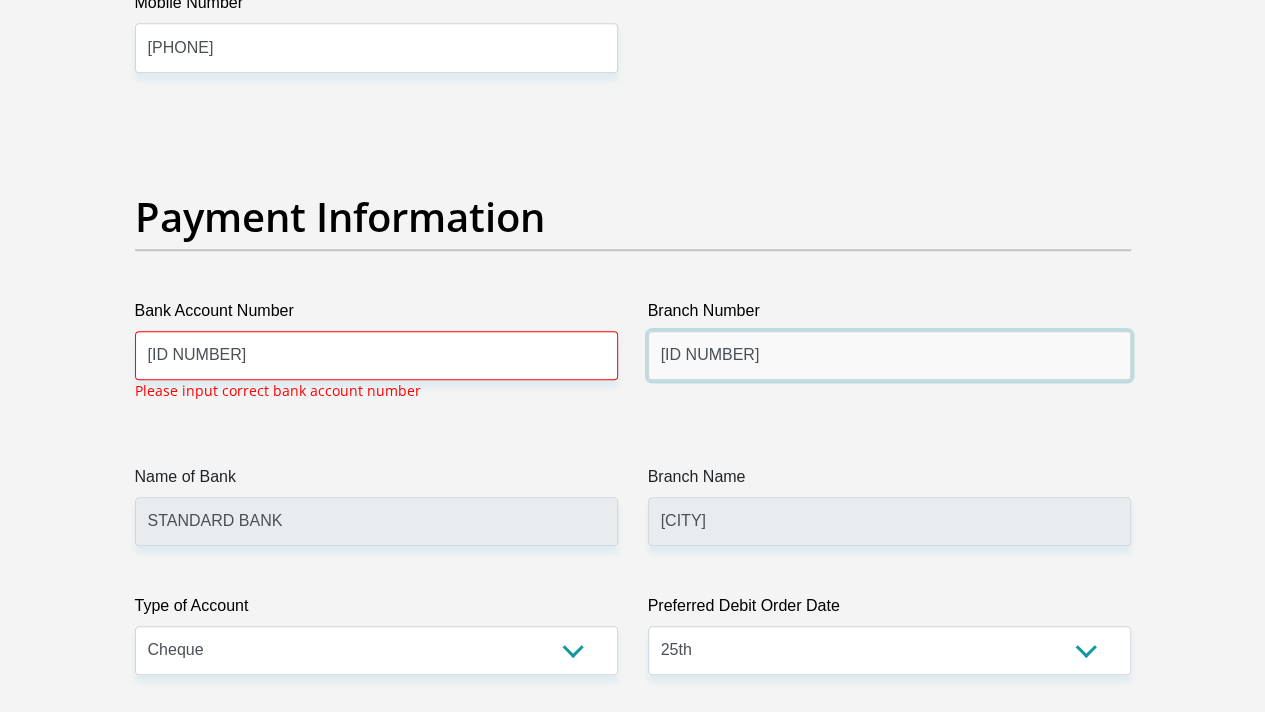 click on "000205" at bounding box center [889, 355] 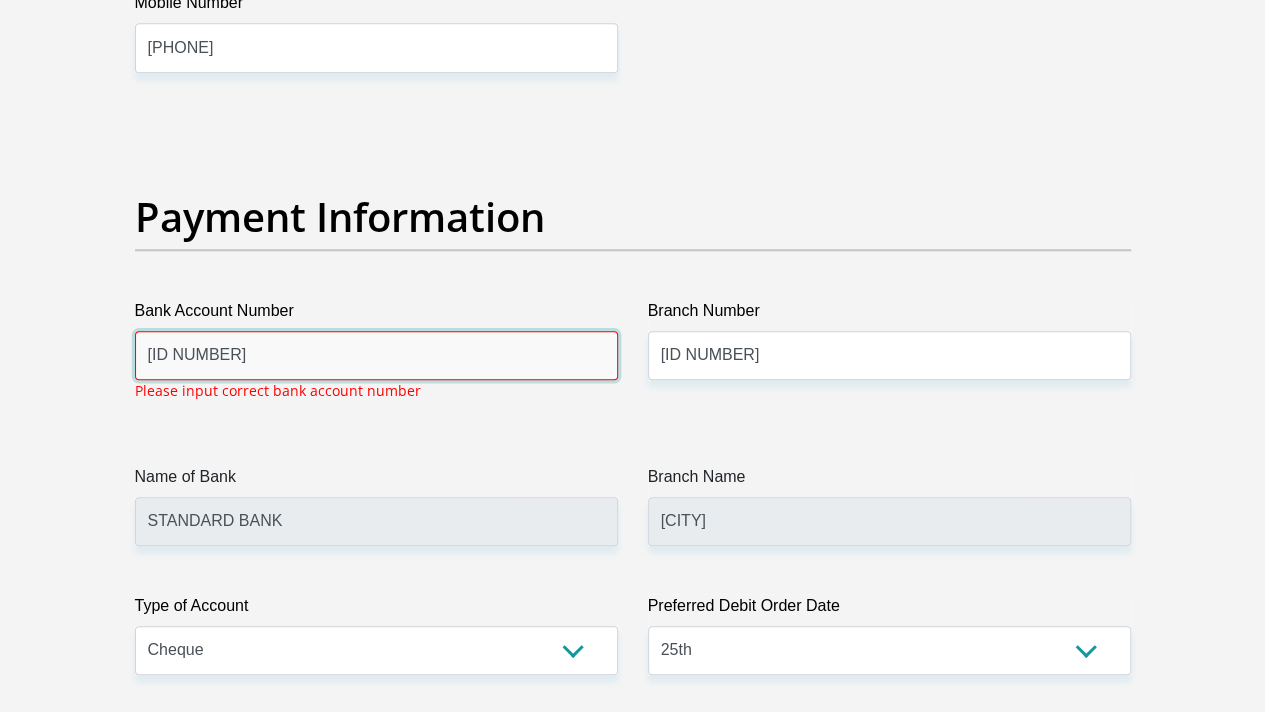 click on "10240609814" at bounding box center (376, 355) 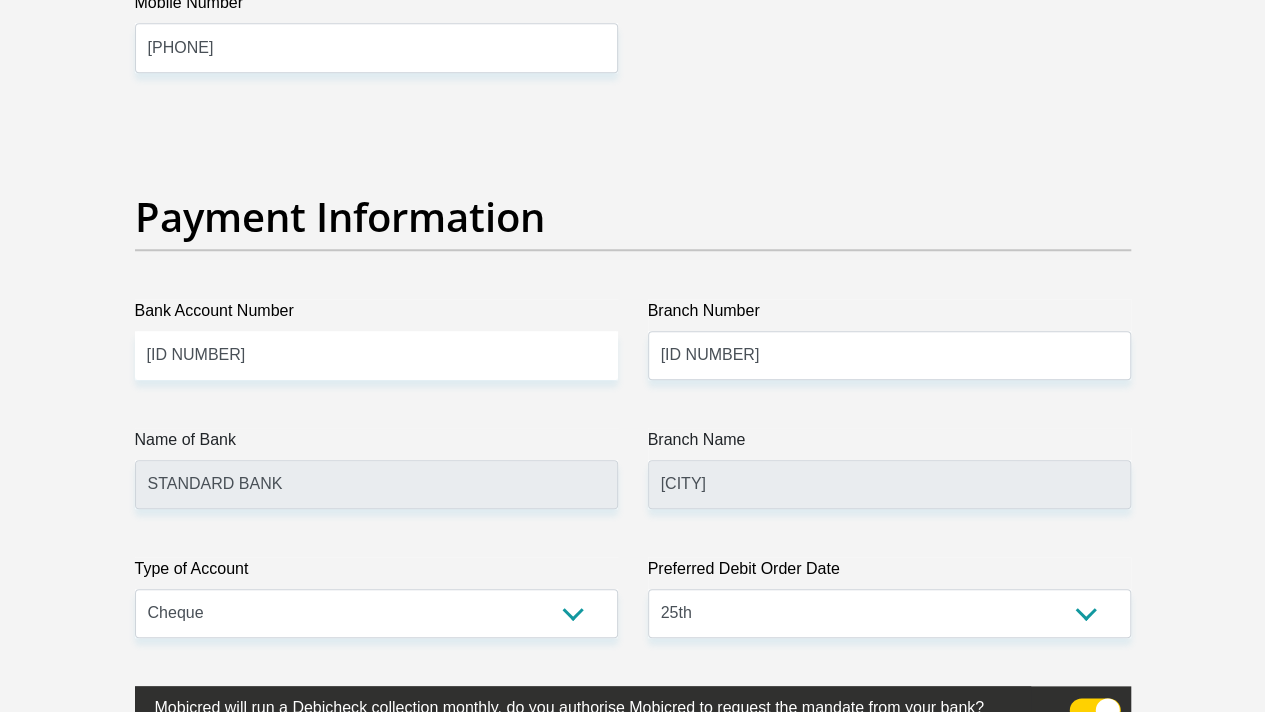 click on "Payment Information" at bounding box center [633, 217] 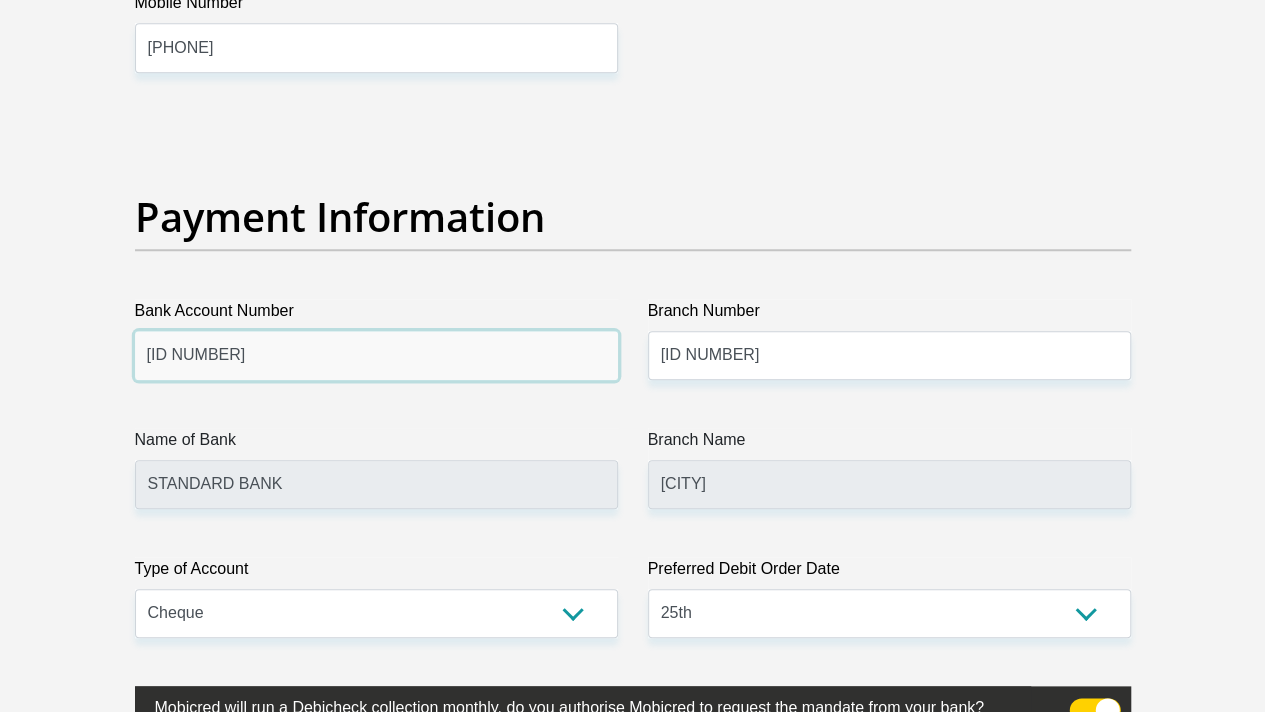 click on "10240609814" at bounding box center [376, 355] 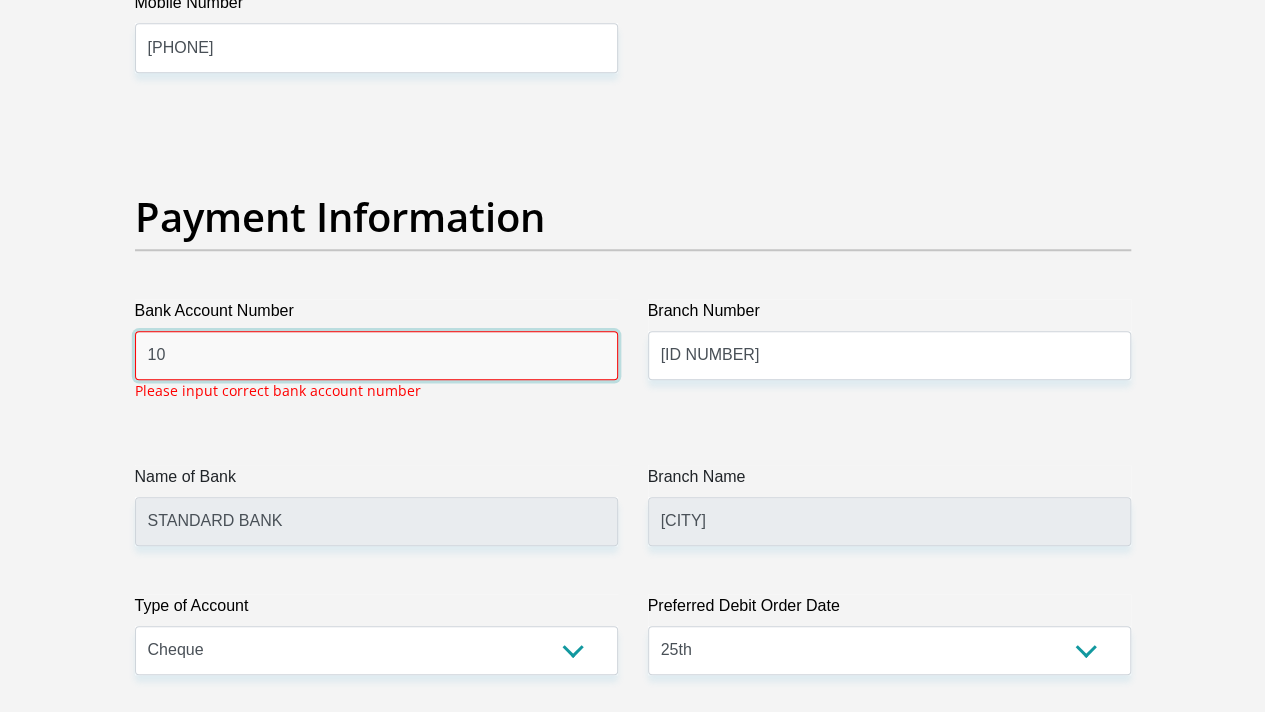 type on "1" 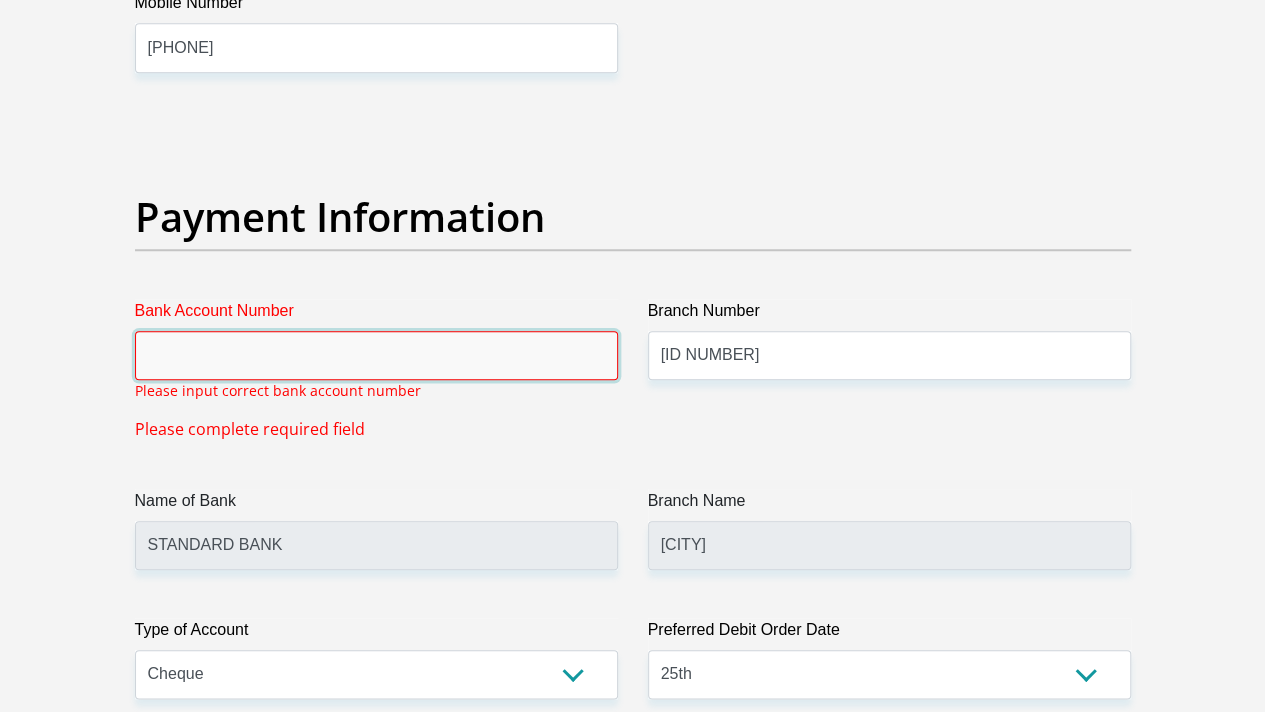 paste on "10240609814" 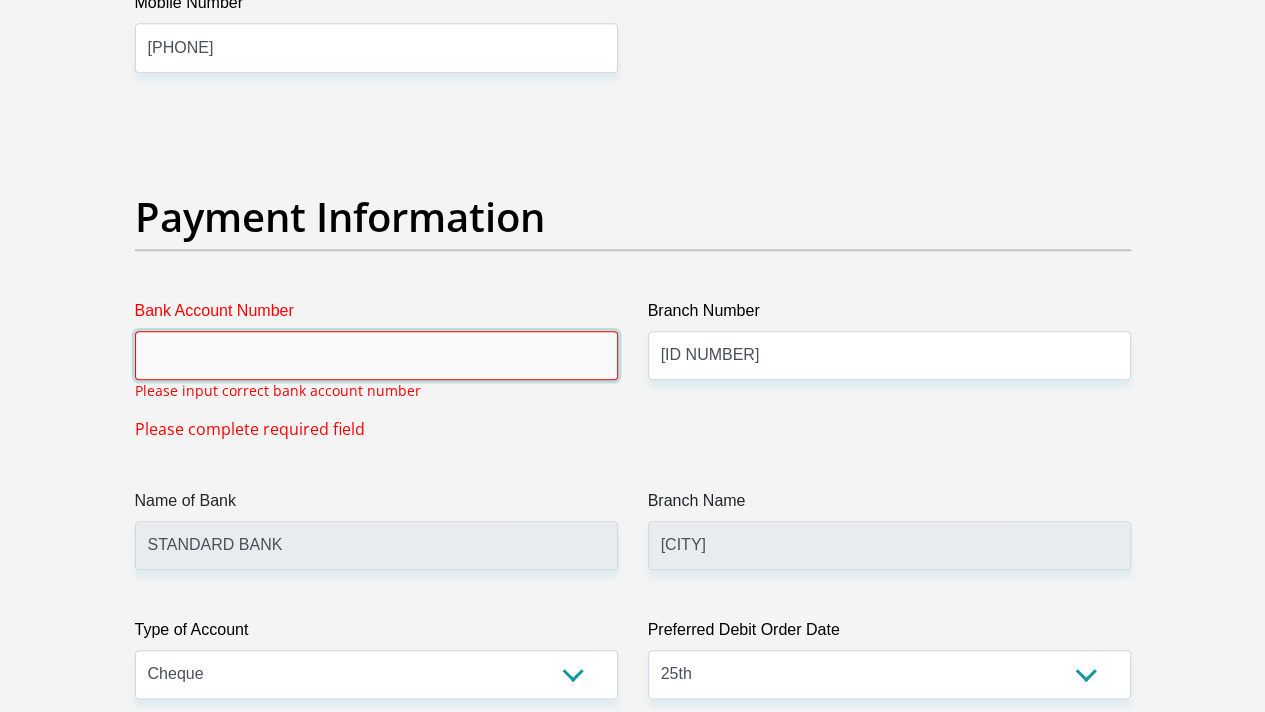 type on "10240609814" 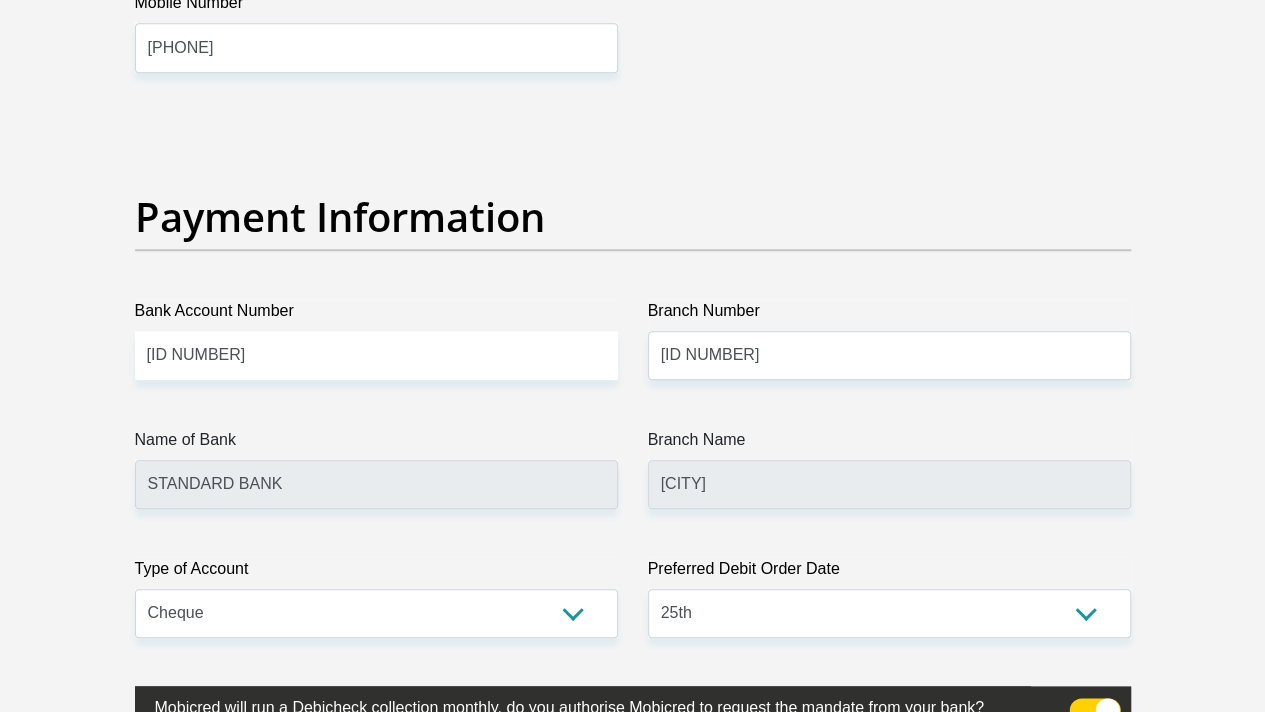 click on "Title
Mr
Ms
Mrs
Dr
Other
First Name
Innocent
Surname
Maligana
ID Number
0010015706087
Please input valid ID number
Race
Black
Coloured
Indian
White
Other
Contact Number
0605032354
Please input valid contact number
Nationality
South Africa
Afghanistan
Aland Islands  Albania  Angola" at bounding box center (633, -891) 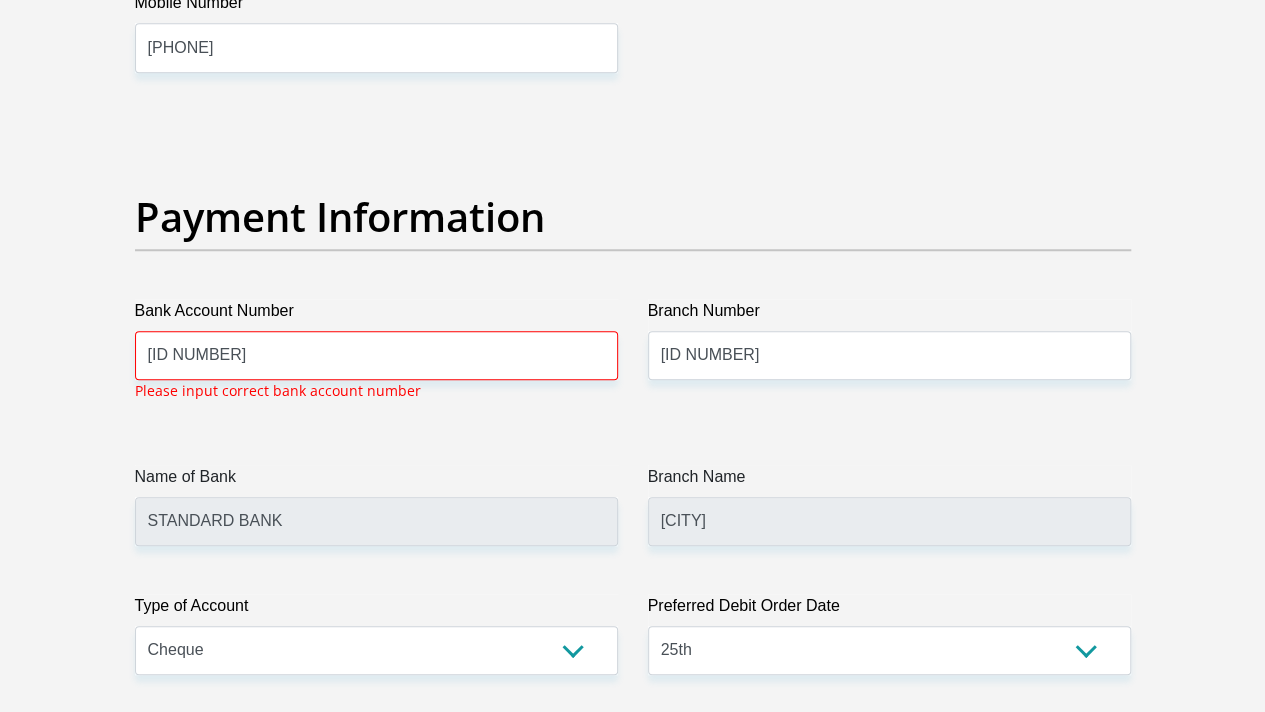 click on "Title
Mr
Ms
Mrs
Dr
Other
First Name
Innocent
Surname
Maligana
ID Number
0010015706087
Please input valid ID number
Race
Black
Coloured
Indian
White
Other
Contact Number
0605032354
Please input valid contact number
Nationality
South Africa
Afghanistan
Aland Islands  Albania  Angola" at bounding box center [633, -872] 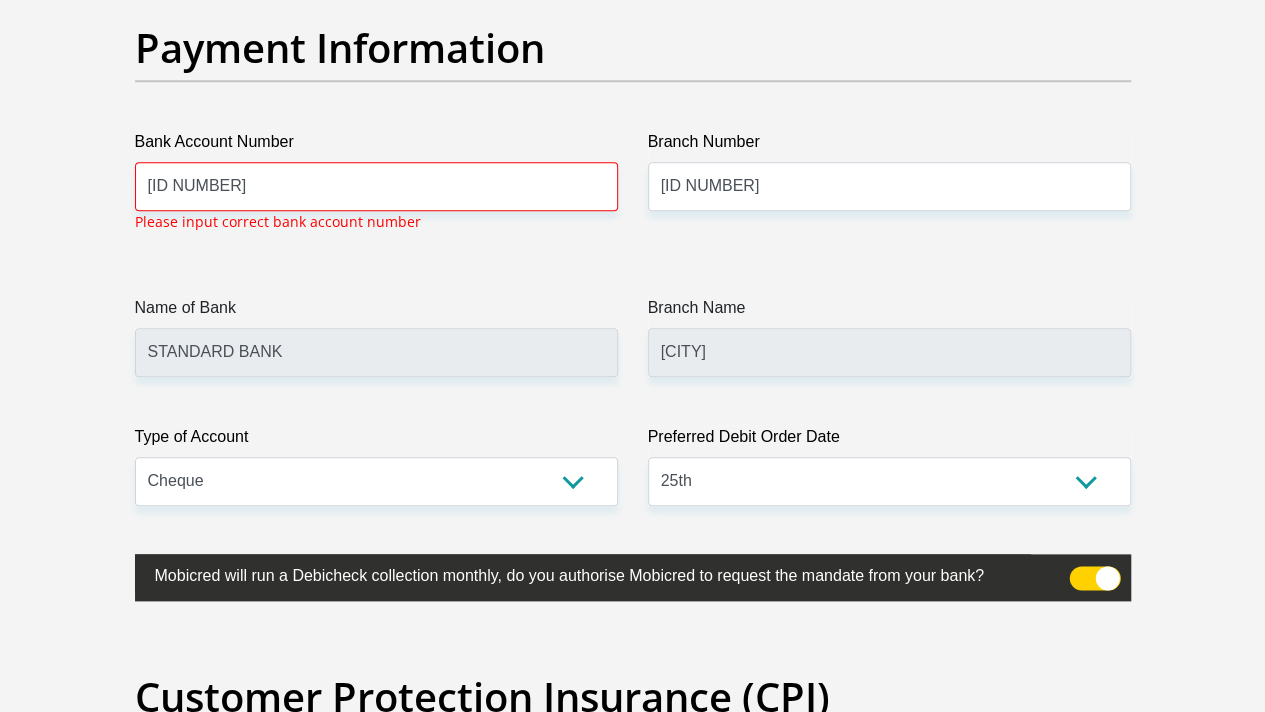 scroll, scrollTop: 4702, scrollLeft: 0, axis: vertical 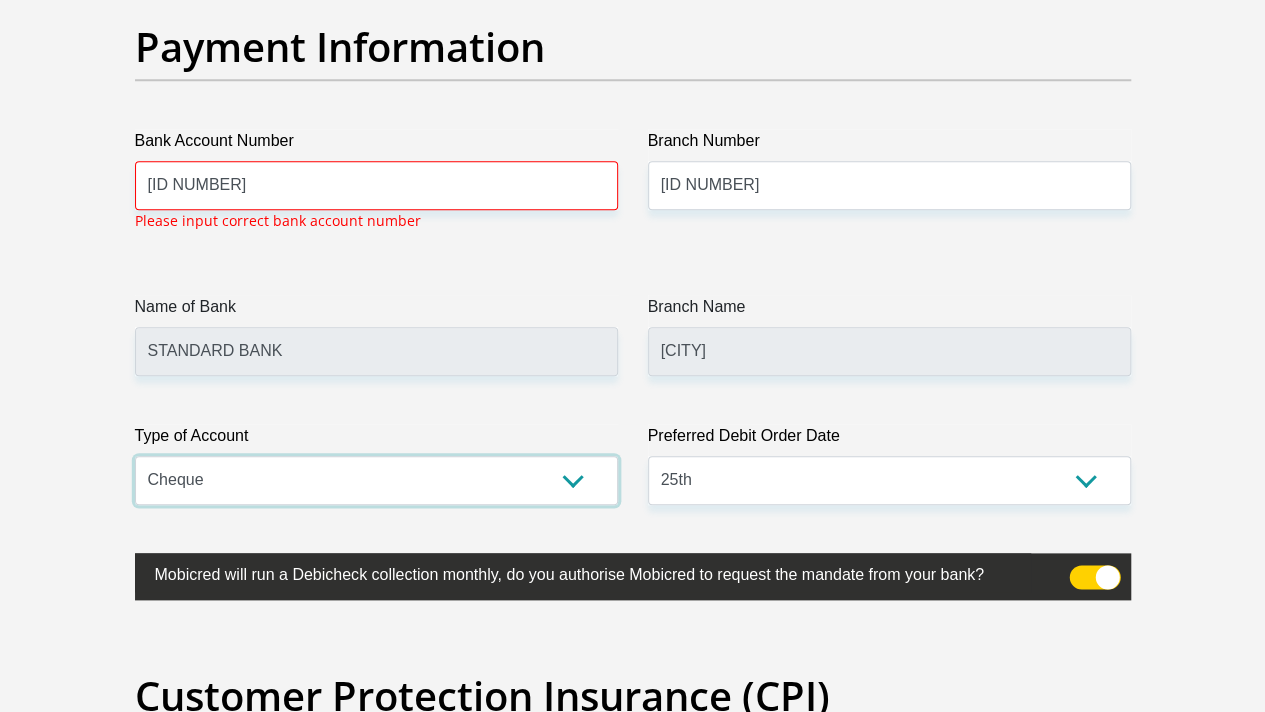 click on "Cheque
Savings" at bounding box center [376, 480] 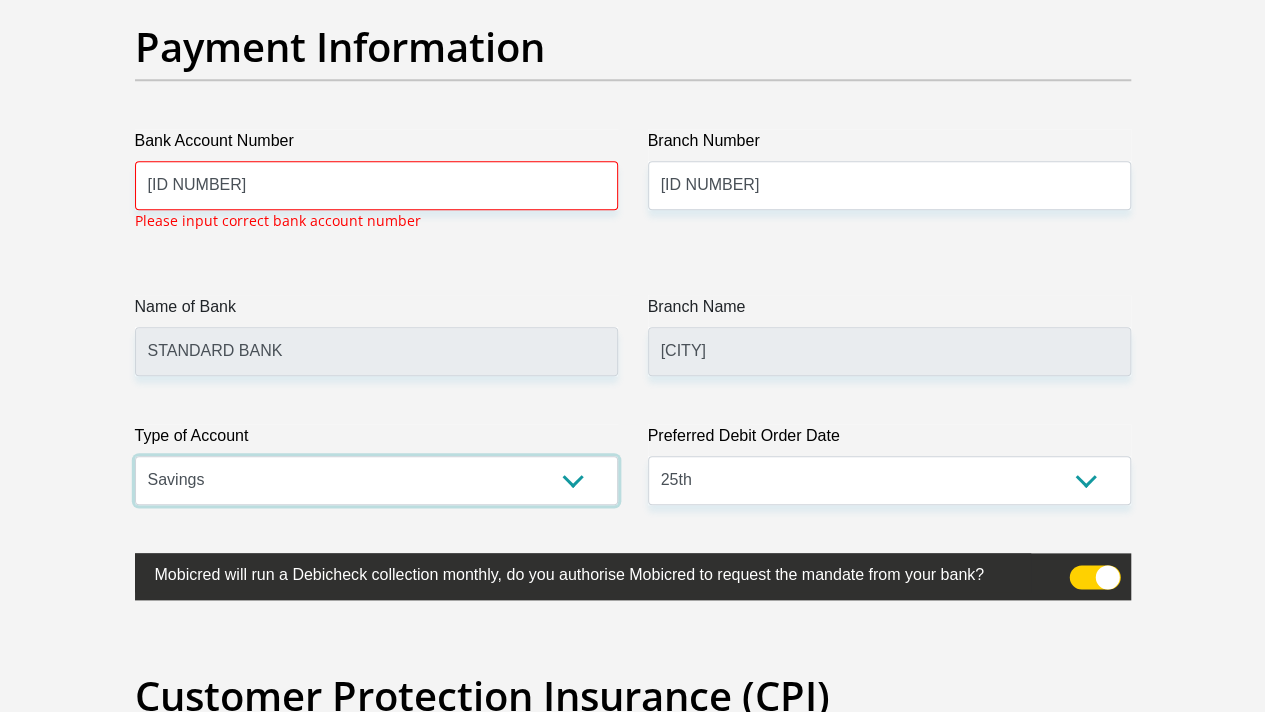 click on "Cheque
Savings" at bounding box center [376, 480] 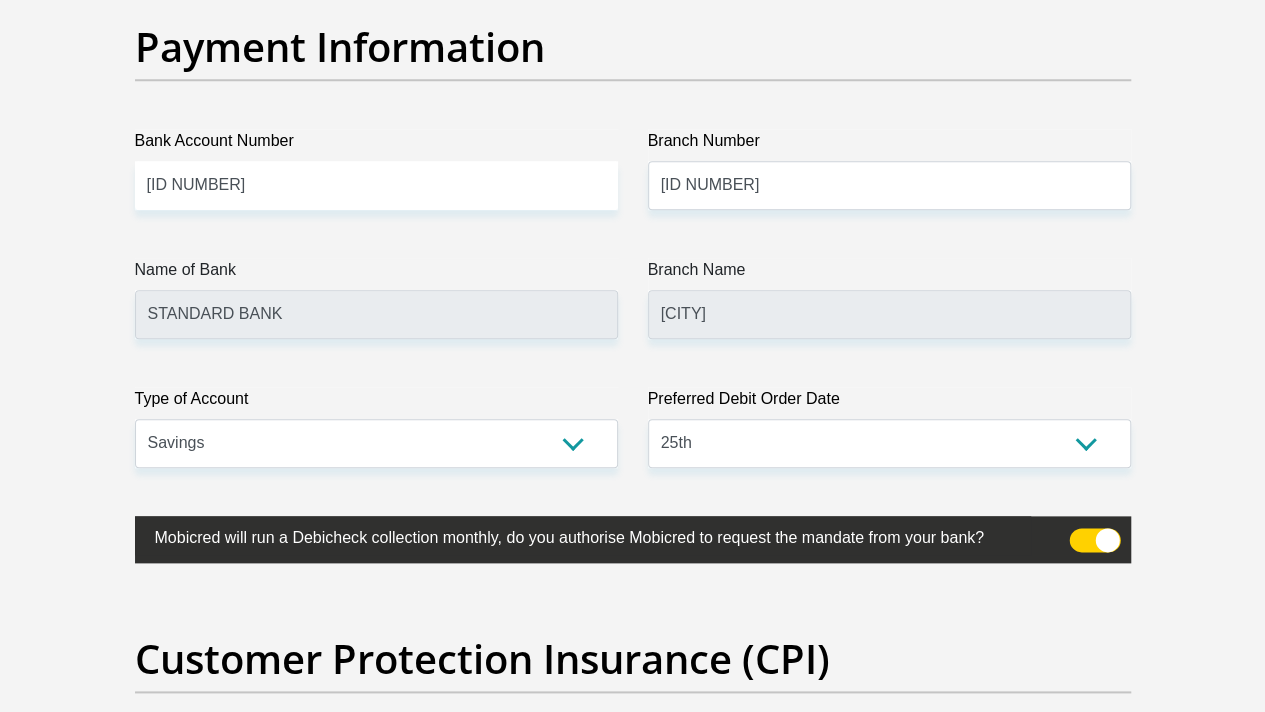 click on "Title
Mr
Ms
Mrs
Dr
Other
First Name
Innocent
Surname
Maligana
ID Number
0010015706087
Please input valid ID number
Race
Black
Coloured
Indian
White
Other
Contact Number
0605032354
Please input valid contact number
Nationality
South Africa
Afghanistan
Aland Islands  Albania  Angola" at bounding box center [633, -1061] 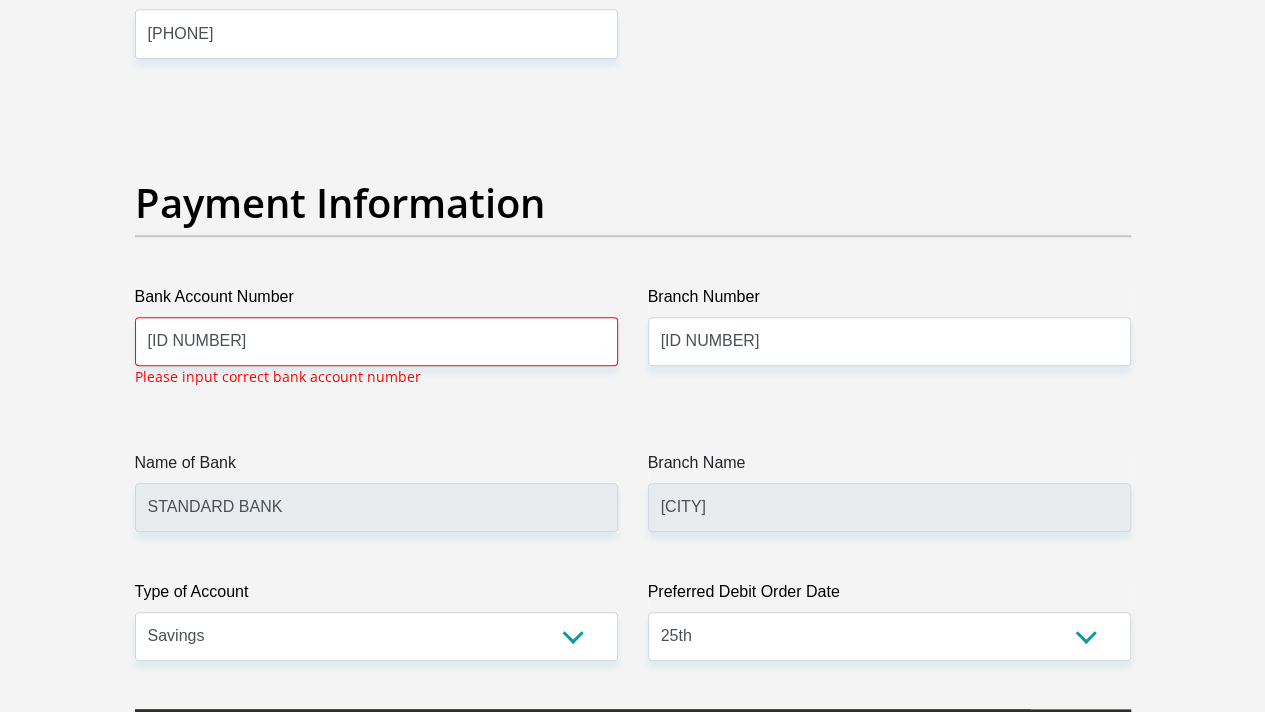 drag, startPoint x: 531, startPoint y: 482, endPoint x: 541, endPoint y: 535, distance: 53.935146 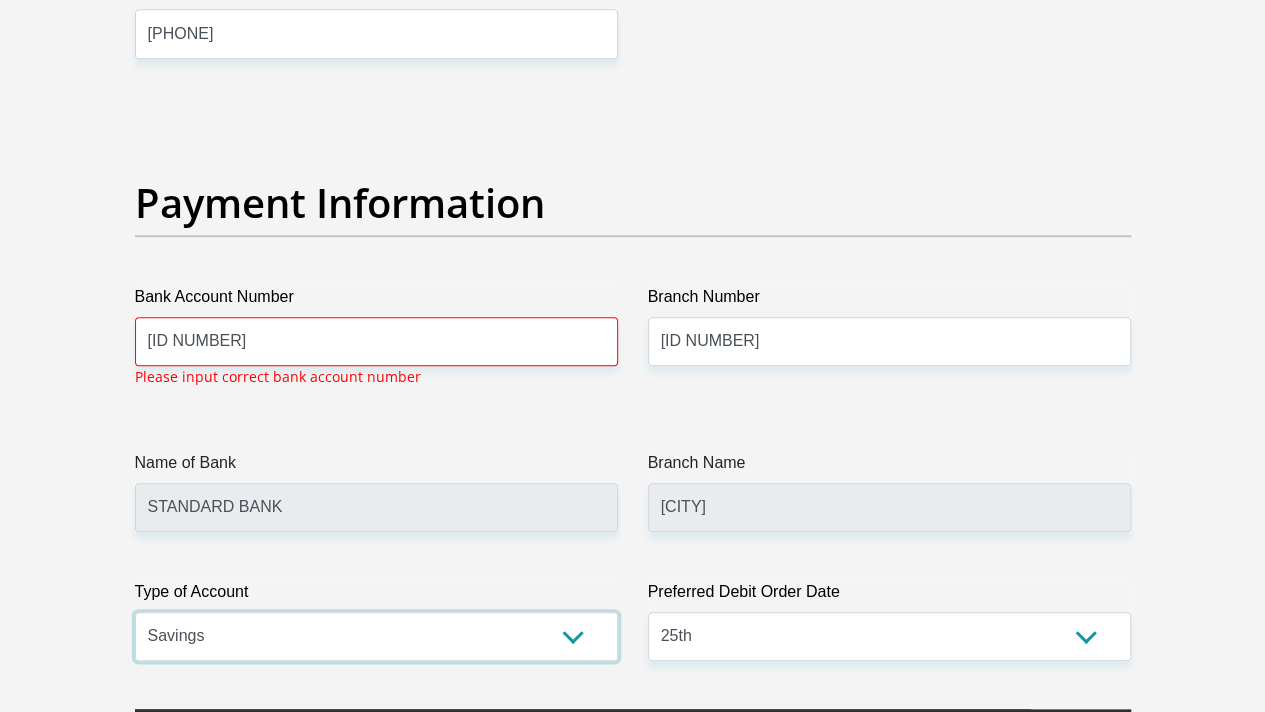 click on "Cheque
Savings" at bounding box center (376, 636) 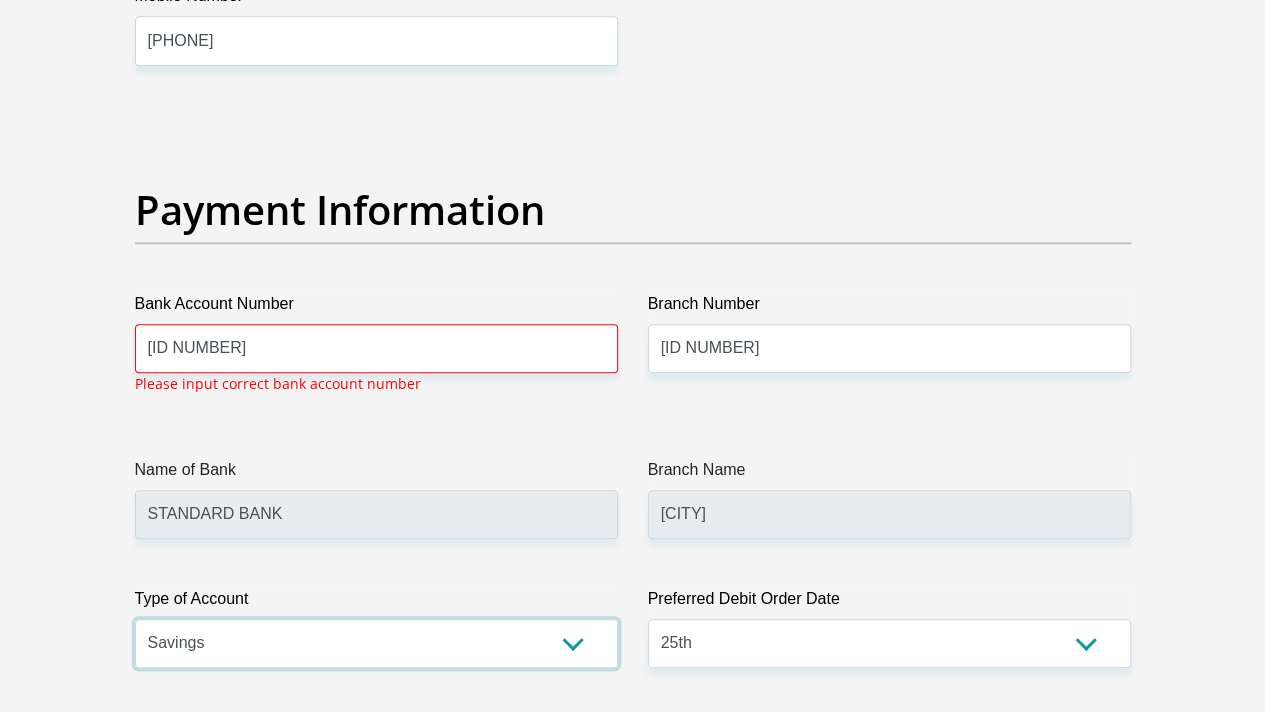scroll, scrollTop: 4532, scrollLeft: 0, axis: vertical 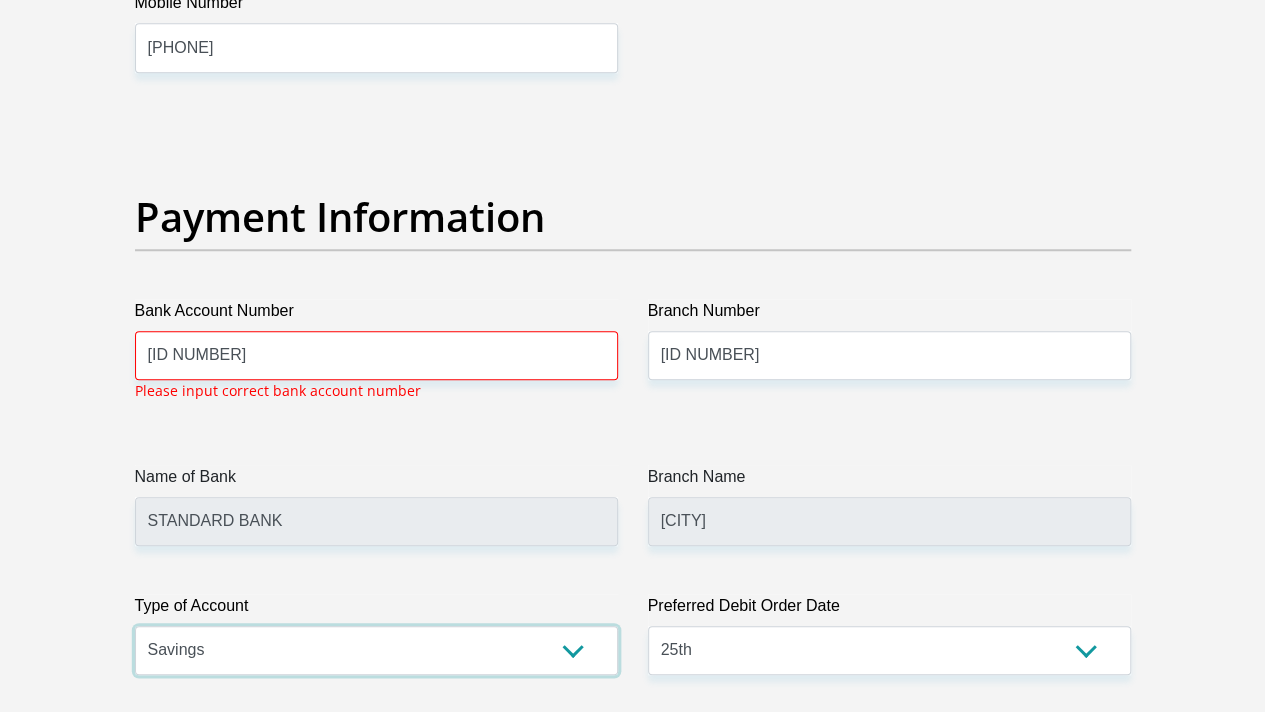 click on "Cheque
Savings" at bounding box center [376, 650] 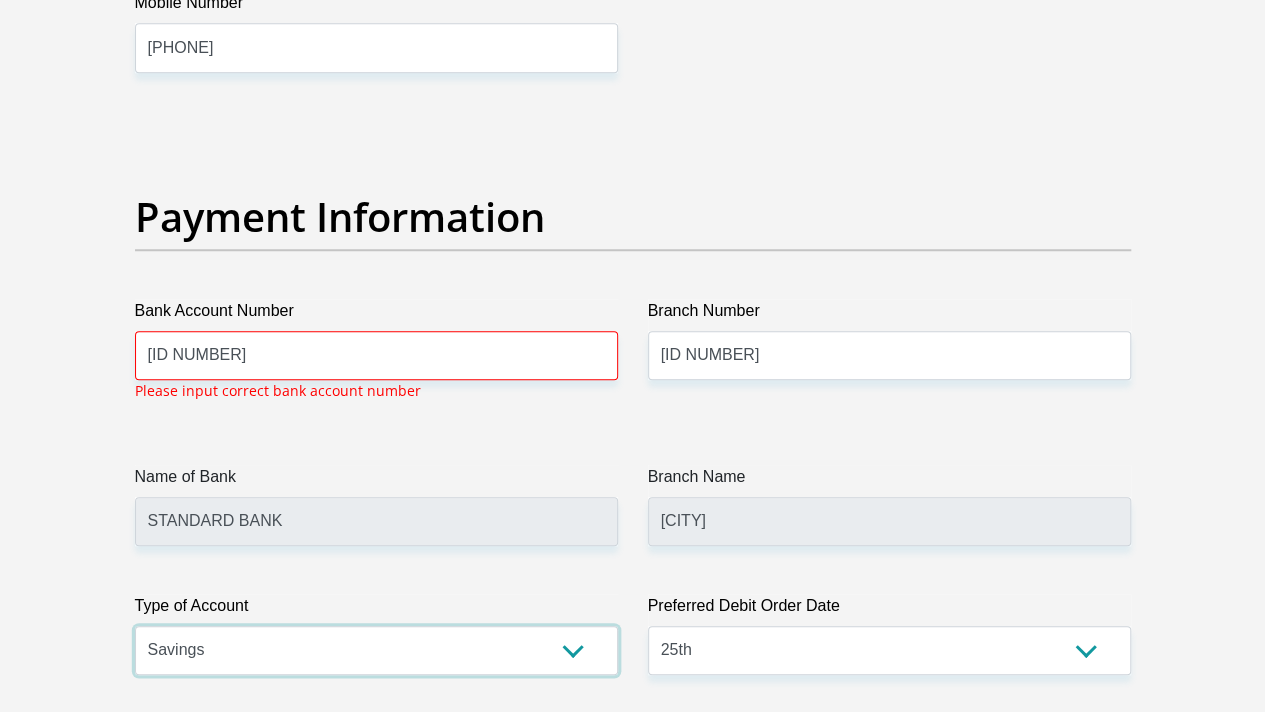 select on "CUR" 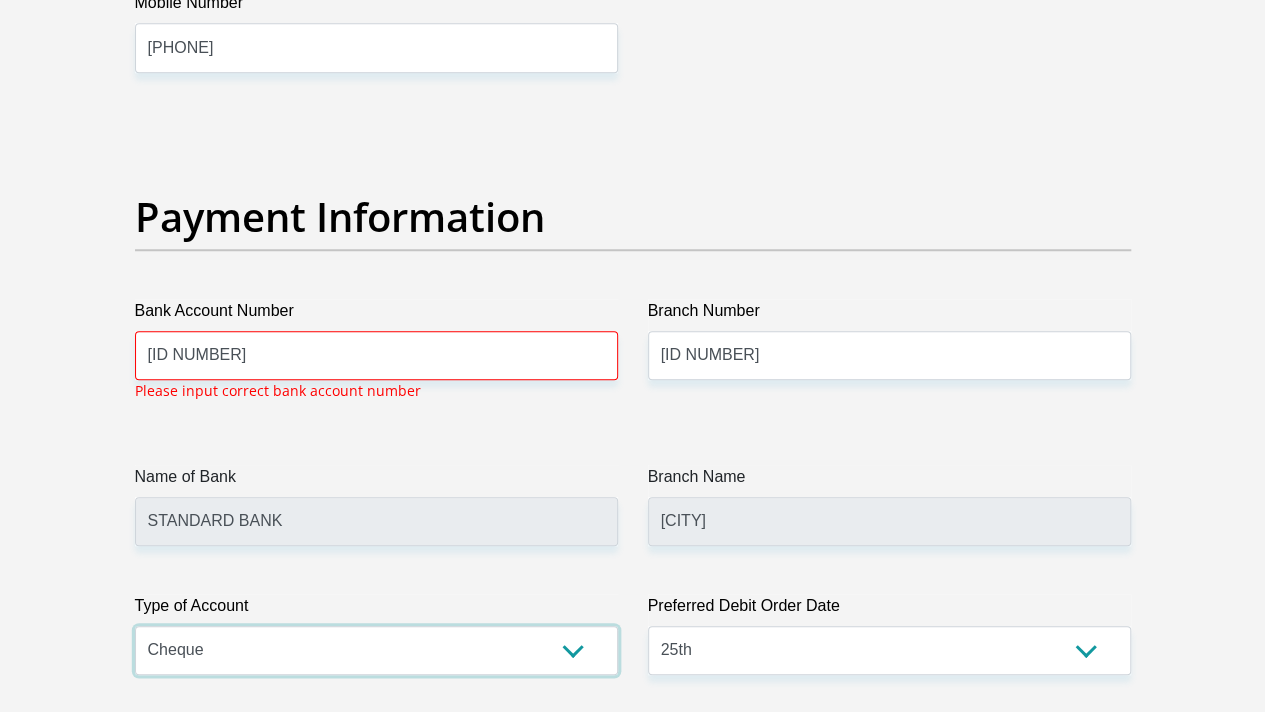 click on "Cheque
Savings" at bounding box center [376, 650] 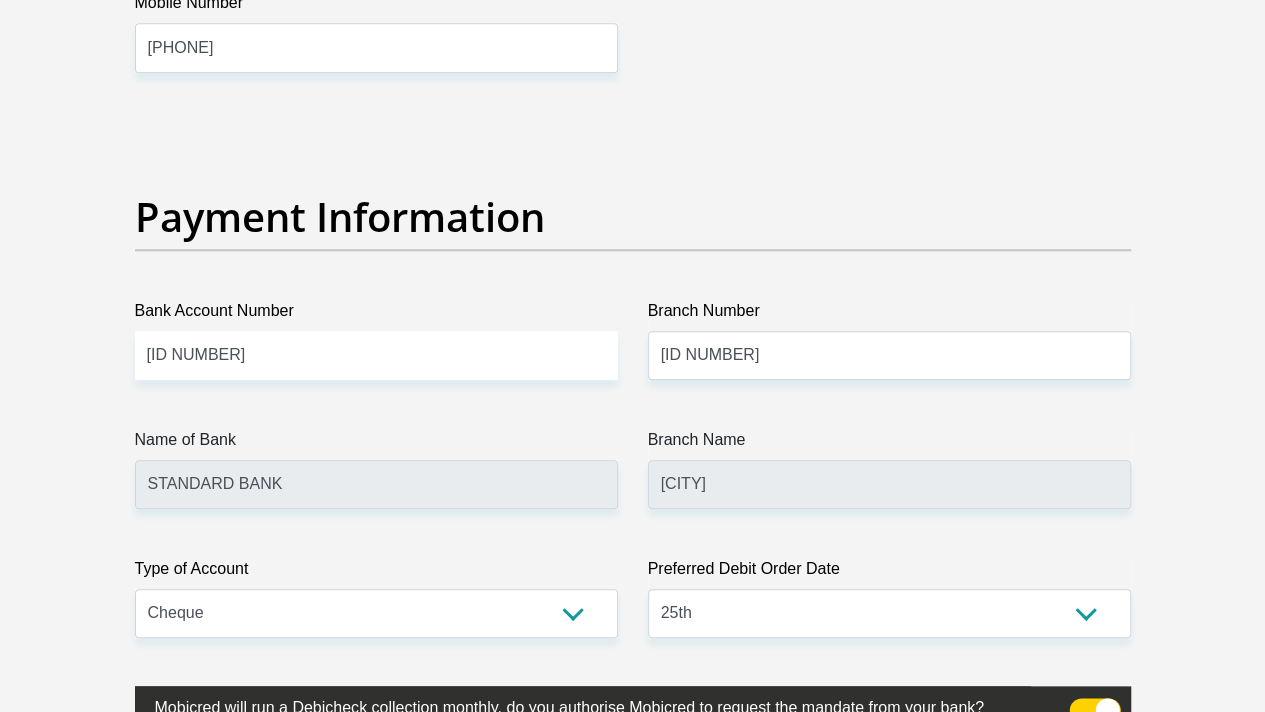 click on "Title
Mr
Ms
Mrs
Dr
Other
First Name
Innocent
Surname
Maligana
ID Number
0010015706087
Please input valid ID number
Race
Black
Coloured
Indian
White
Other
Contact Number
0605032354
Please input valid contact number
Nationality
South Africa
Afghanistan
Aland Islands  Albania  Angola" at bounding box center (633, -891) 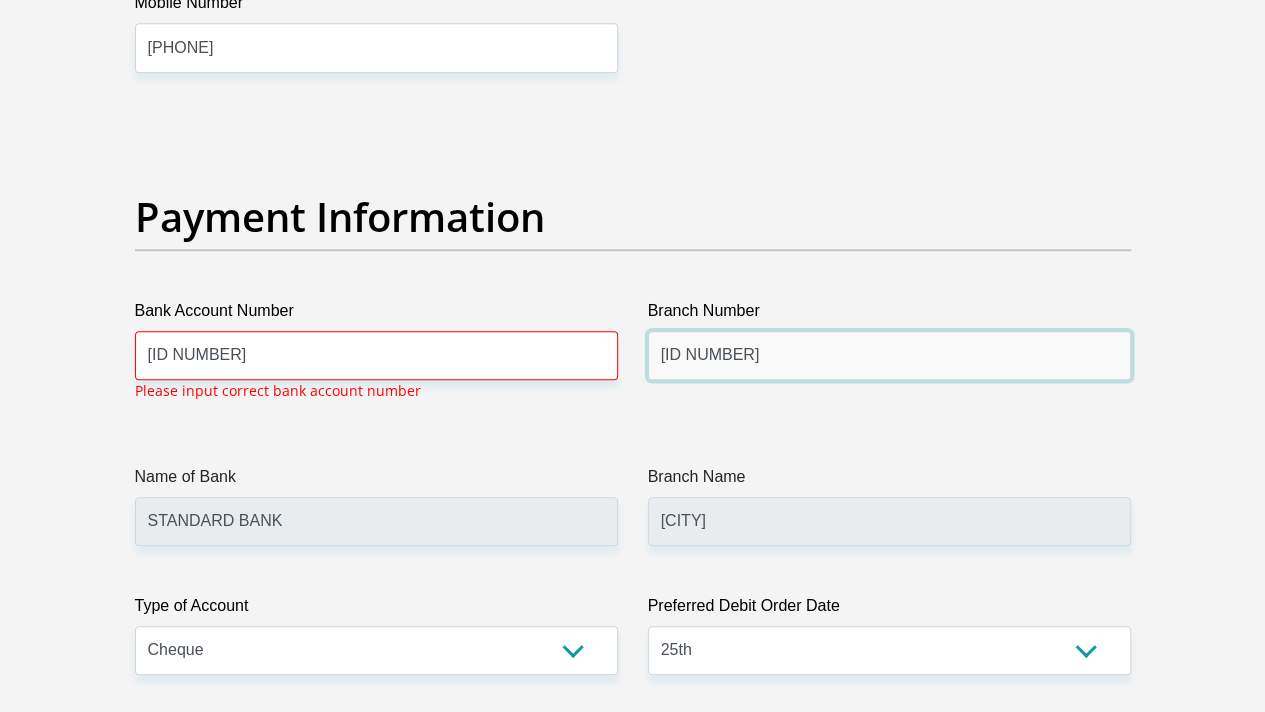 click on "000205" at bounding box center (889, 355) 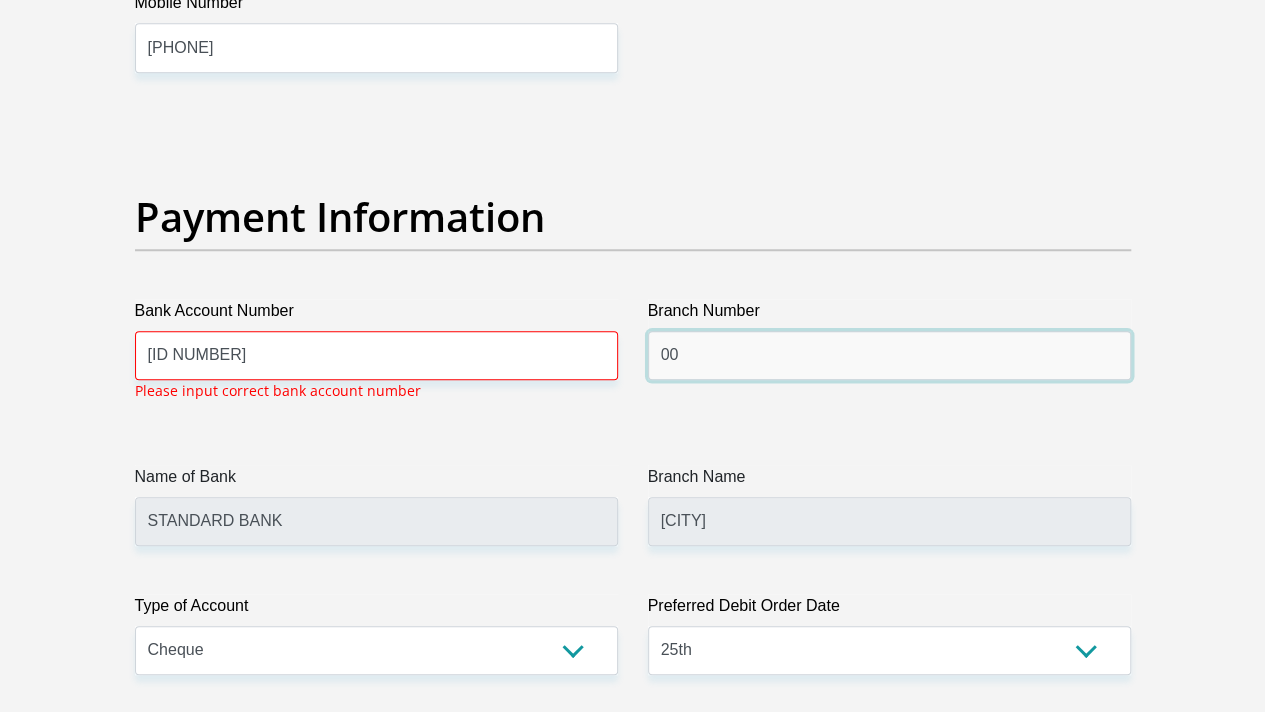 type on "0" 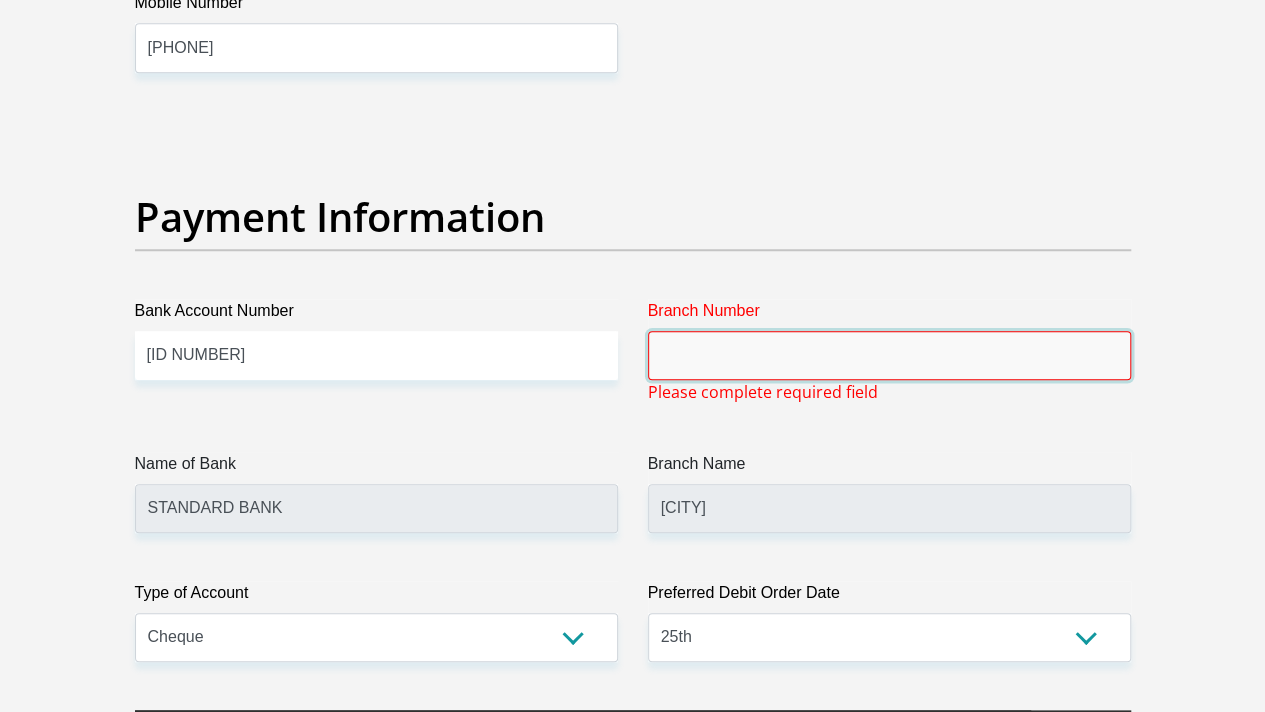 click on "Branch Number" at bounding box center (889, 355) 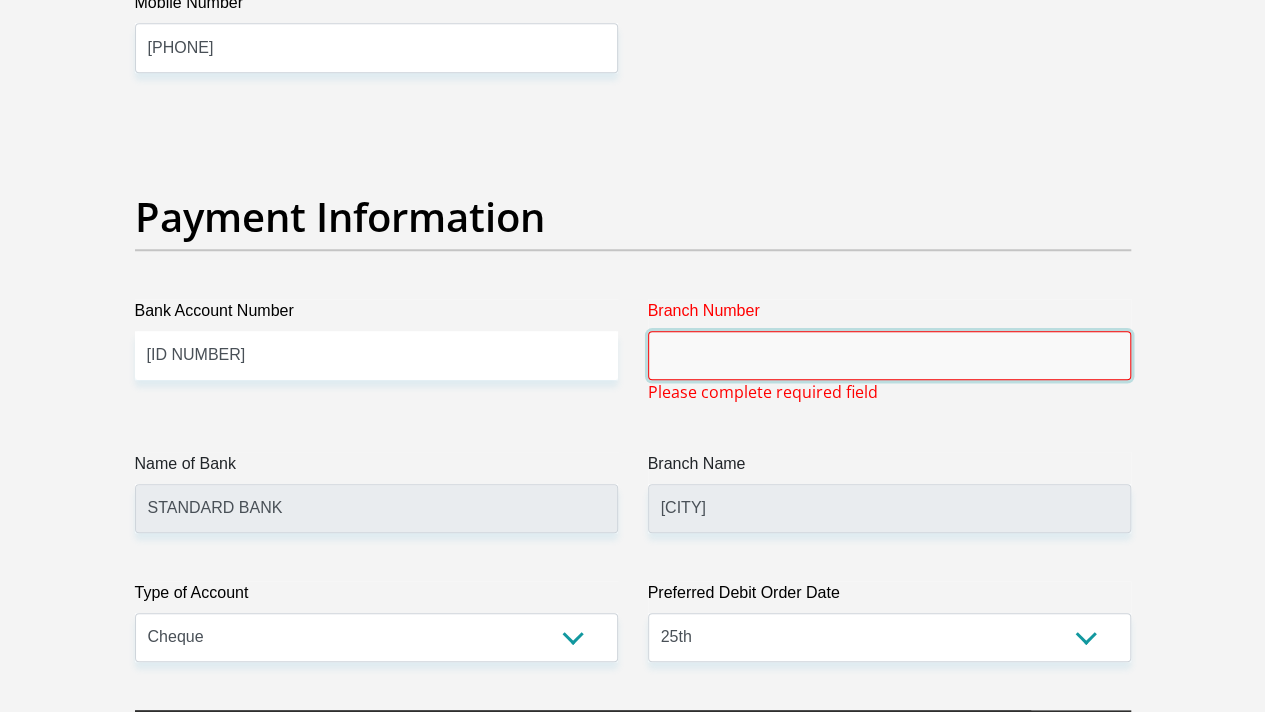 paste on "051001" 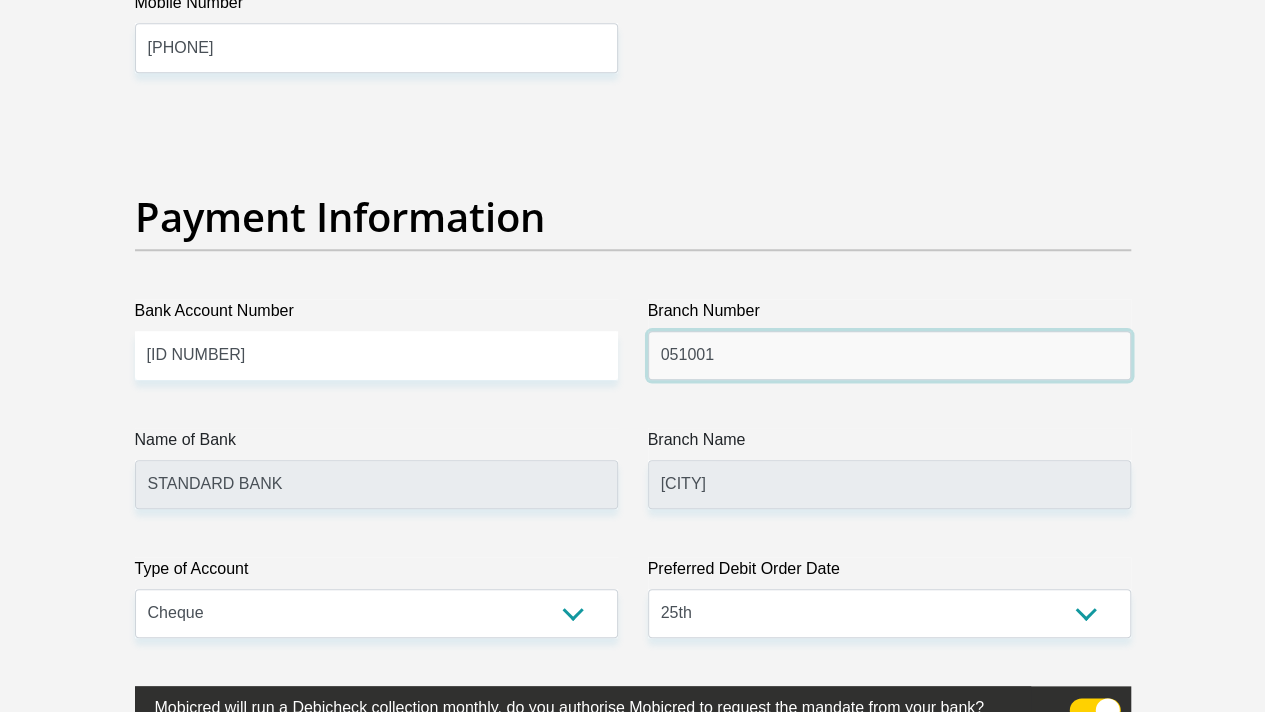 type on "051001" 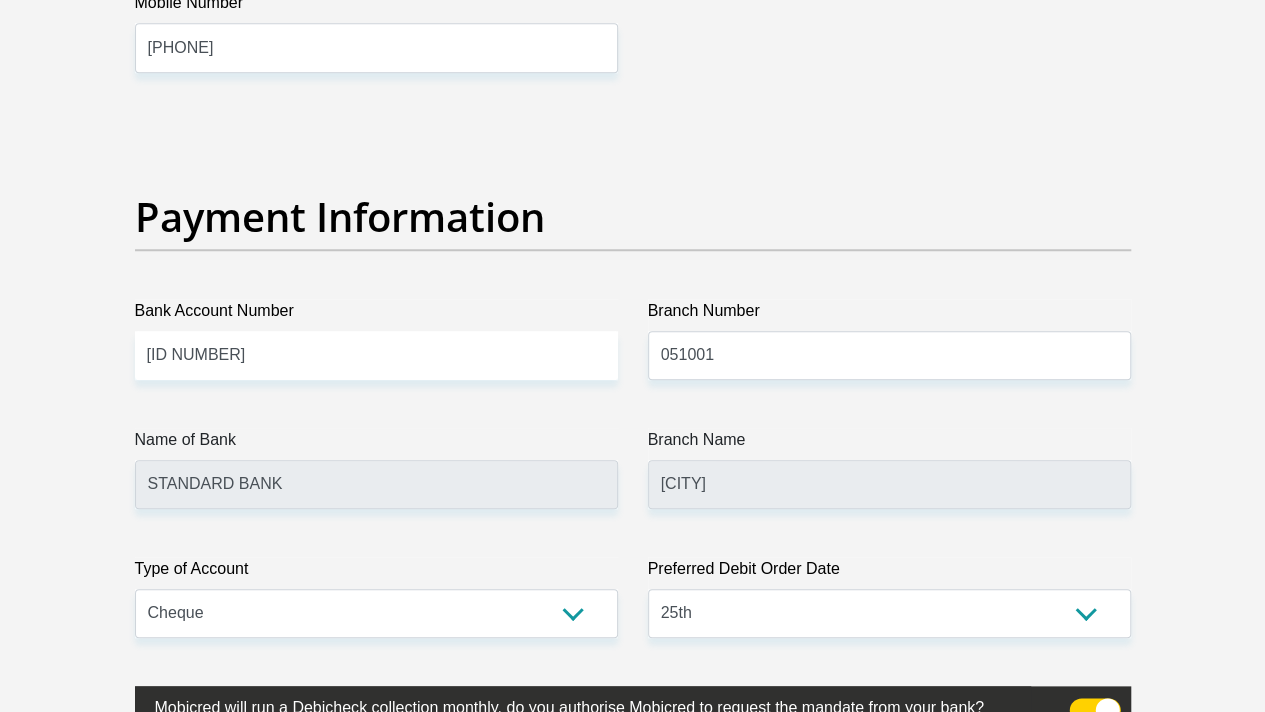 click on "Title
Mr
Ms
Mrs
Dr
Other
First Name
Innocent
Surname
Maligana
ID Number
0010015706087
Please input valid ID number
Race
Black
Coloured
Indian
White
Other
Contact Number
0605032354
Please input valid contact number
Nationality
South Africa
Afghanistan
Aland Islands  Albania  Angola" at bounding box center (633, -891) 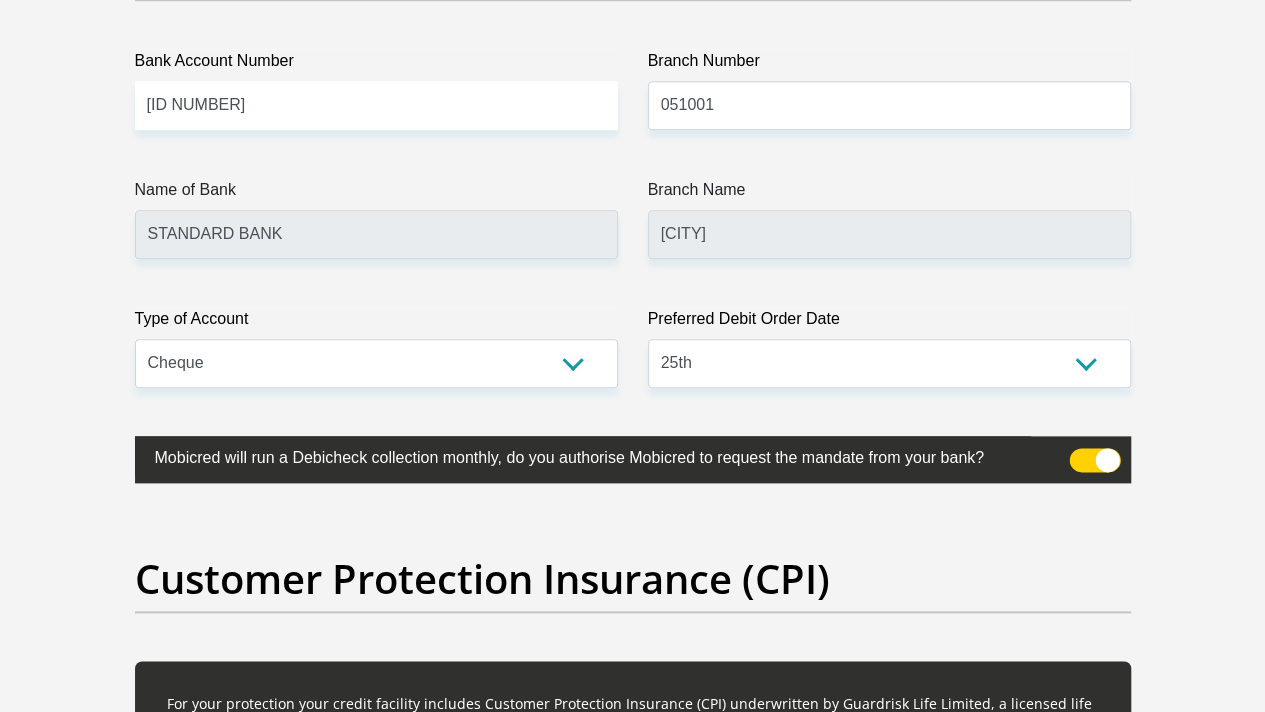 type on "STANDARD BANK SOUTH AFRICA" 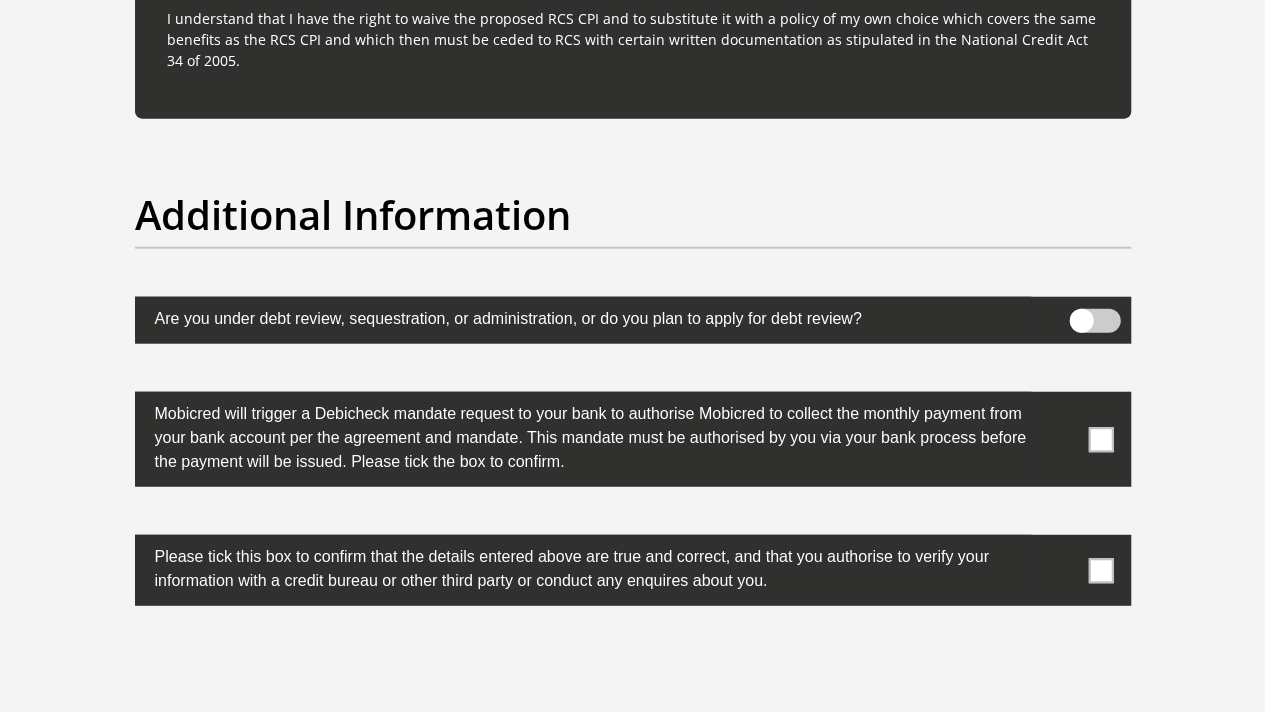 scroll, scrollTop: 6164, scrollLeft: 0, axis: vertical 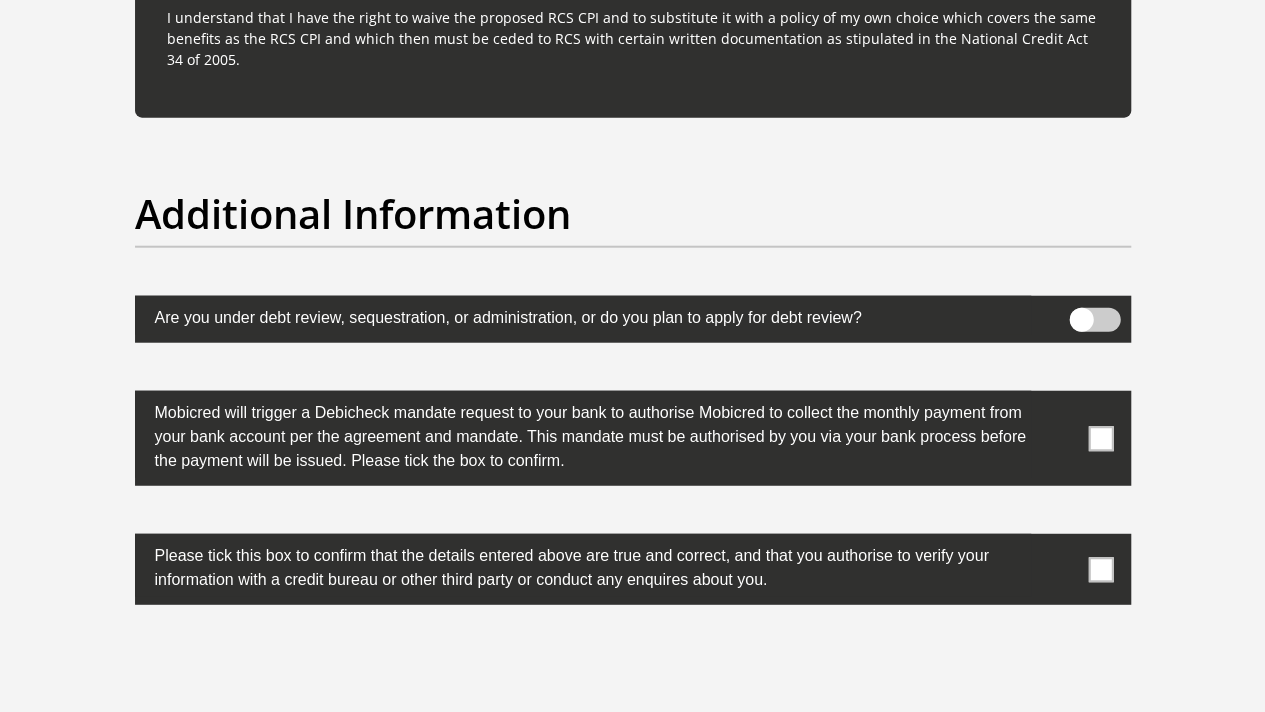 click at bounding box center [1100, 438] 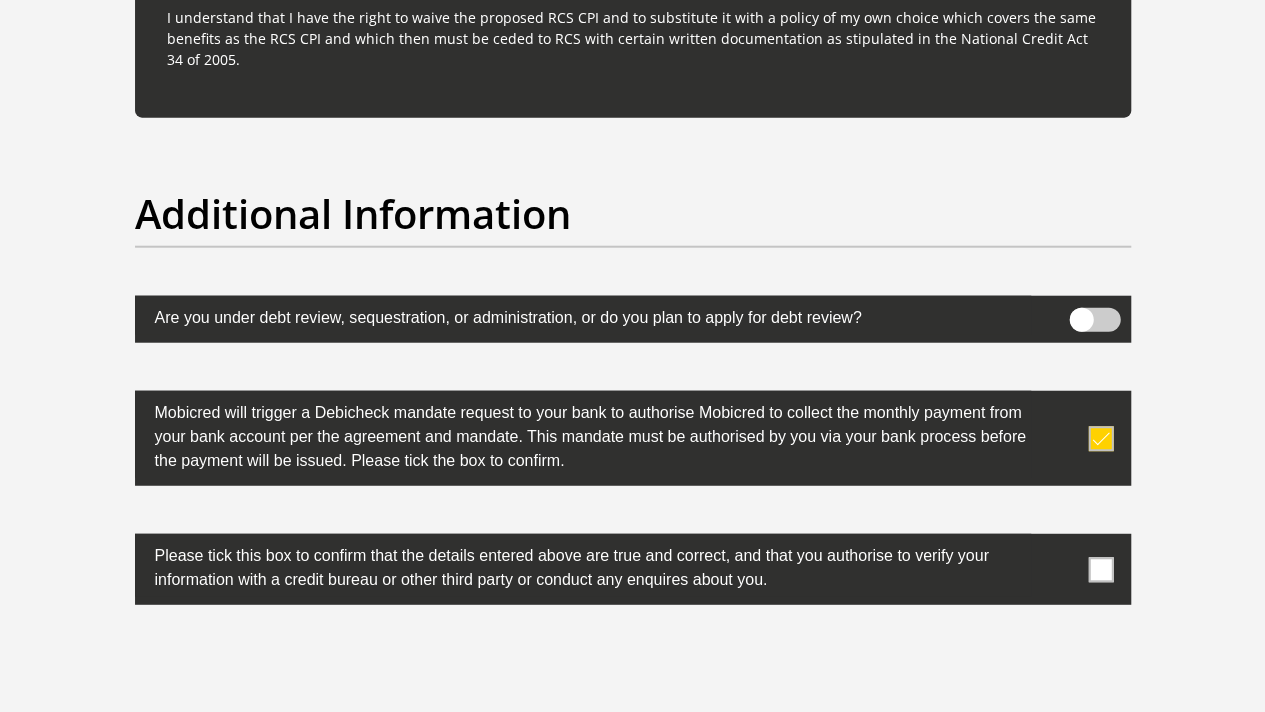 click at bounding box center [1100, 569] 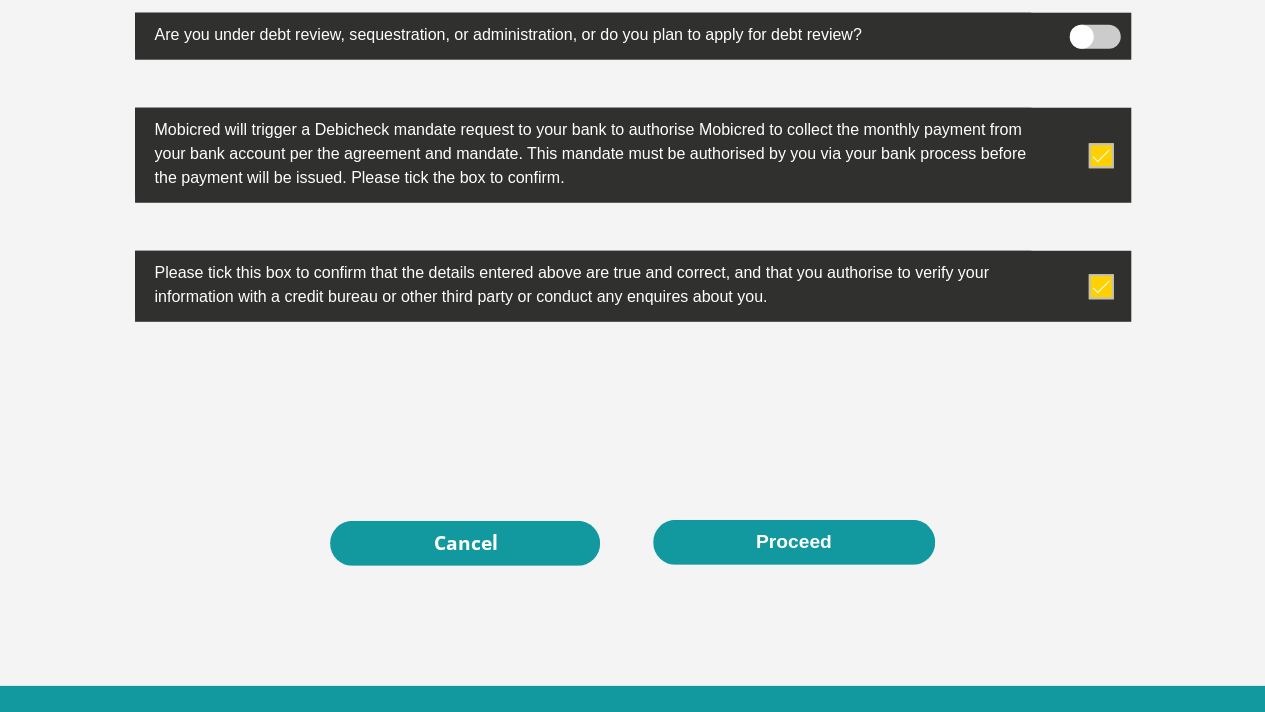 scroll, scrollTop: 6448, scrollLeft: 0, axis: vertical 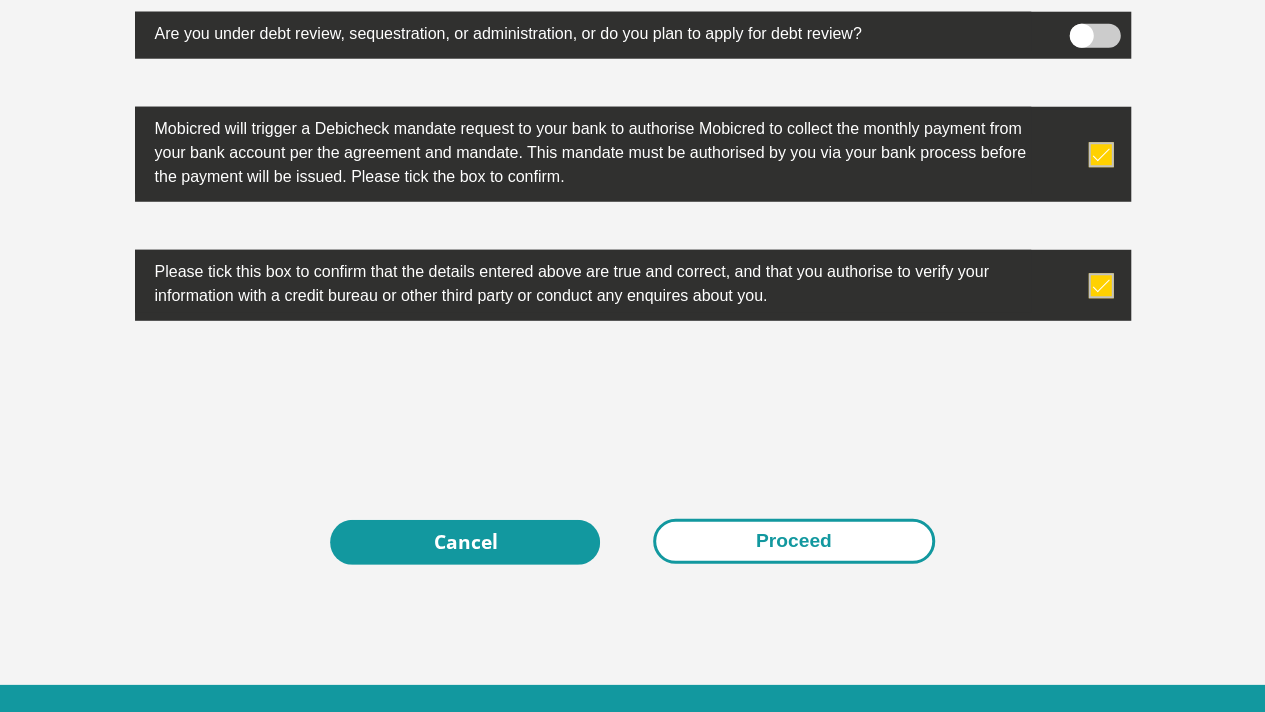 click on "Proceed" at bounding box center [794, 541] 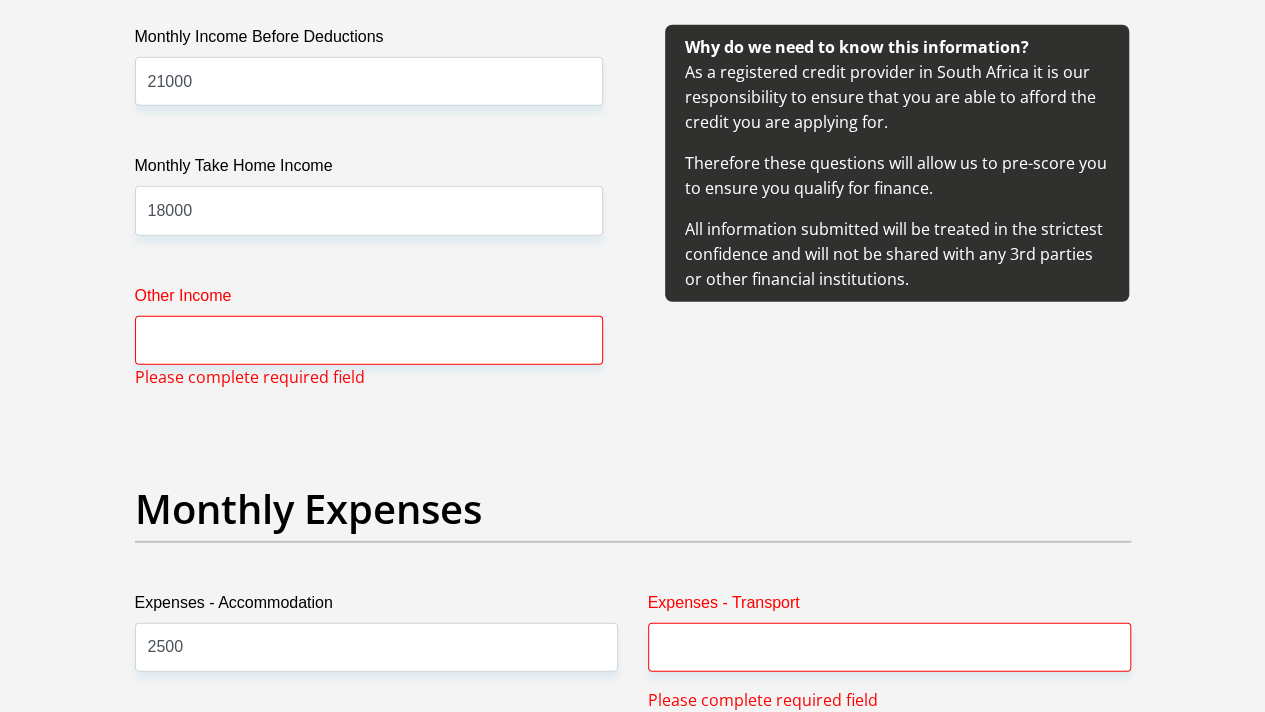 scroll, scrollTop: 2483, scrollLeft: 0, axis: vertical 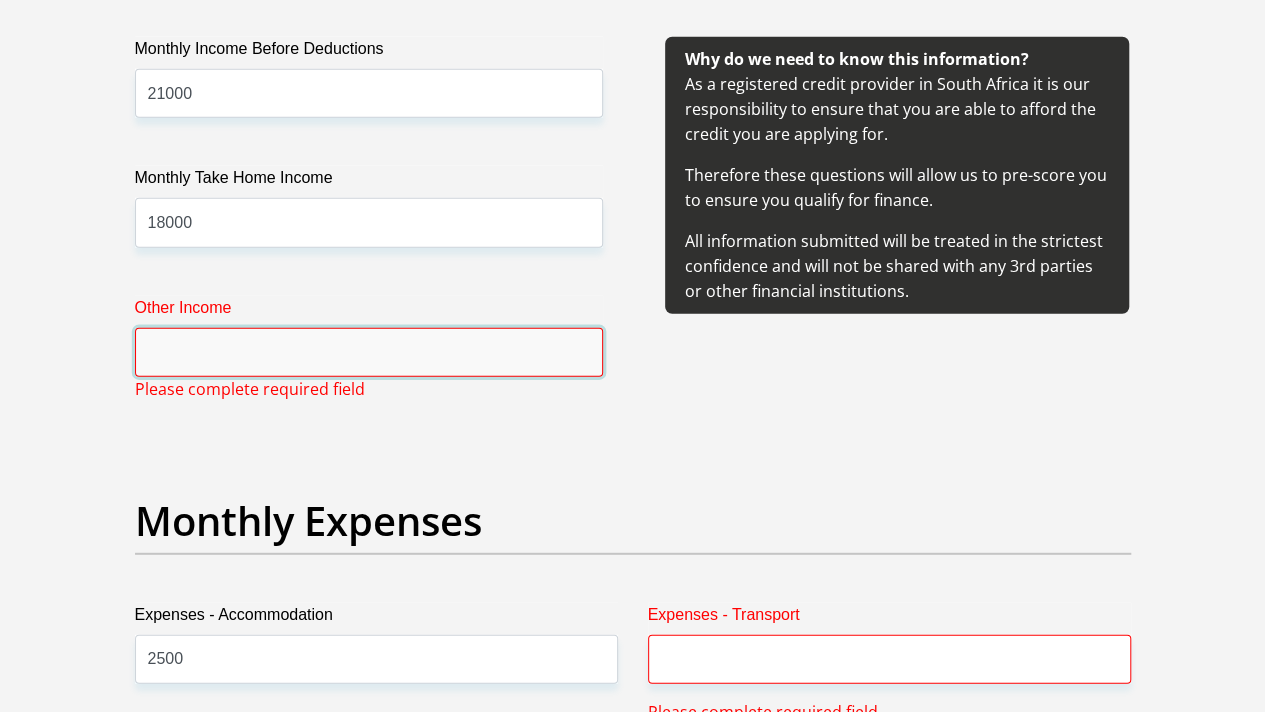 click on "Other Income" at bounding box center (369, 352) 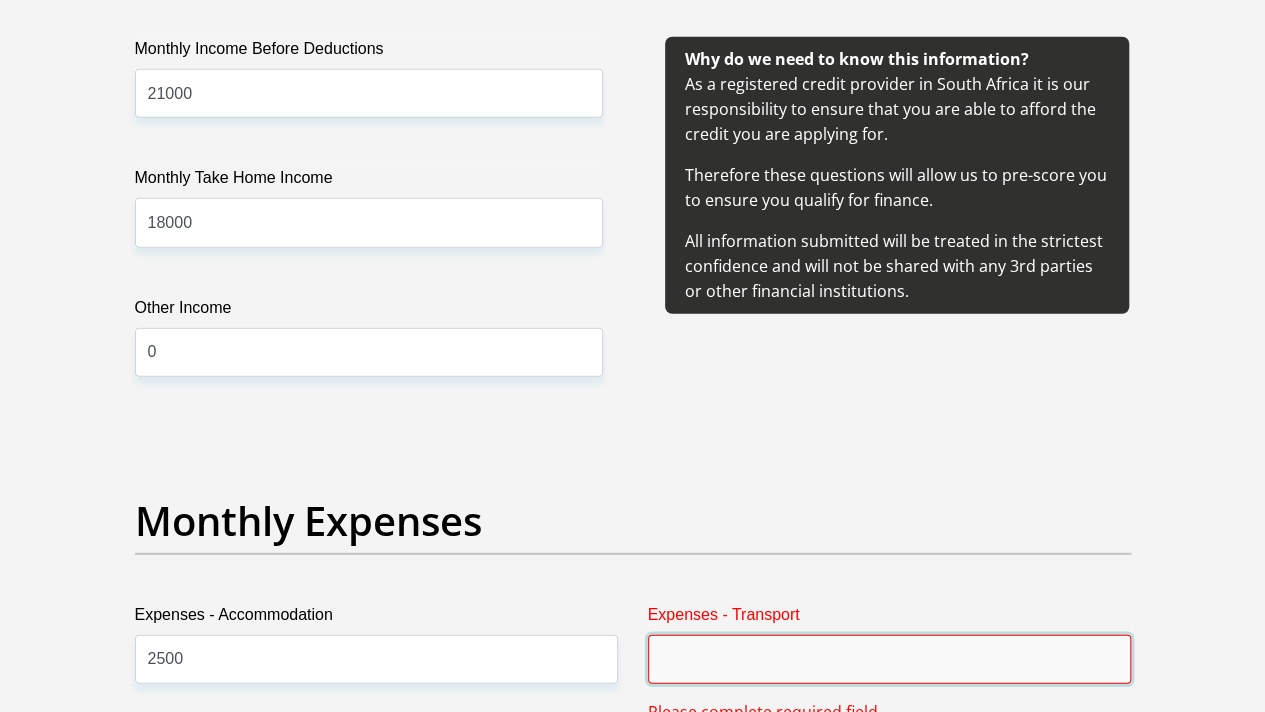 click on "Expenses - Transport" at bounding box center [889, 659] 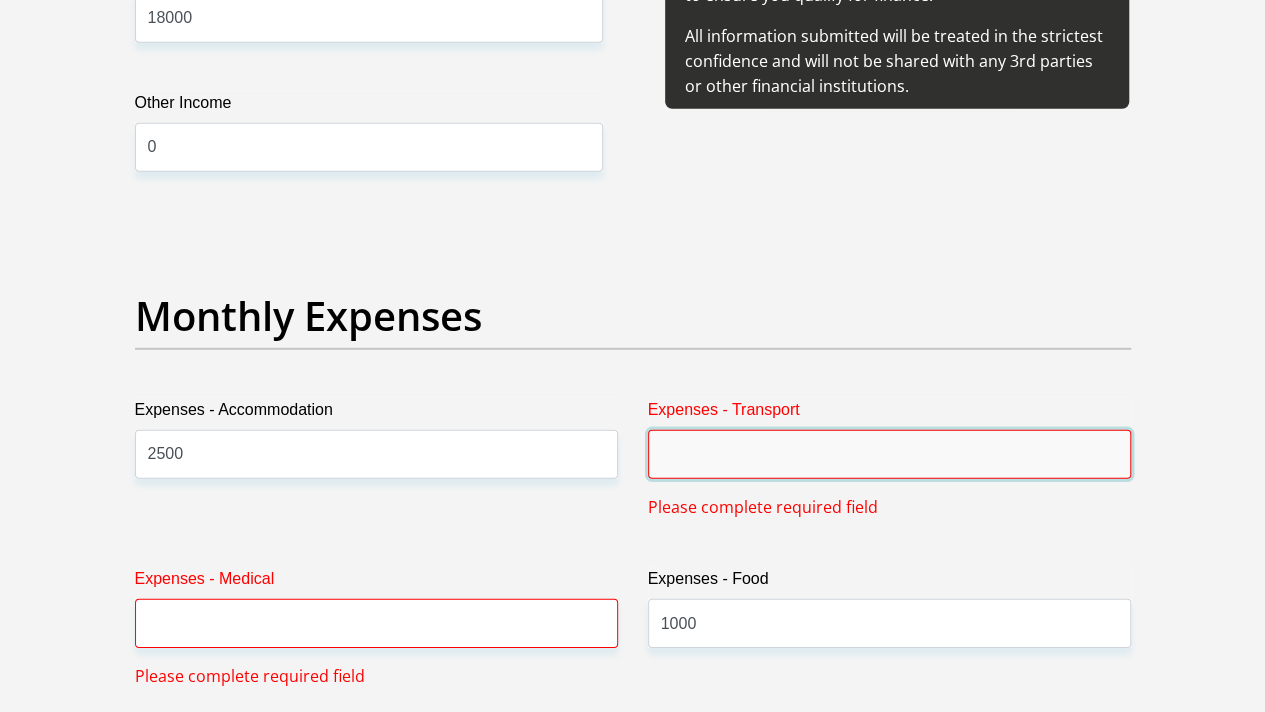 scroll, scrollTop: 2689, scrollLeft: 0, axis: vertical 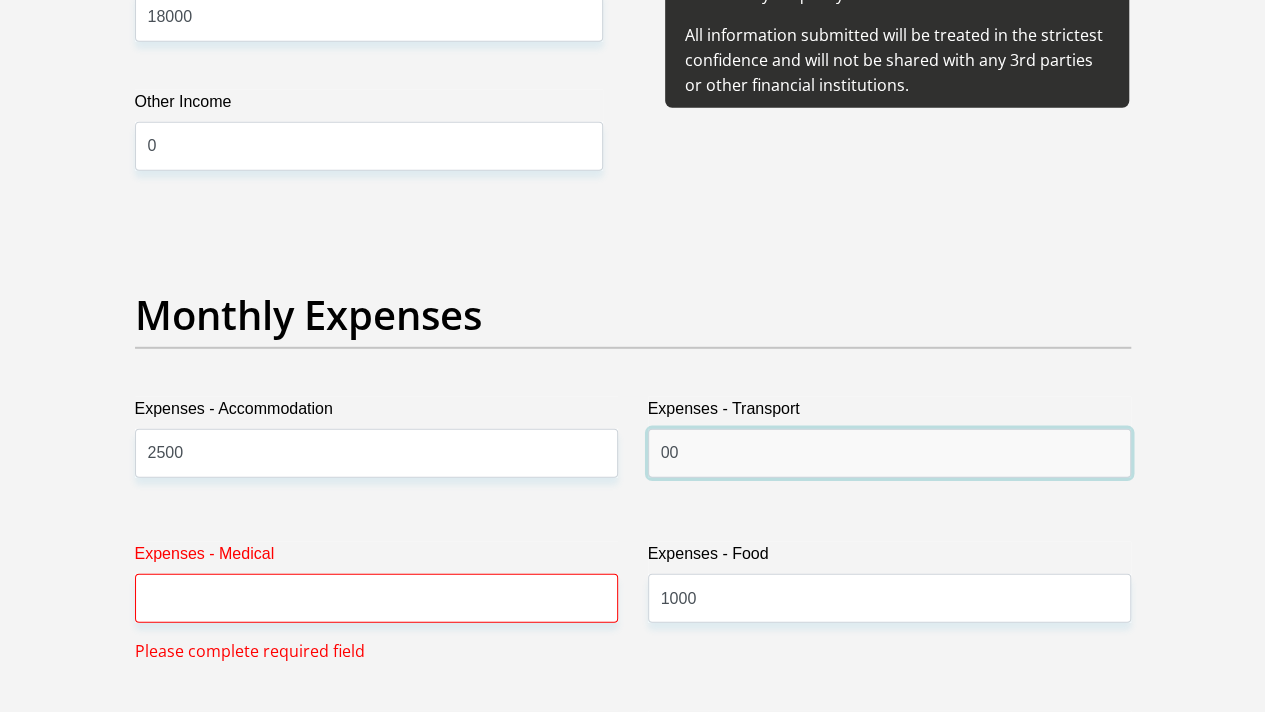 type on "00" 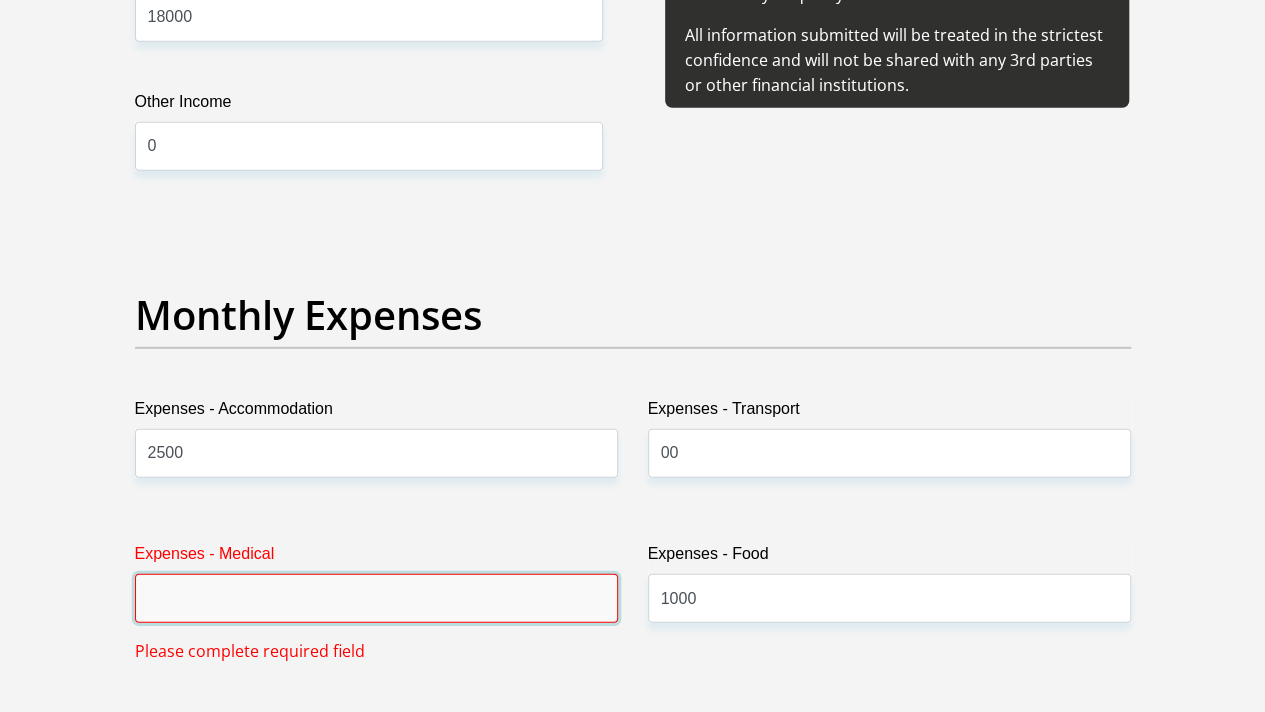 click on "Expenses - Medical" at bounding box center [376, 598] 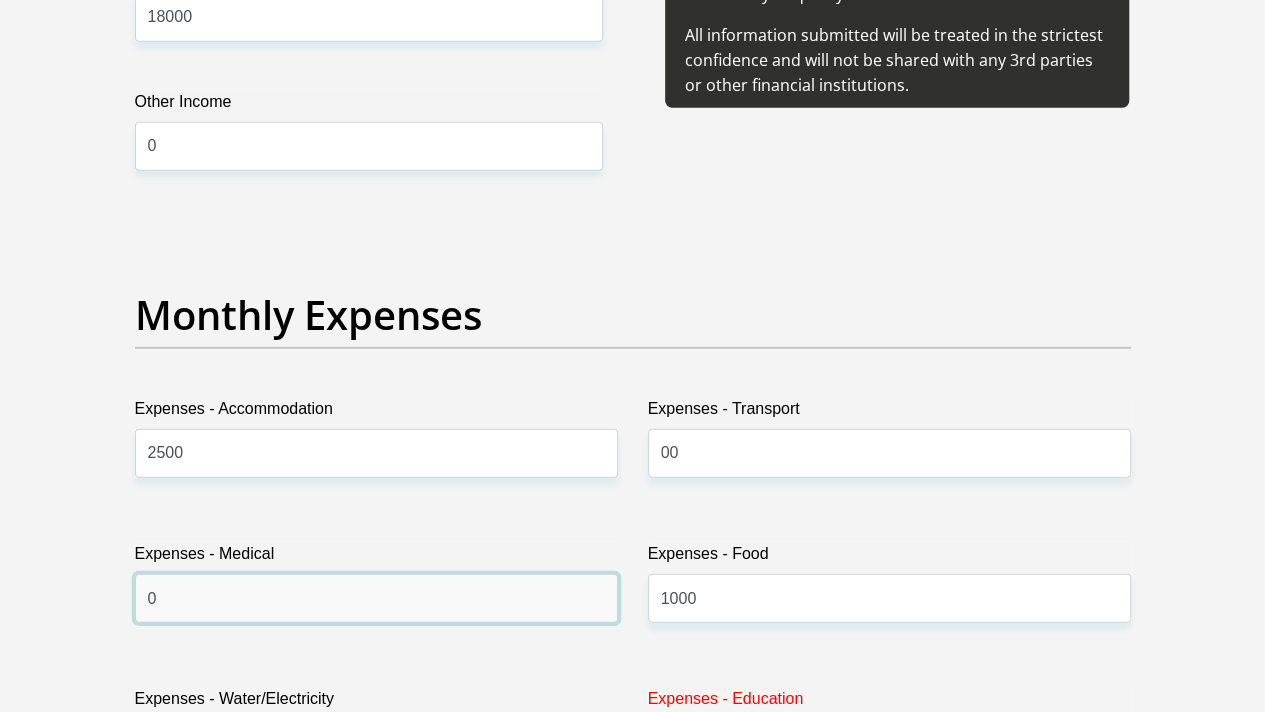 type on "0" 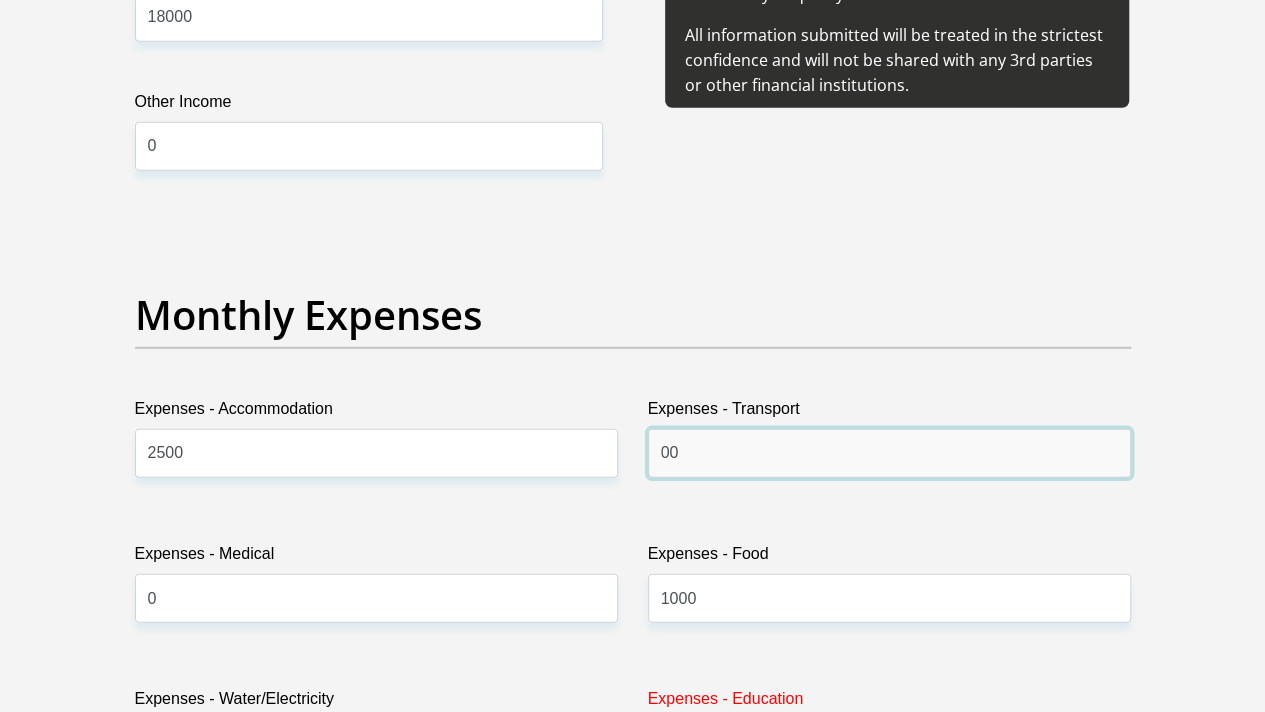 click on "00" at bounding box center (889, 453) 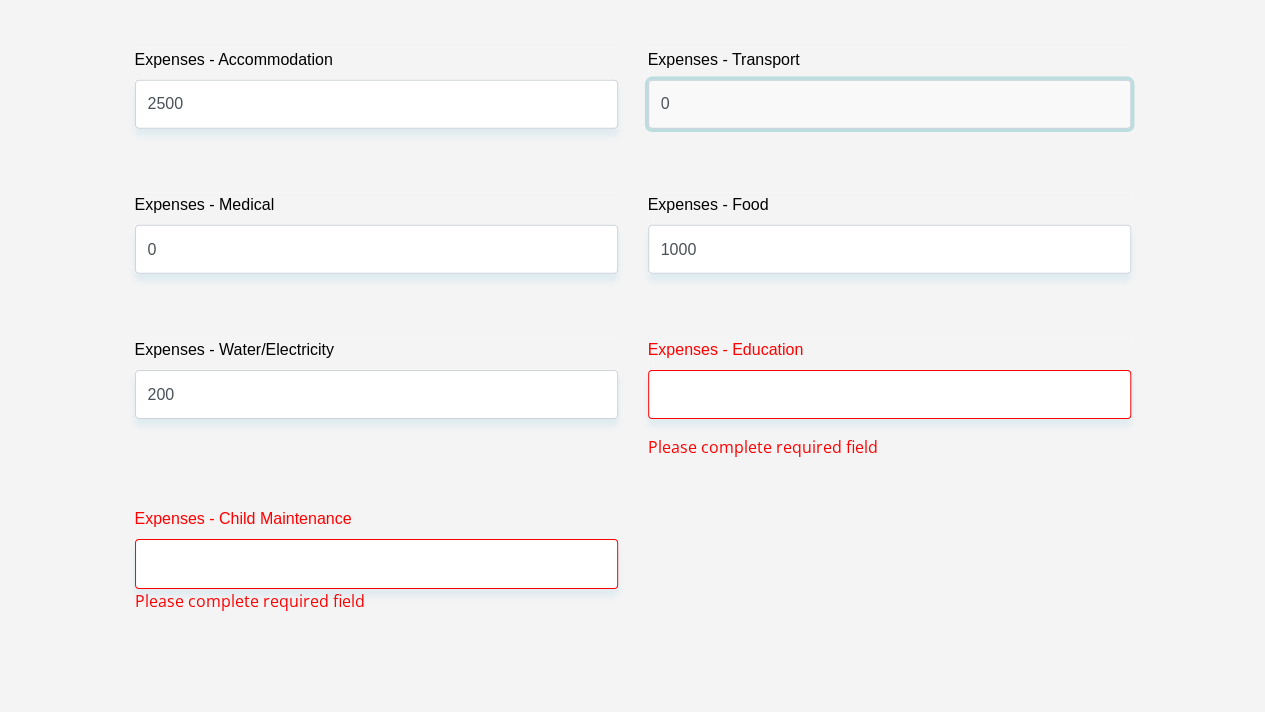 scroll, scrollTop: 3039, scrollLeft: 0, axis: vertical 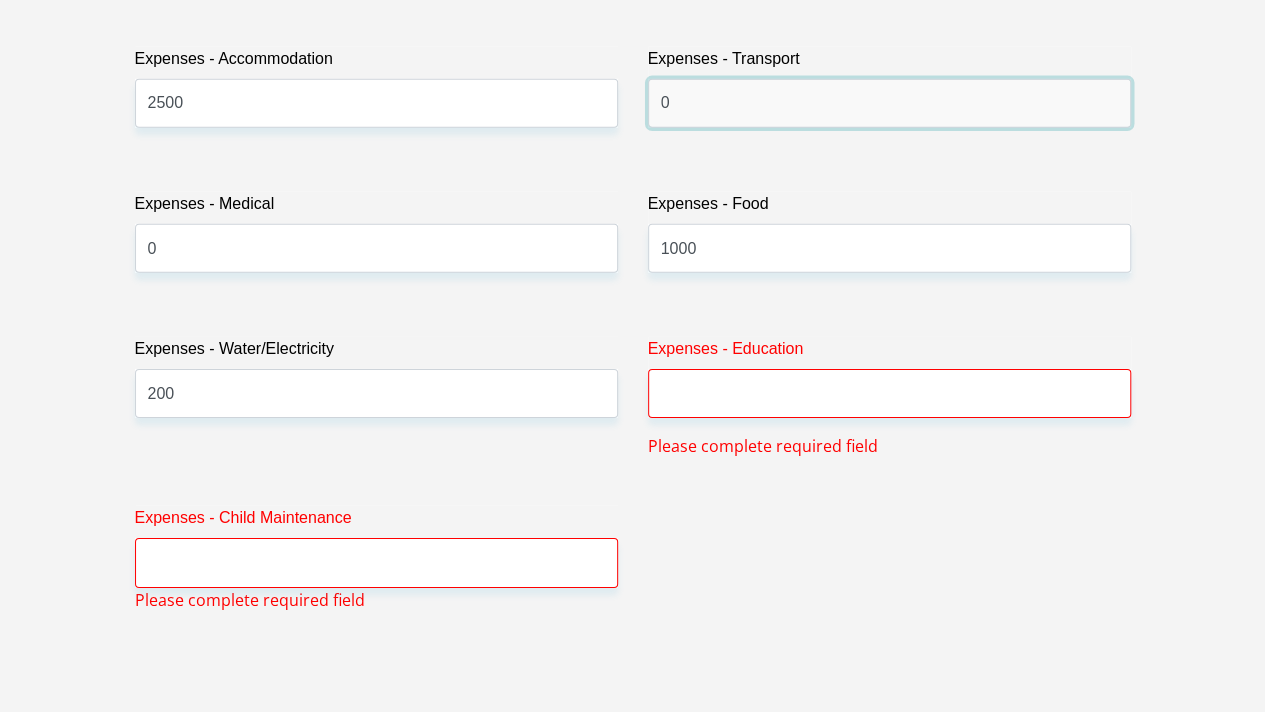 type on "0" 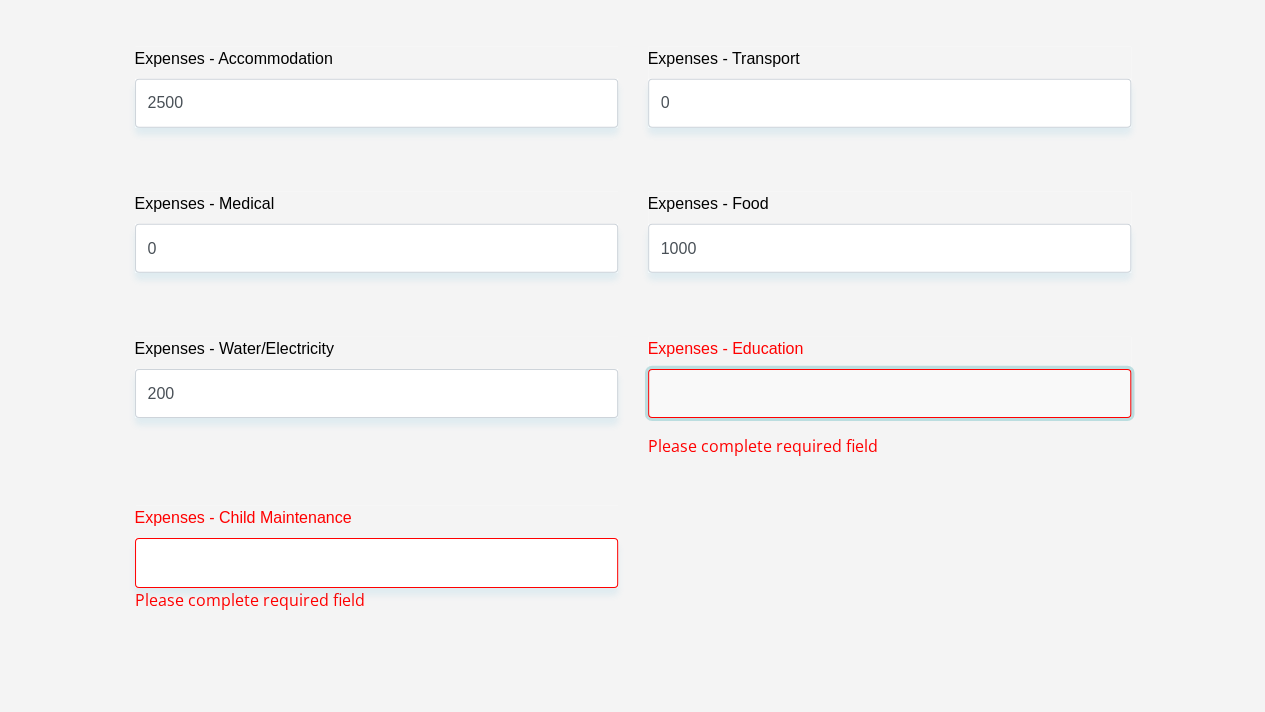 click on "Expenses - Education" at bounding box center [889, 393] 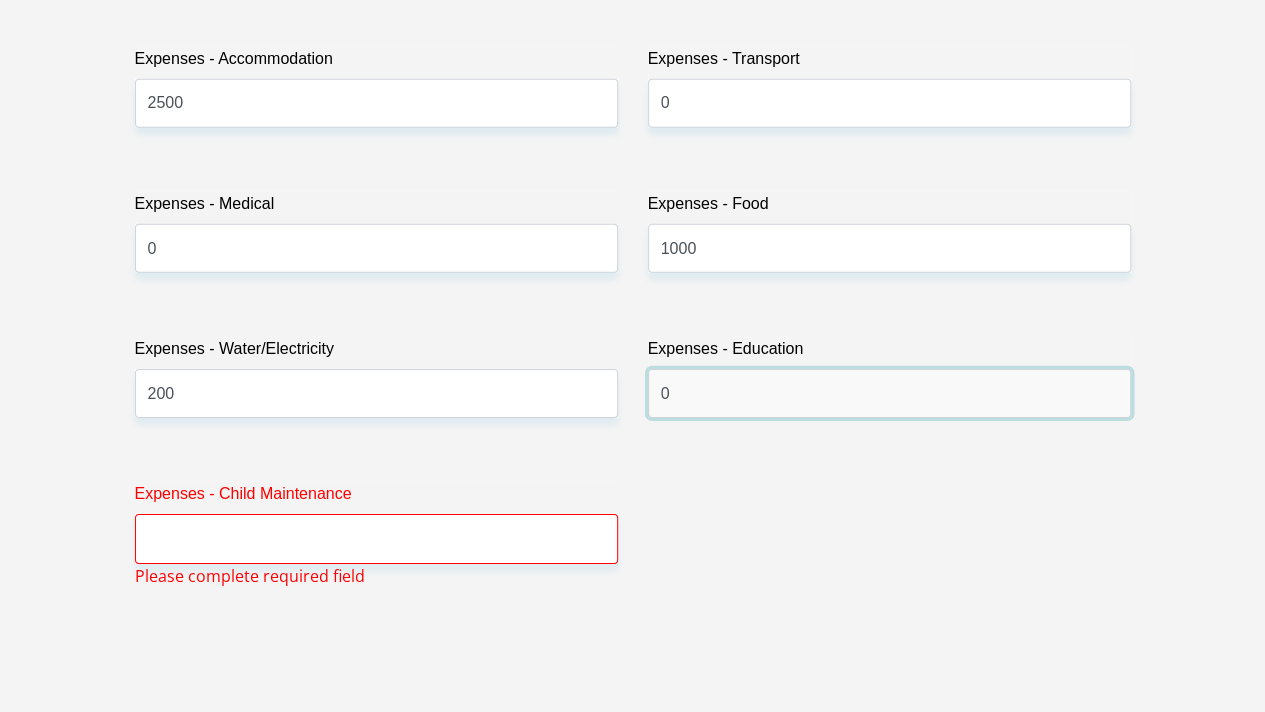 type on "0" 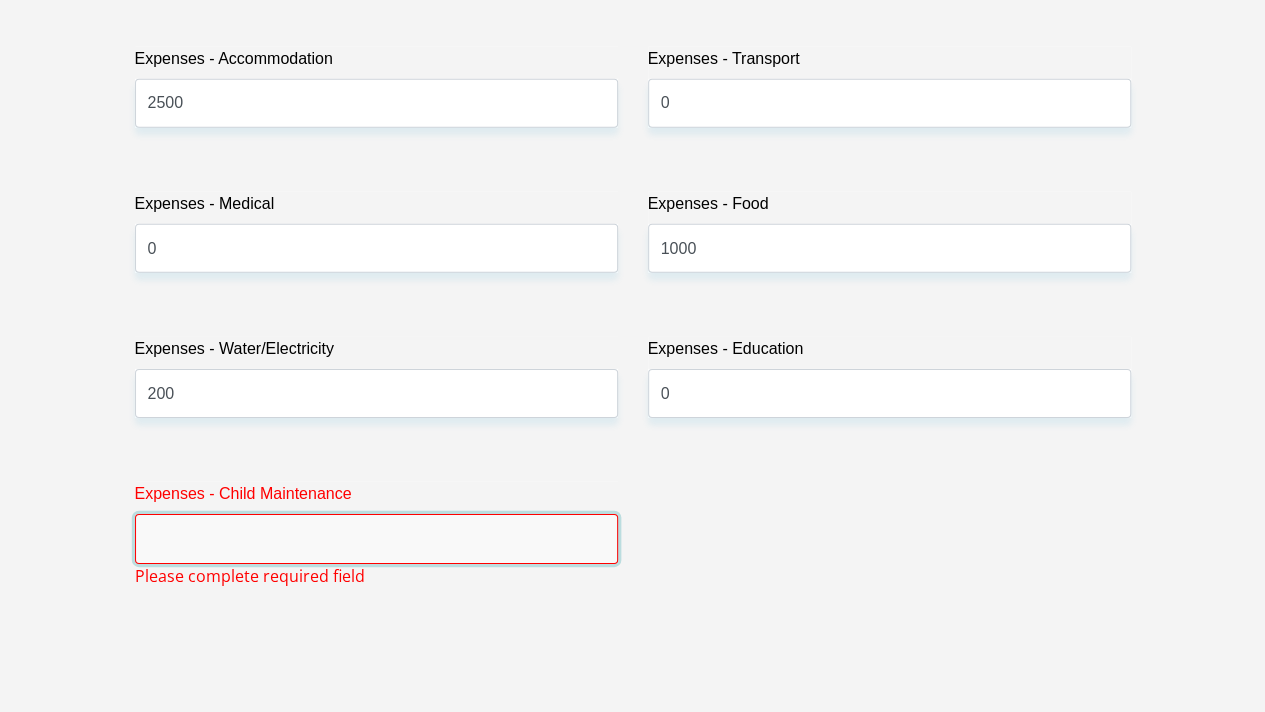 click on "Expenses - Child Maintenance" at bounding box center [376, 538] 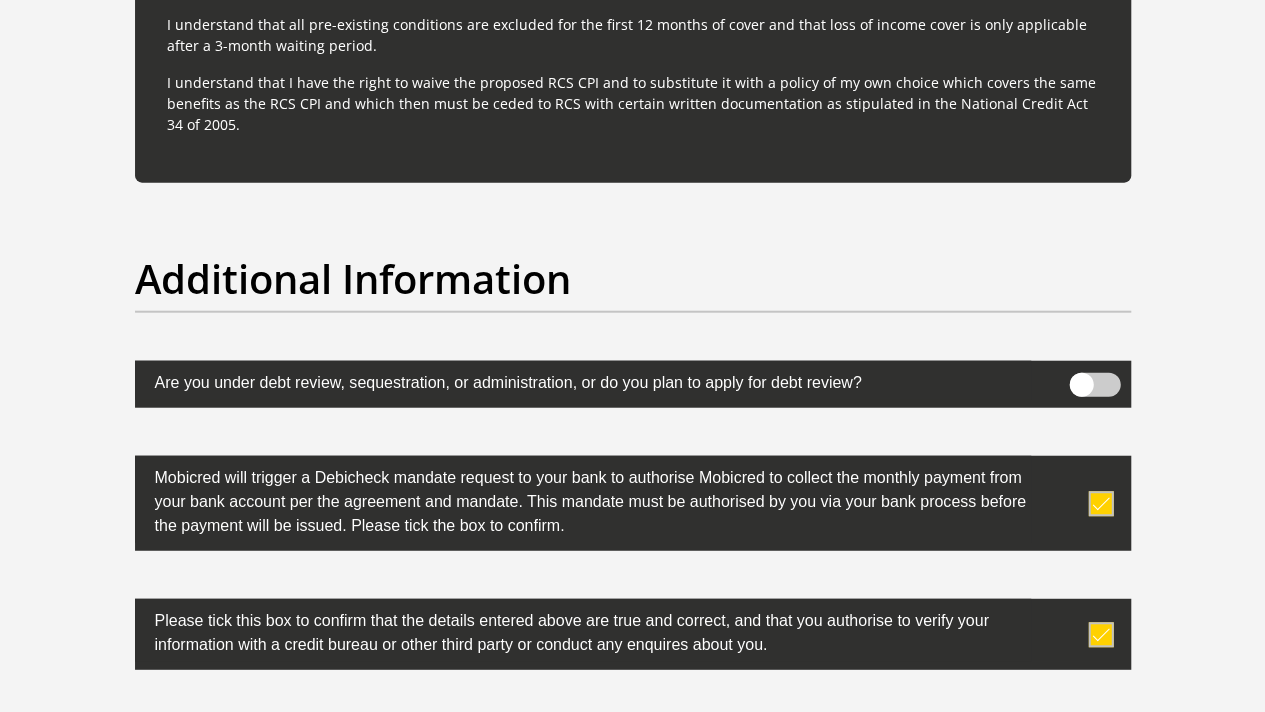 scroll, scrollTop: 6456, scrollLeft: 0, axis: vertical 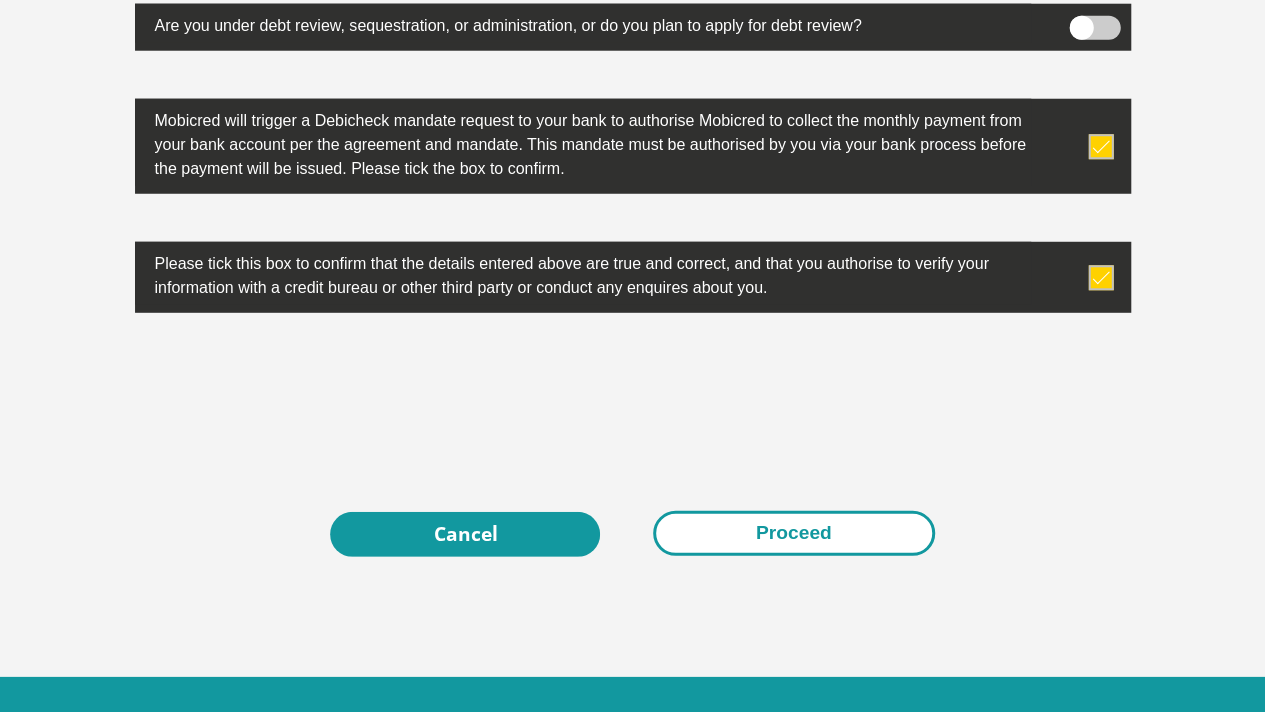 type on "0" 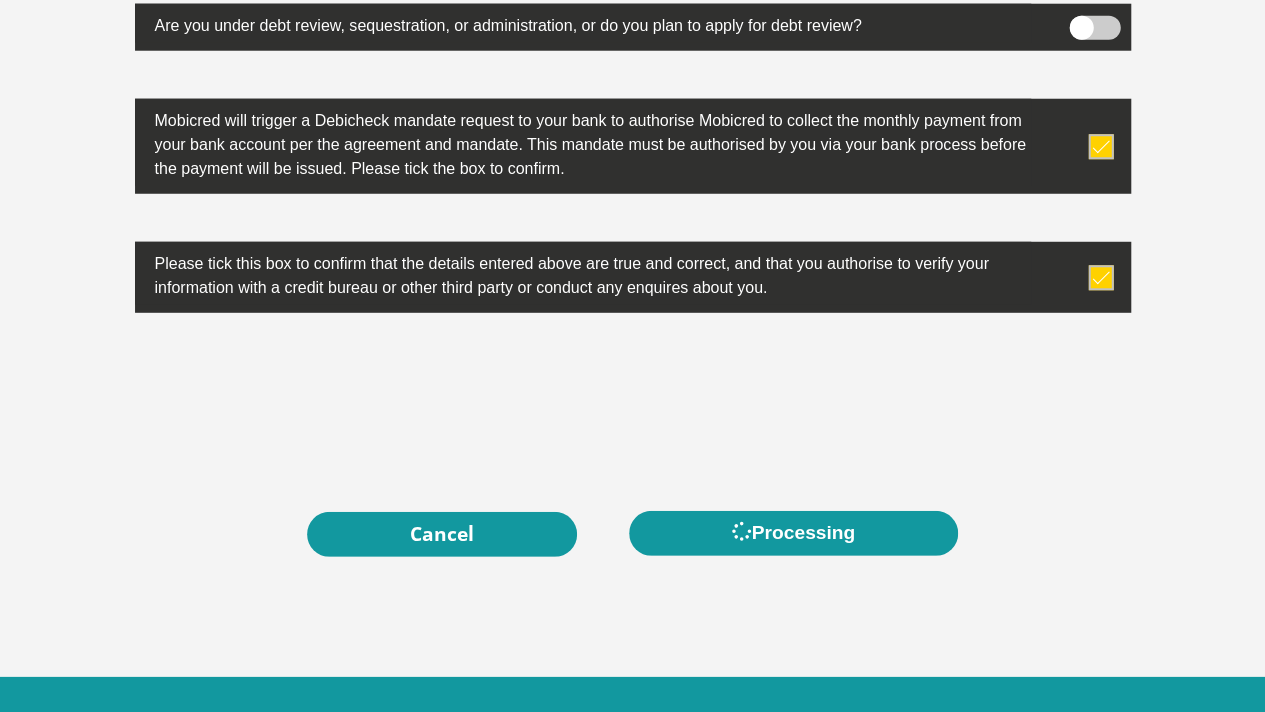 scroll, scrollTop: 0, scrollLeft: 0, axis: both 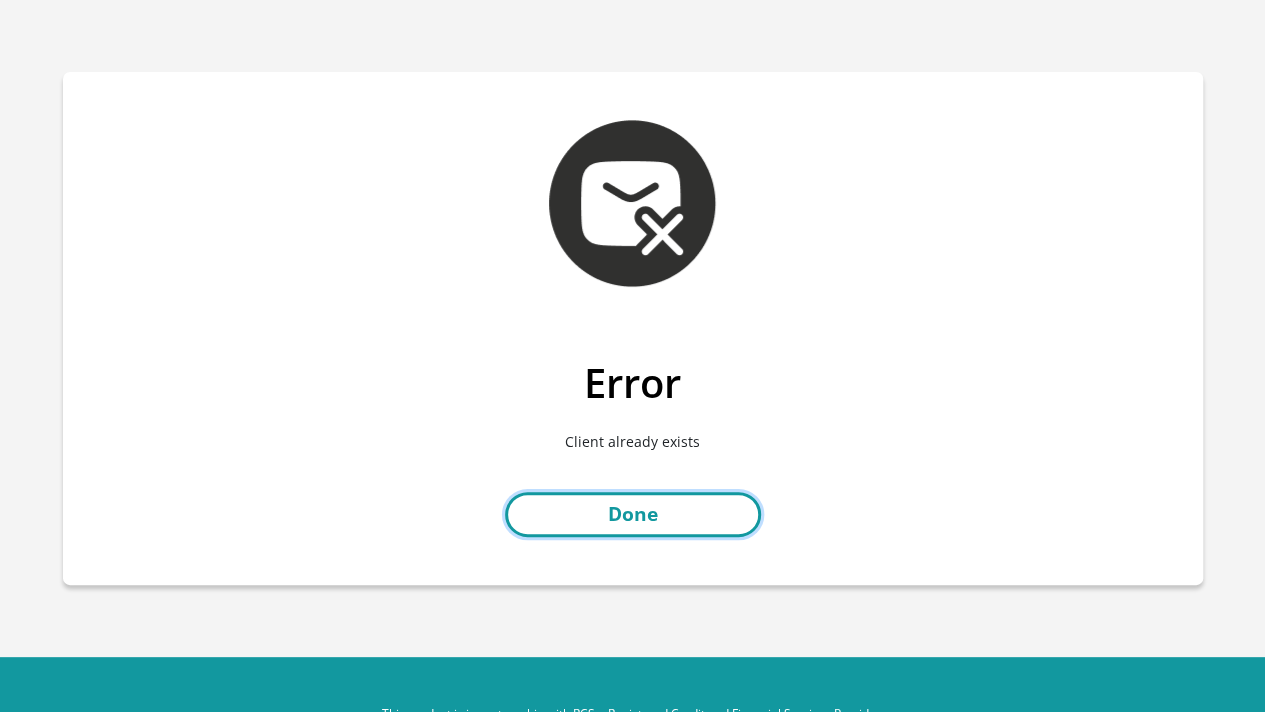 click on "Done" at bounding box center (633, 514) 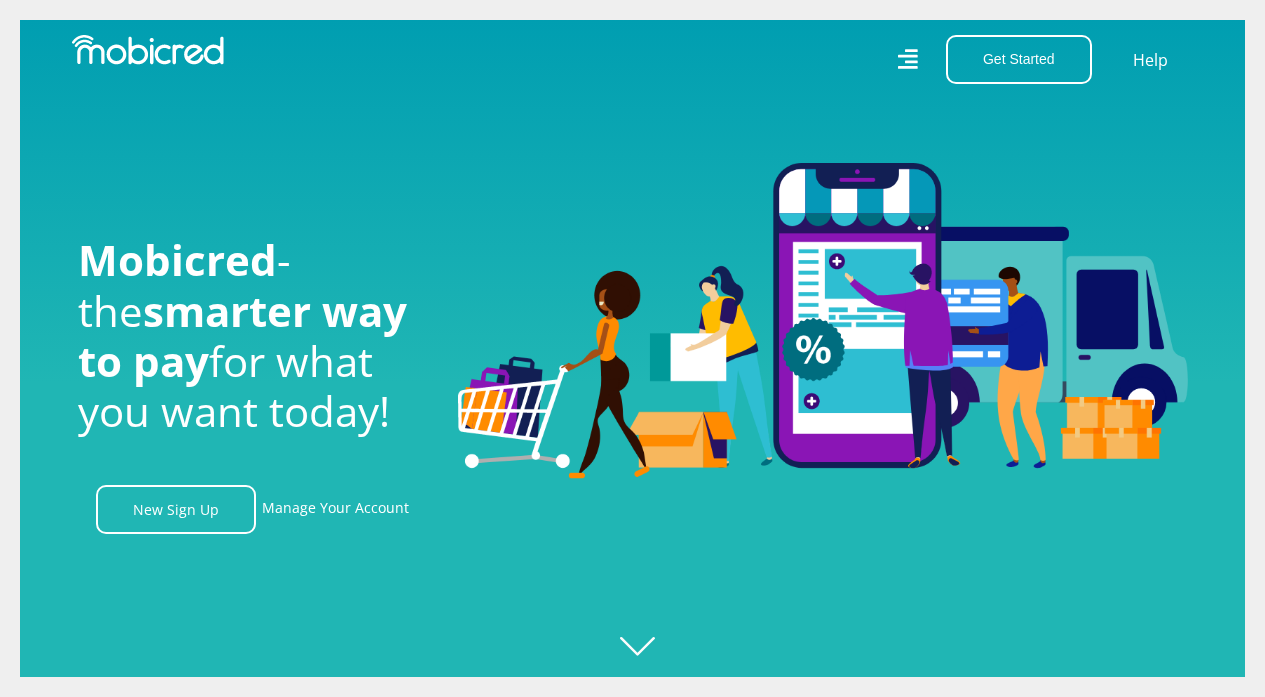 scroll, scrollTop: 0, scrollLeft: 0, axis: both 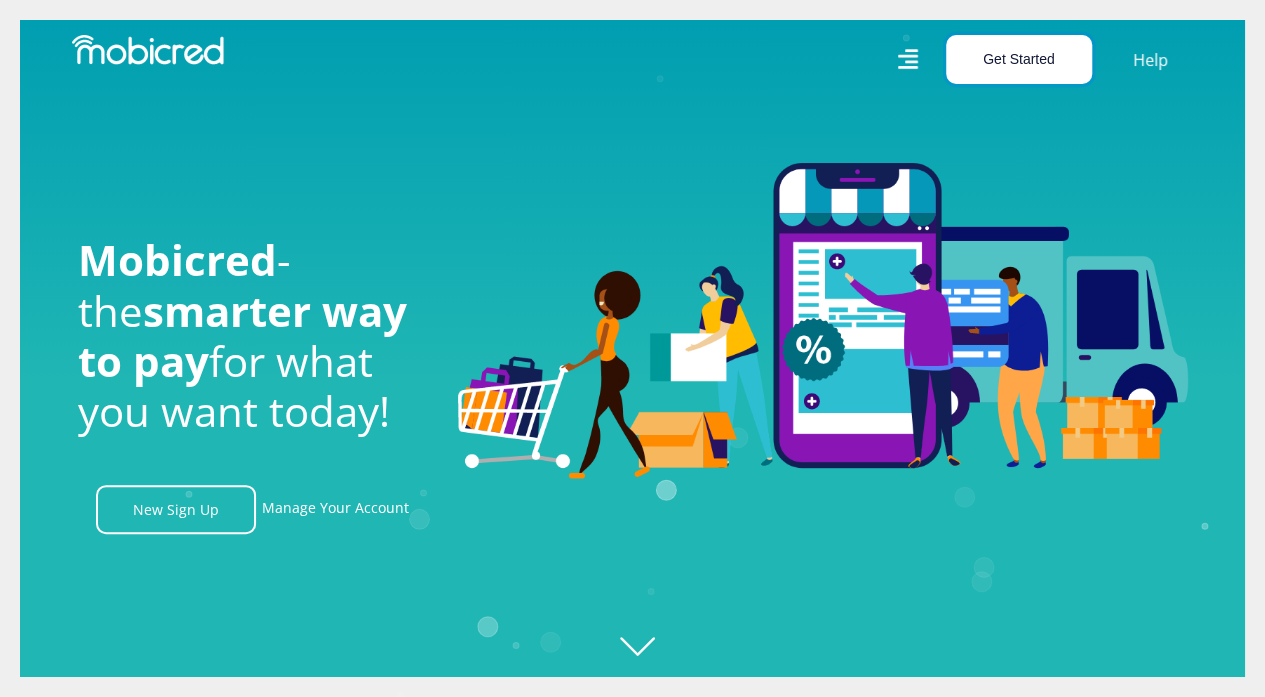 click on "Get Started" at bounding box center (1019, 59) 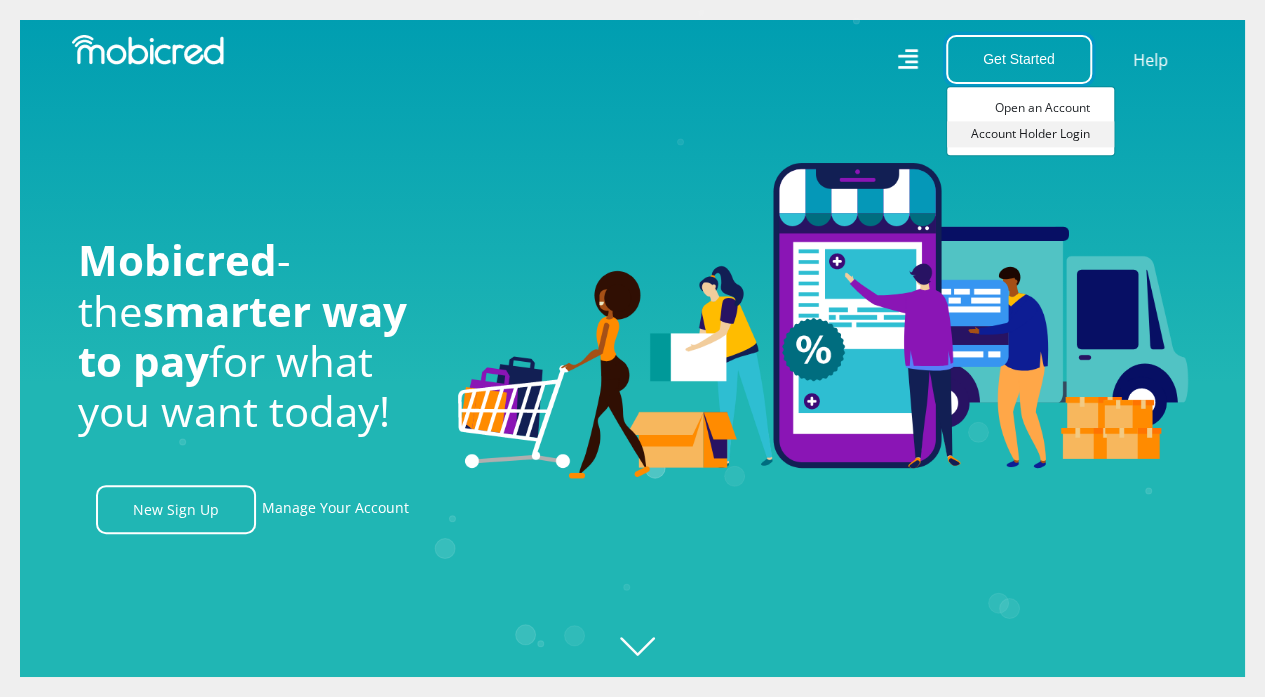scroll, scrollTop: 0, scrollLeft: 1425, axis: horizontal 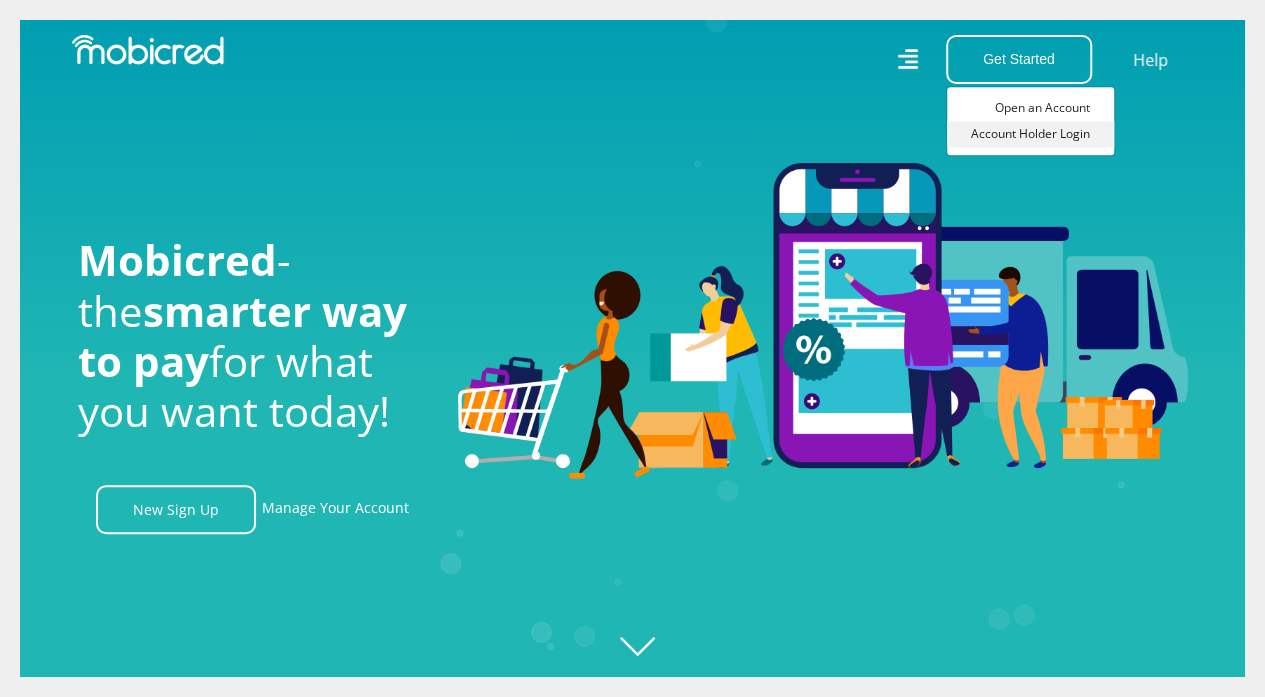 click on "Account Holder Login" at bounding box center (1030, 134) 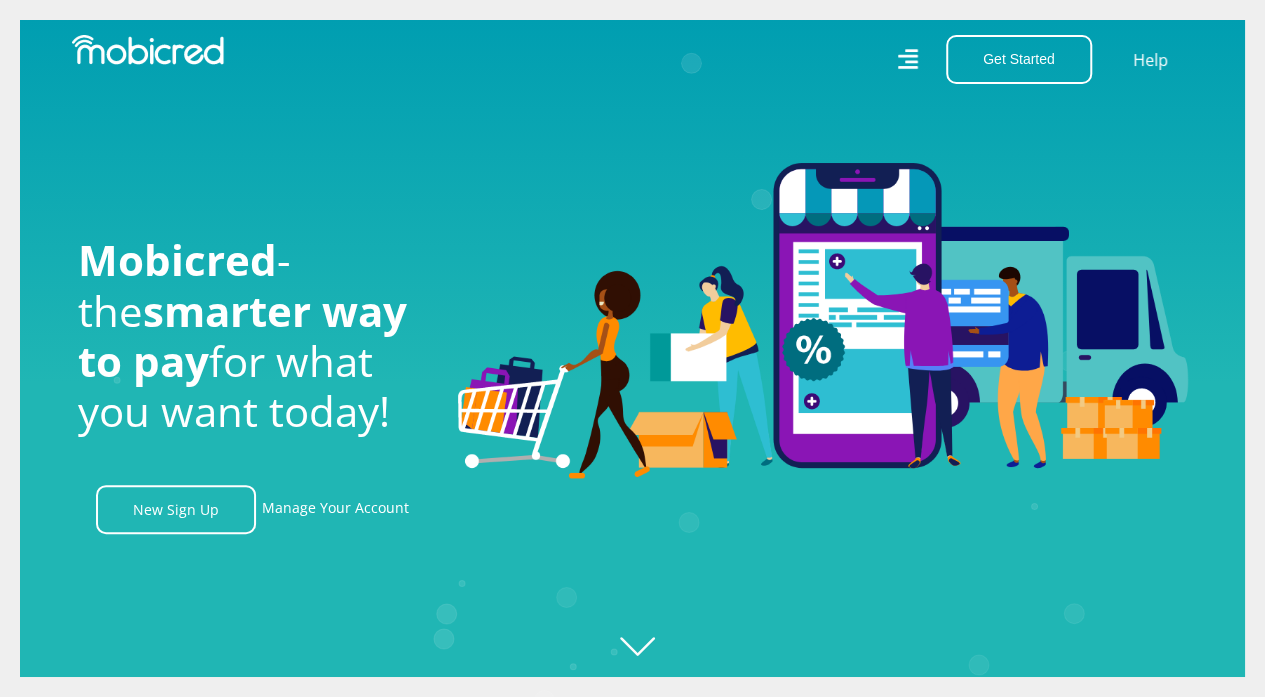 scroll, scrollTop: 0, scrollLeft: 1644, axis: horizontal 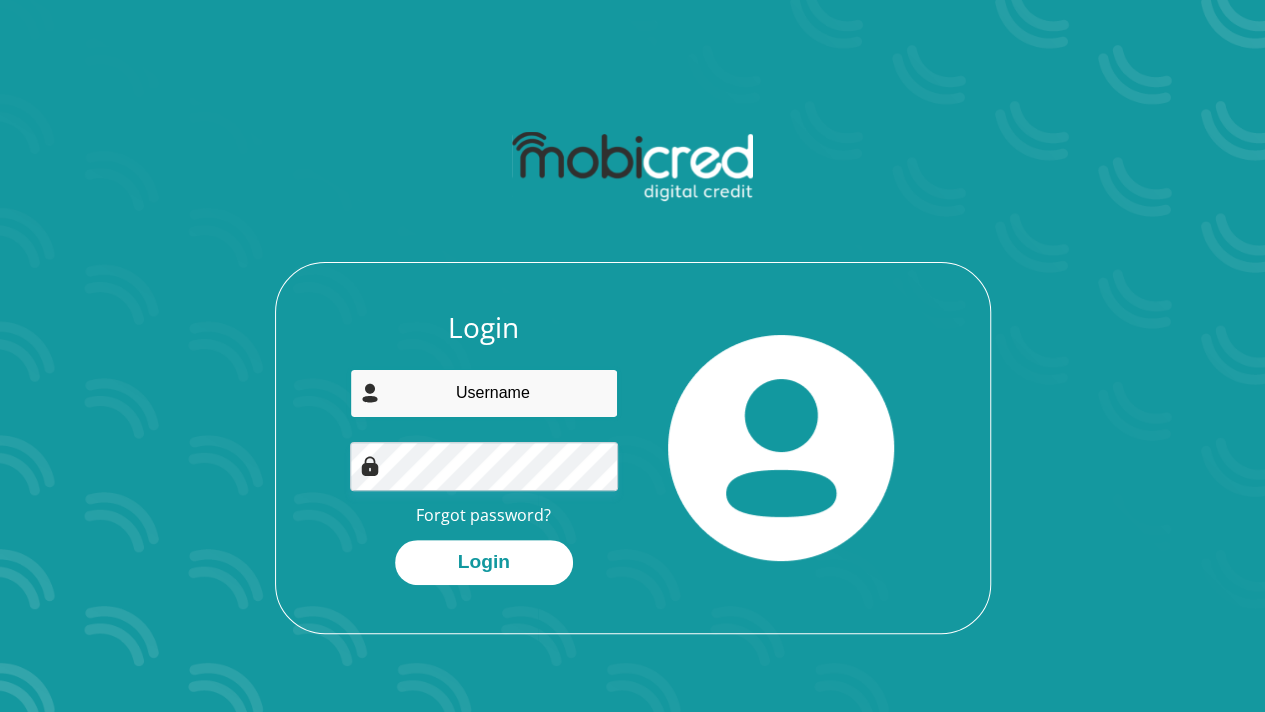 click at bounding box center [484, 393] 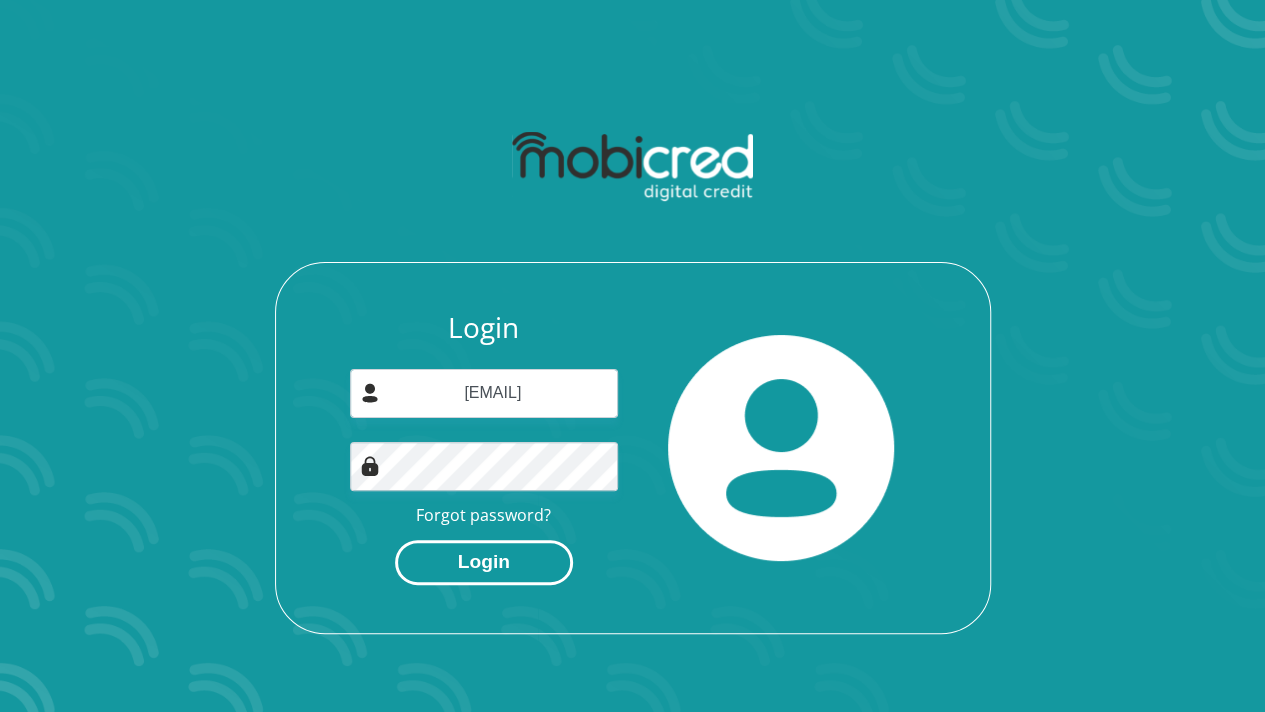 click on "Login" at bounding box center [484, 562] 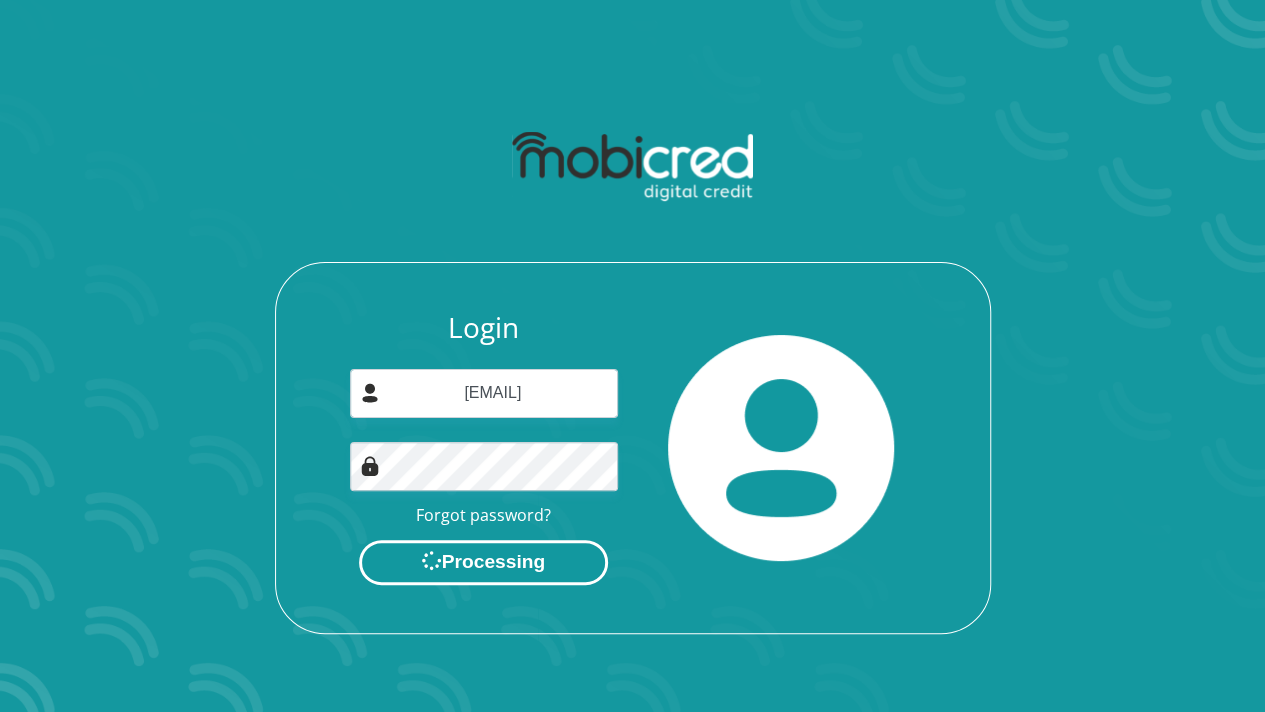 scroll, scrollTop: 0, scrollLeft: 0, axis: both 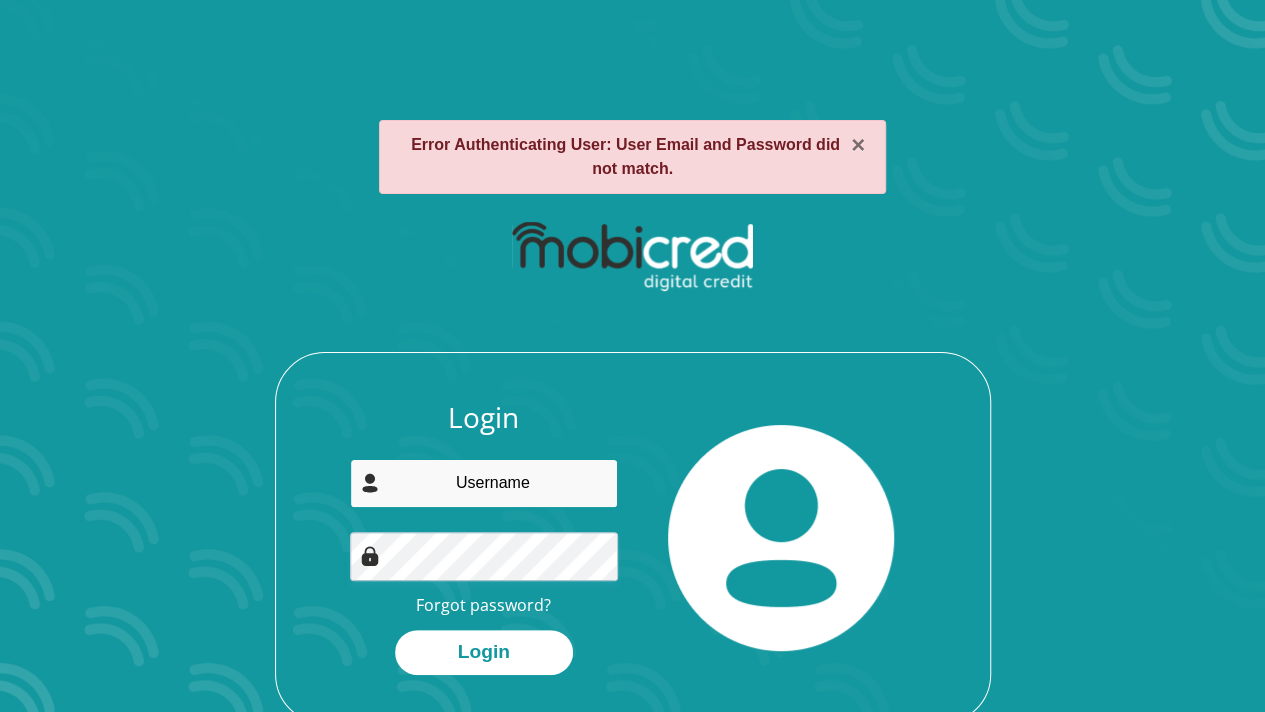 click at bounding box center [484, 483] 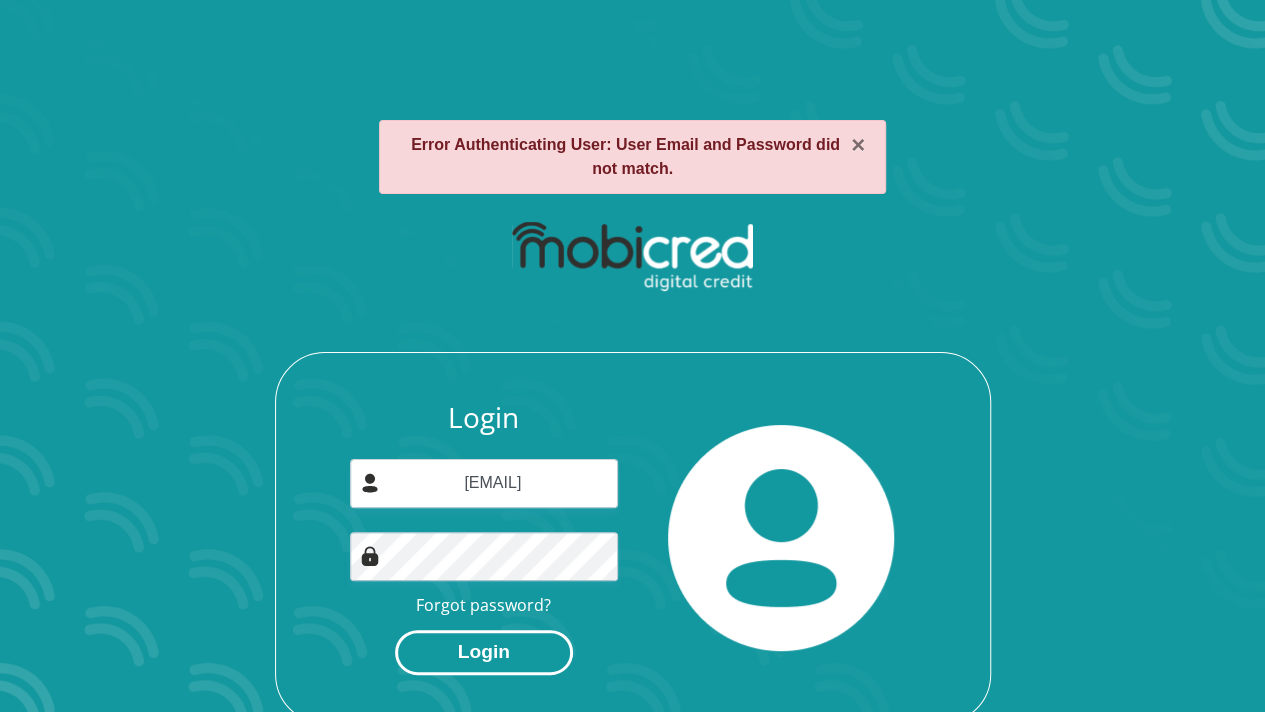 click on "Login" at bounding box center (484, 652) 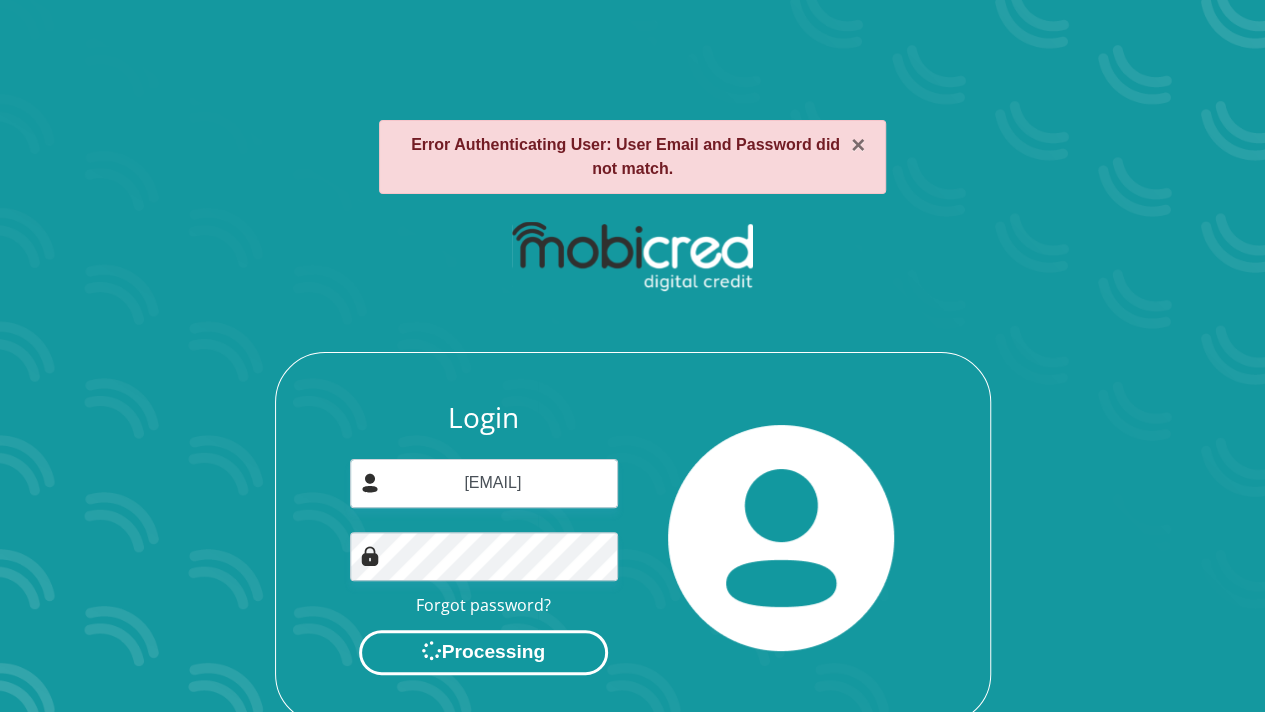scroll, scrollTop: 0, scrollLeft: 0, axis: both 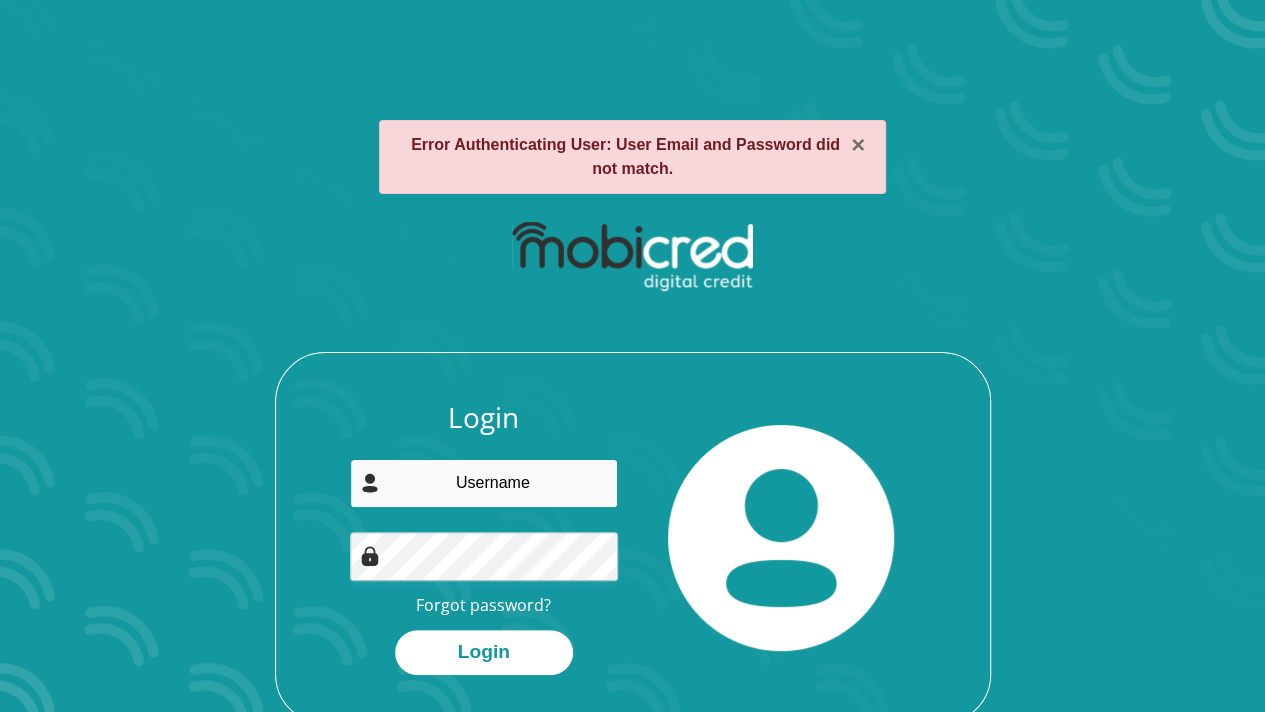 click at bounding box center (484, 483) 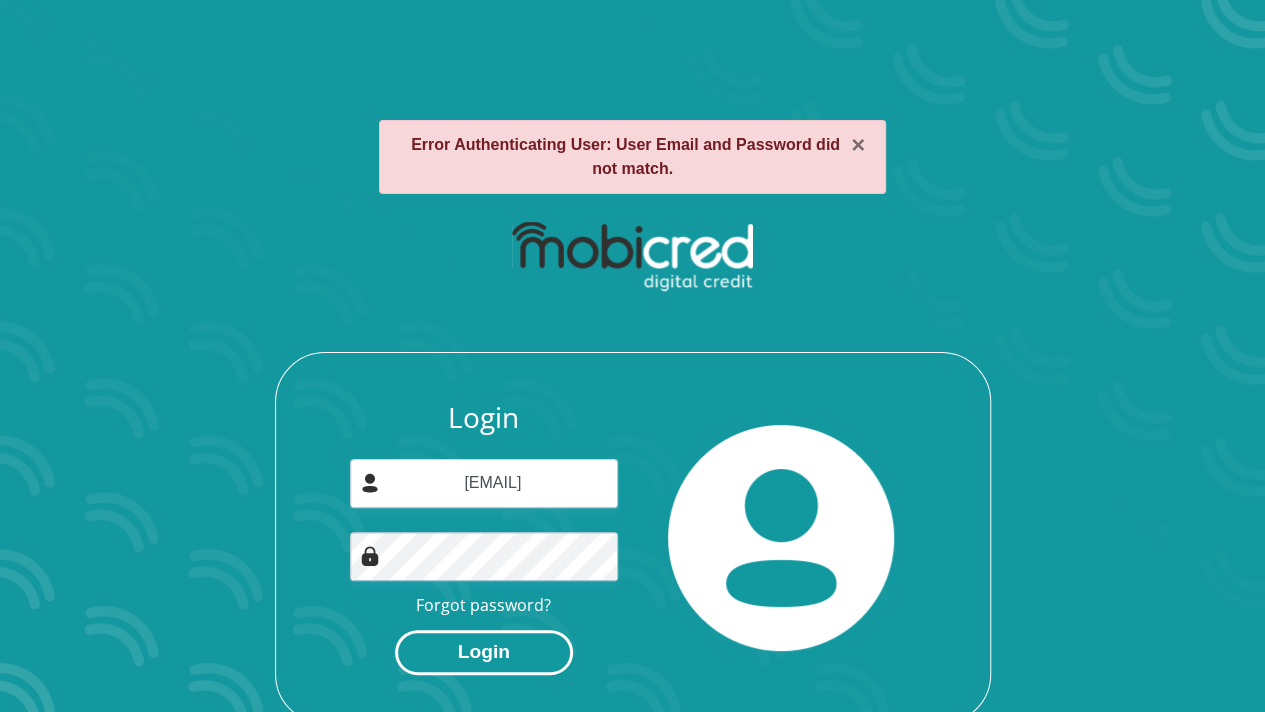 click on "Login" at bounding box center [484, 652] 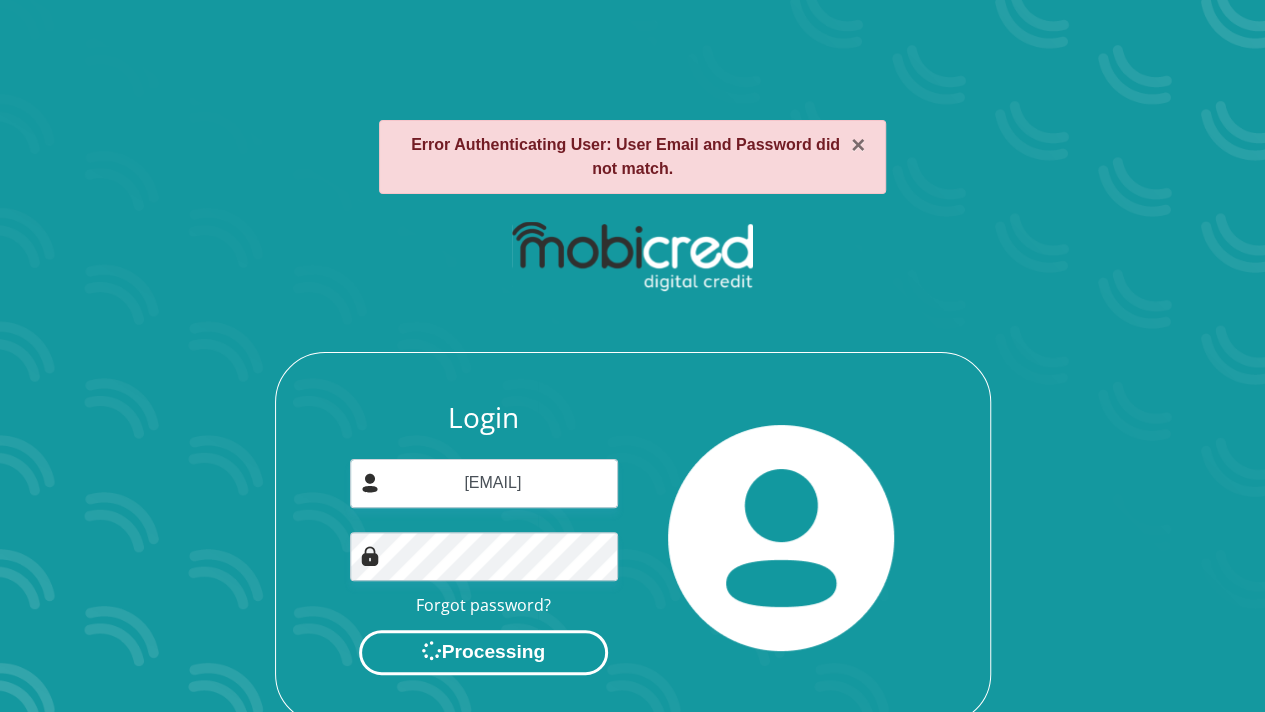 scroll, scrollTop: 0, scrollLeft: 0, axis: both 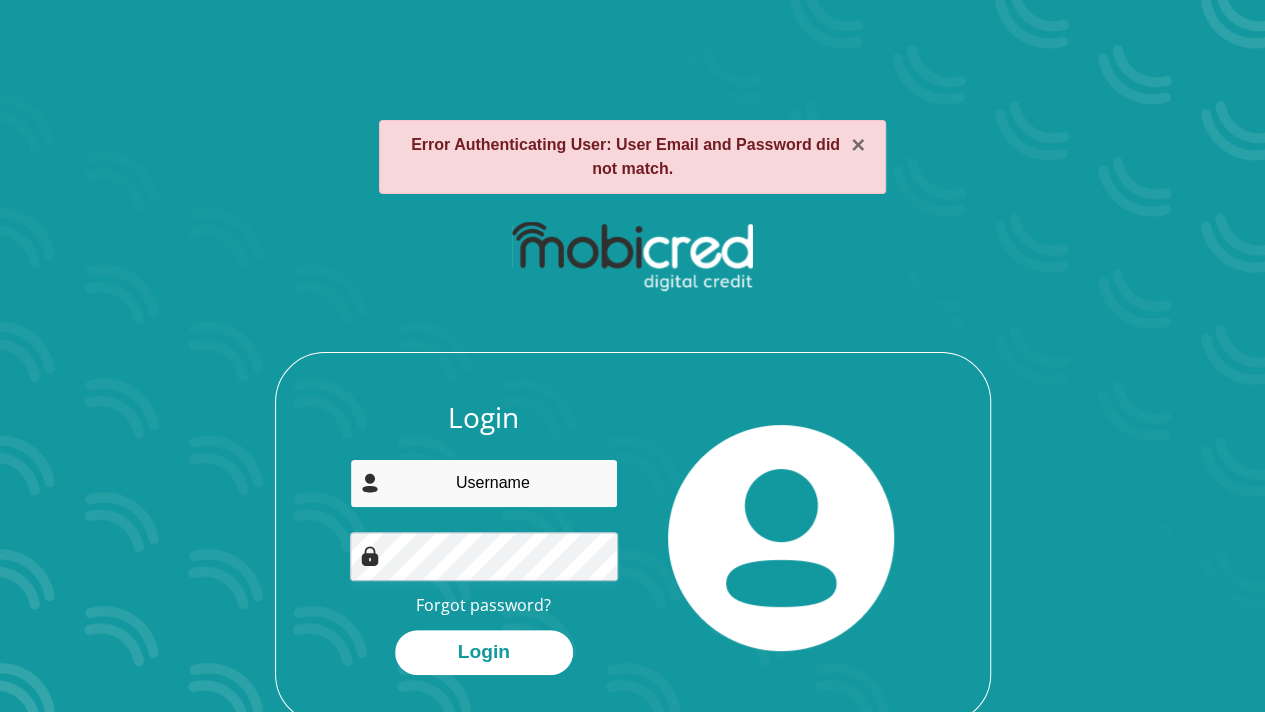 click at bounding box center [484, 483] 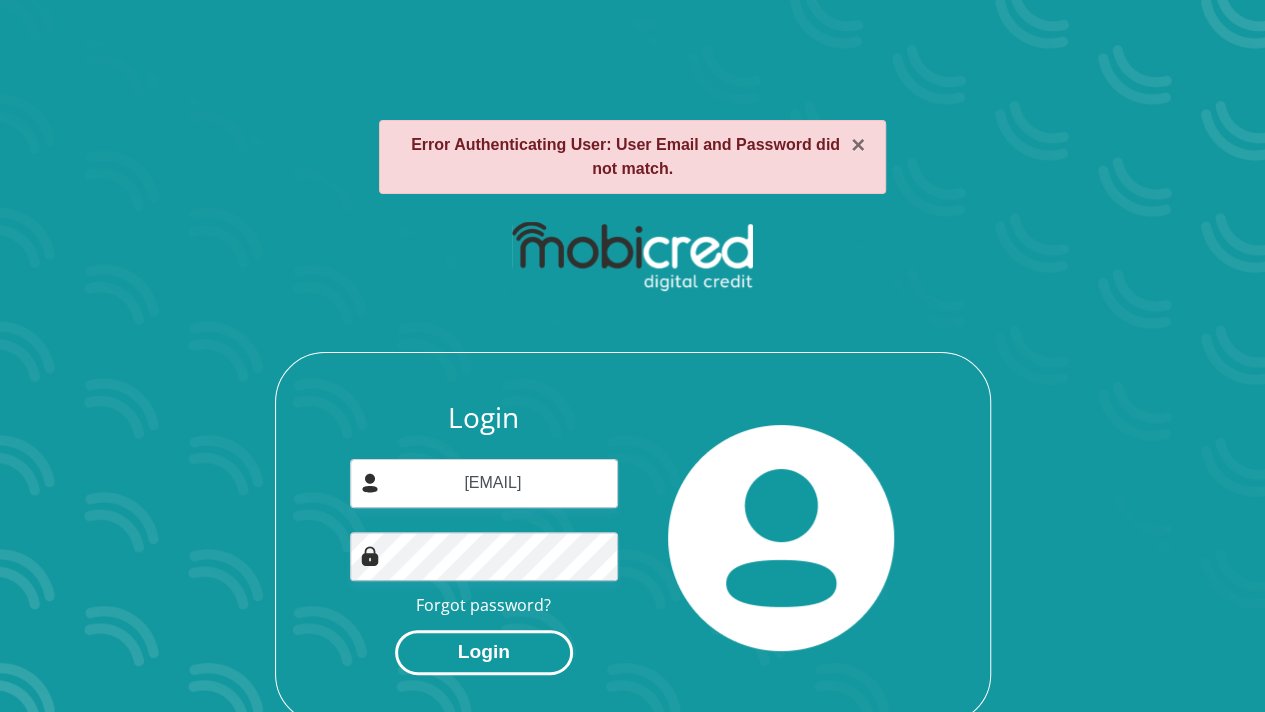 click on "Login" at bounding box center [484, 652] 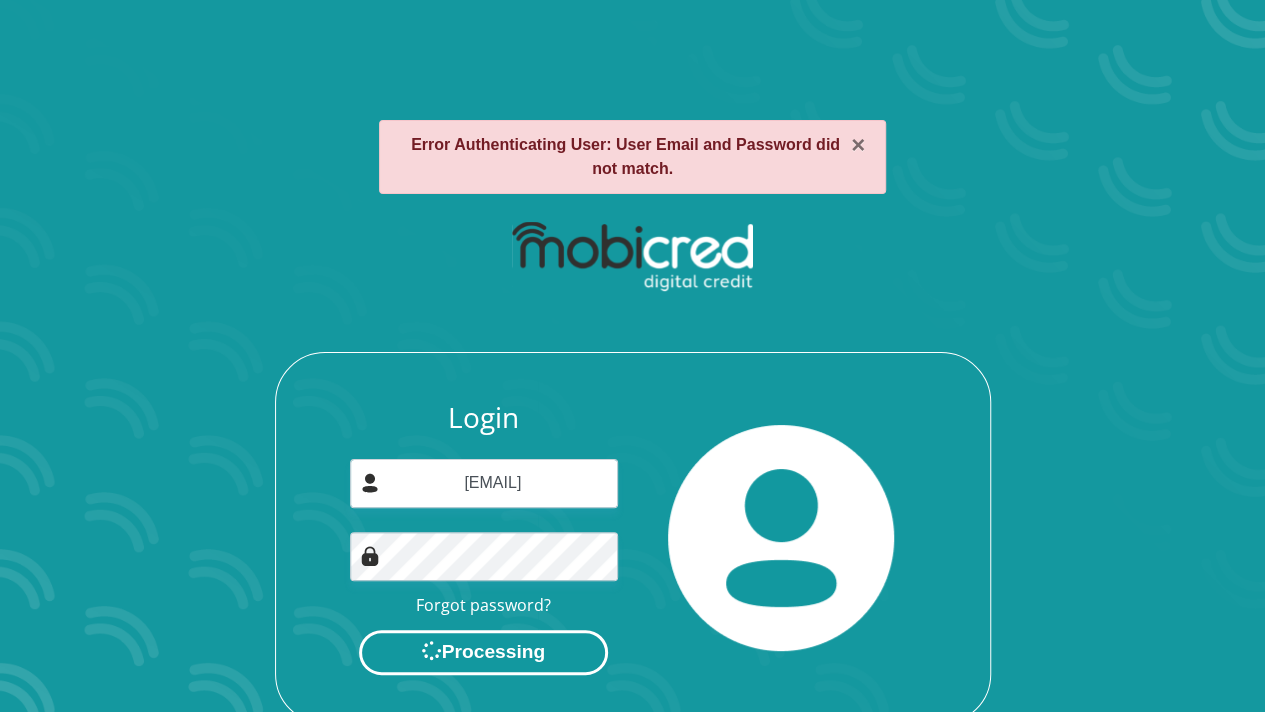 scroll, scrollTop: 0, scrollLeft: 0, axis: both 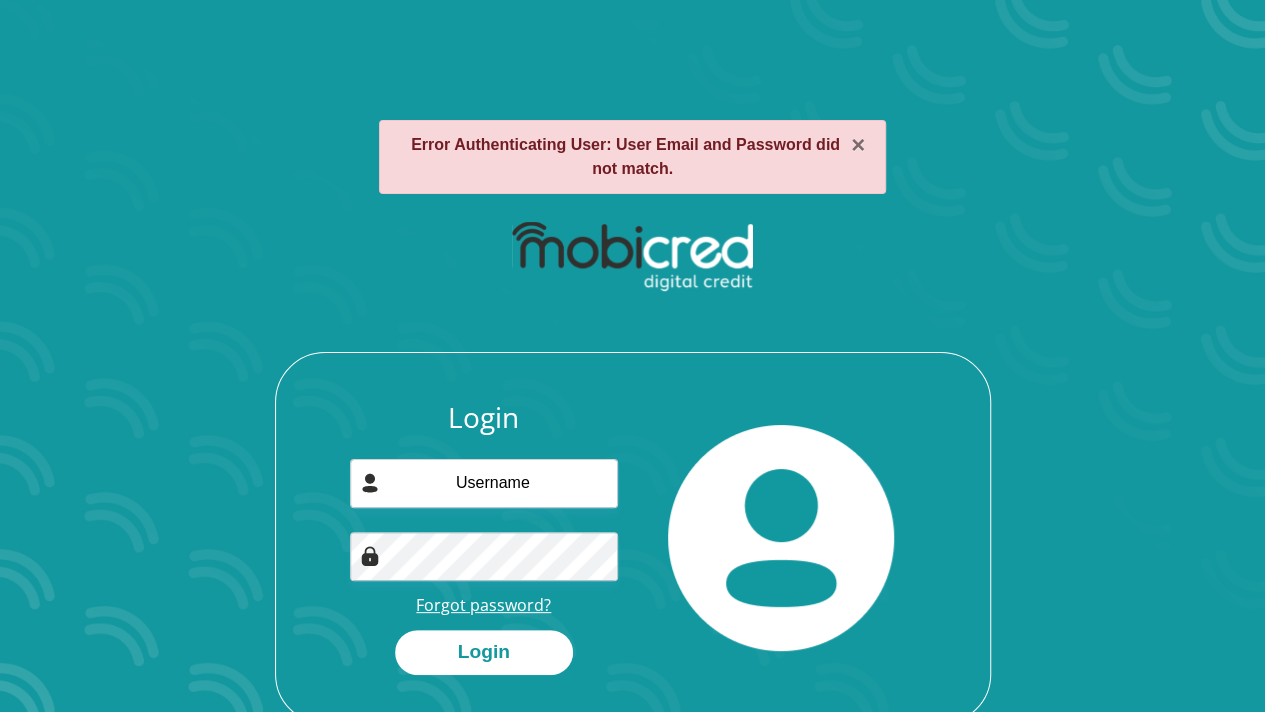 click on "Forgot password?" at bounding box center [483, 605] 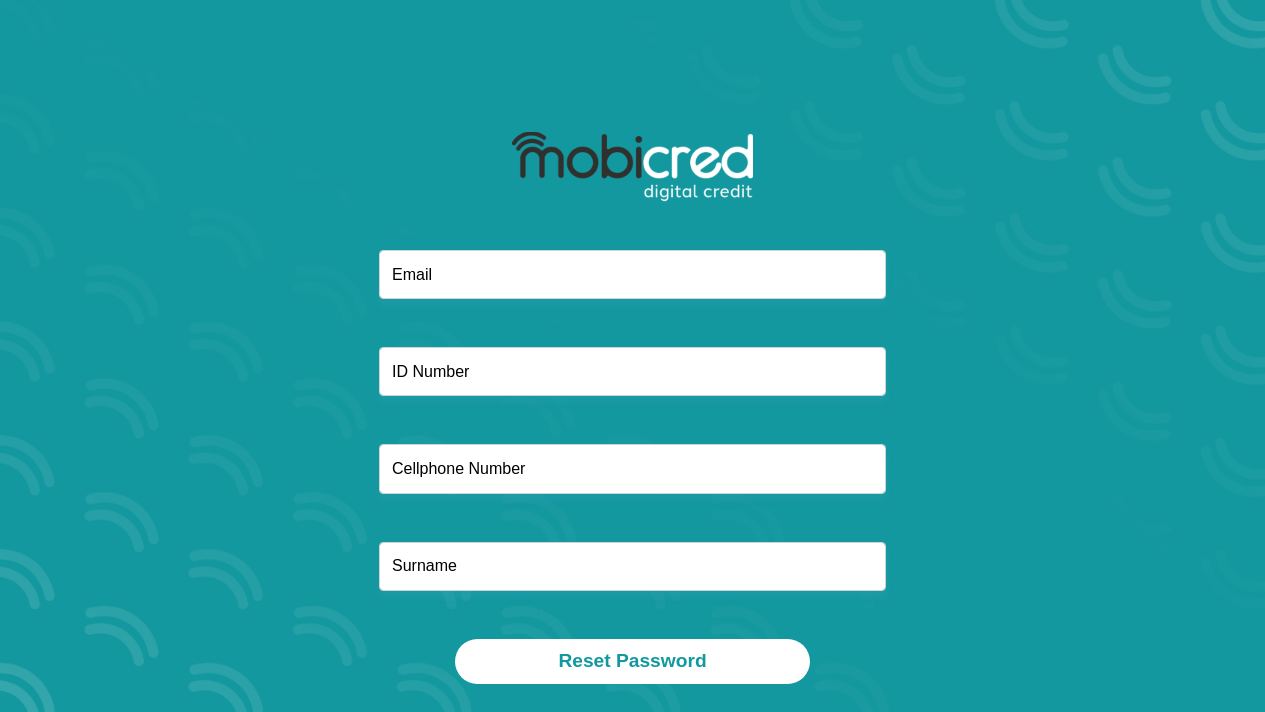 scroll, scrollTop: 0, scrollLeft: 0, axis: both 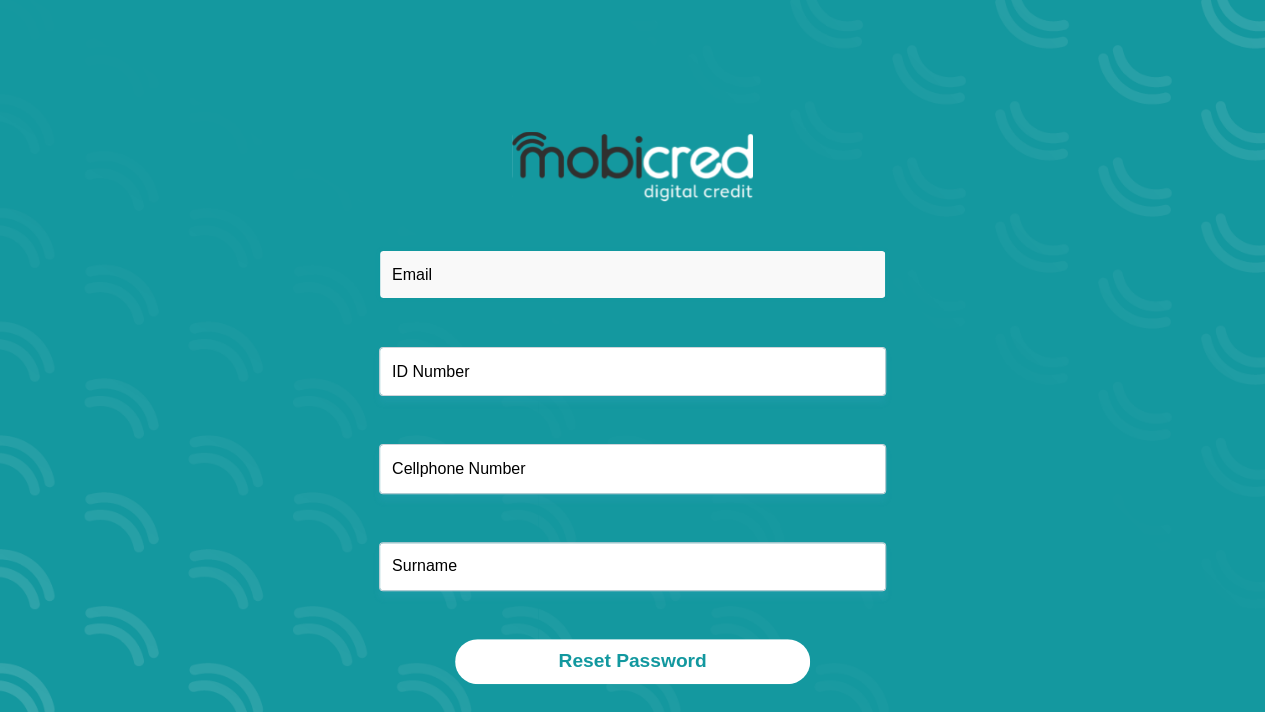 click at bounding box center [632, 274] 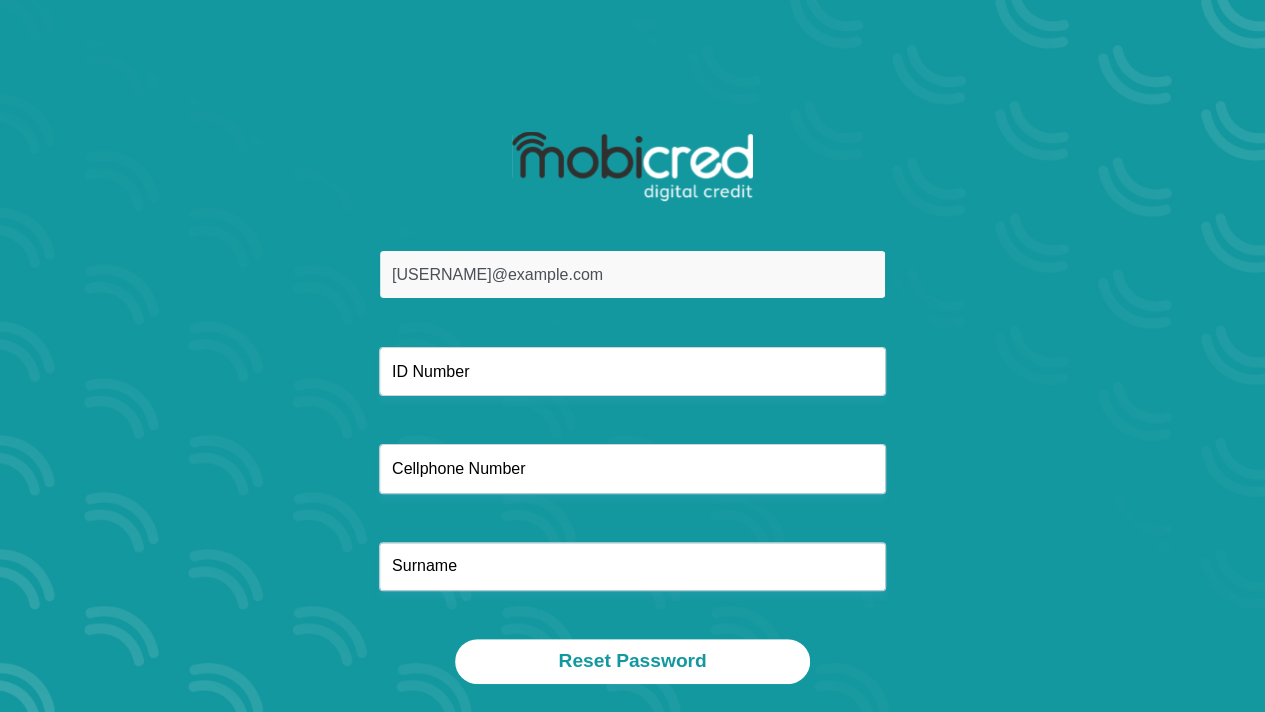 type on "0605032354" 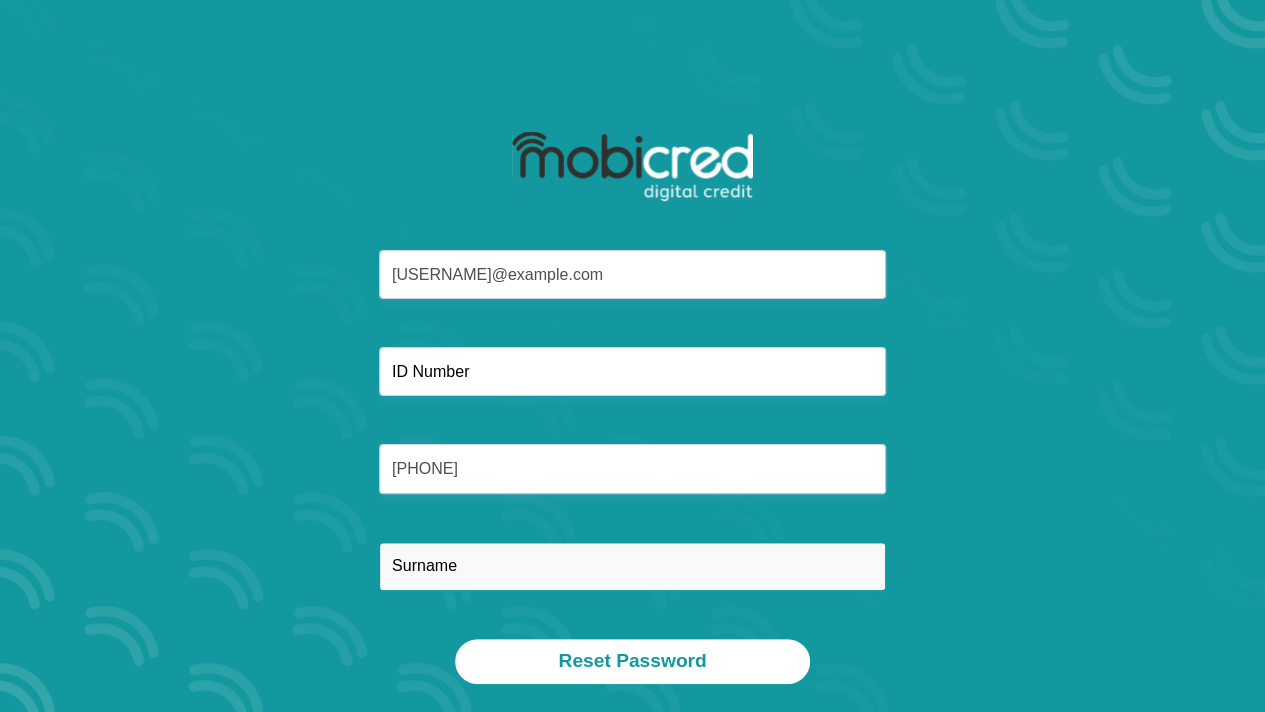 type on "Maligana" 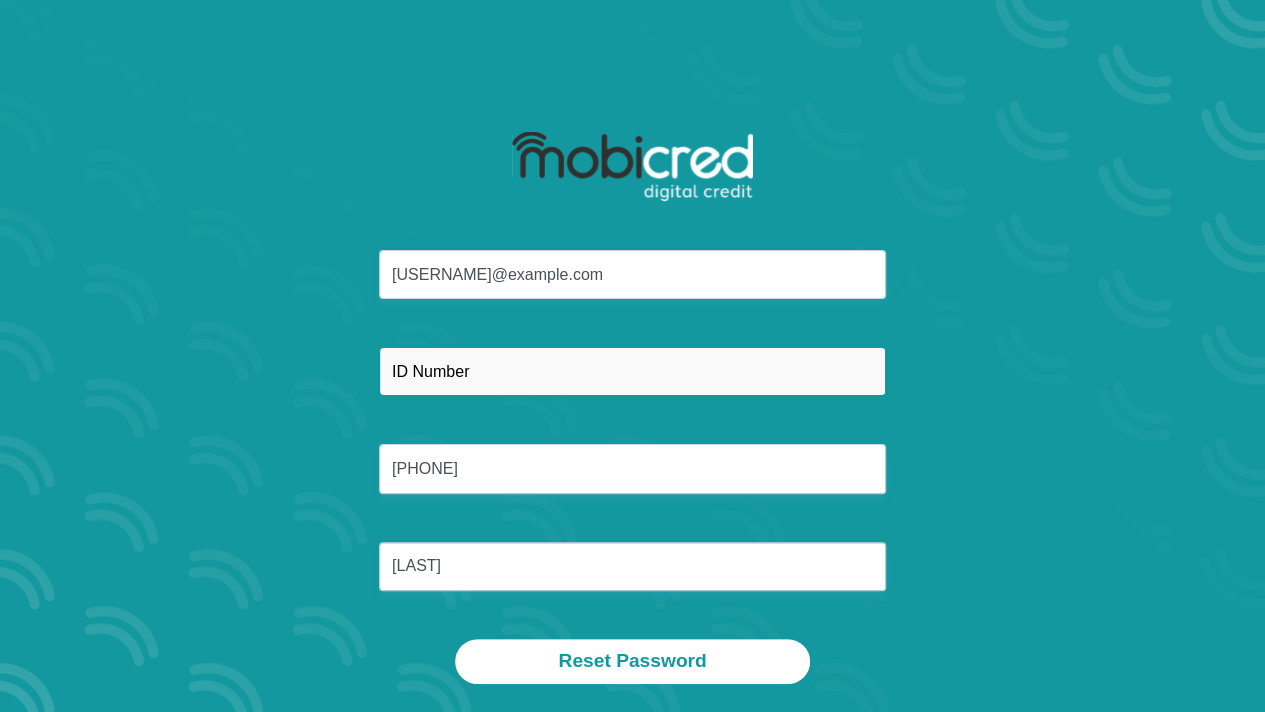 click at bounding box center [632, 371] 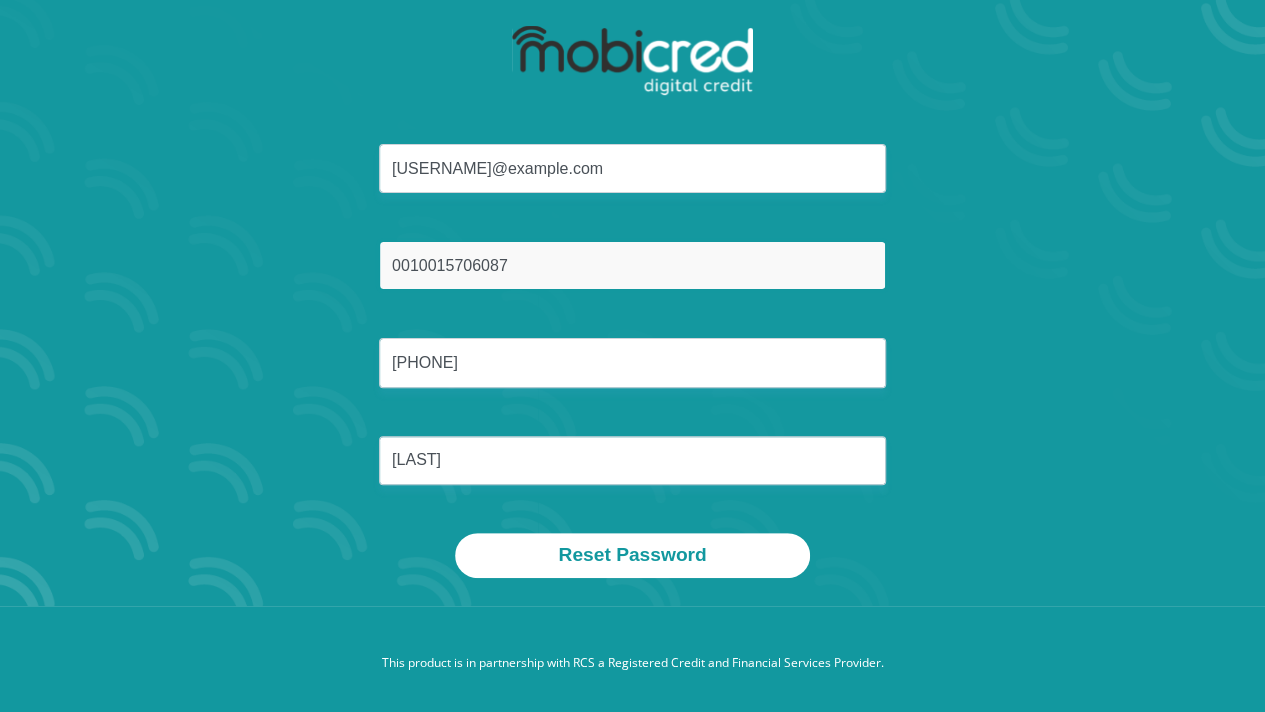 scroll, scrollTop: 109, scrollLeft: 0, axis: vertical 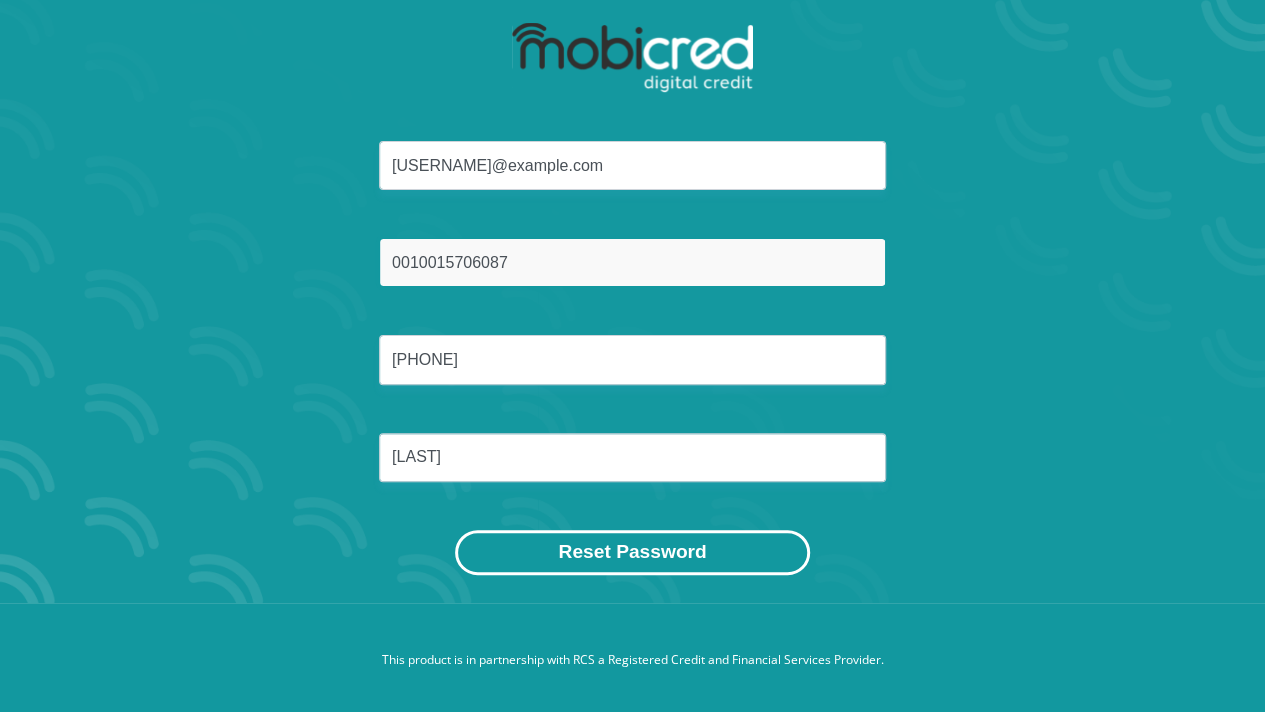 type on "0010015706087" 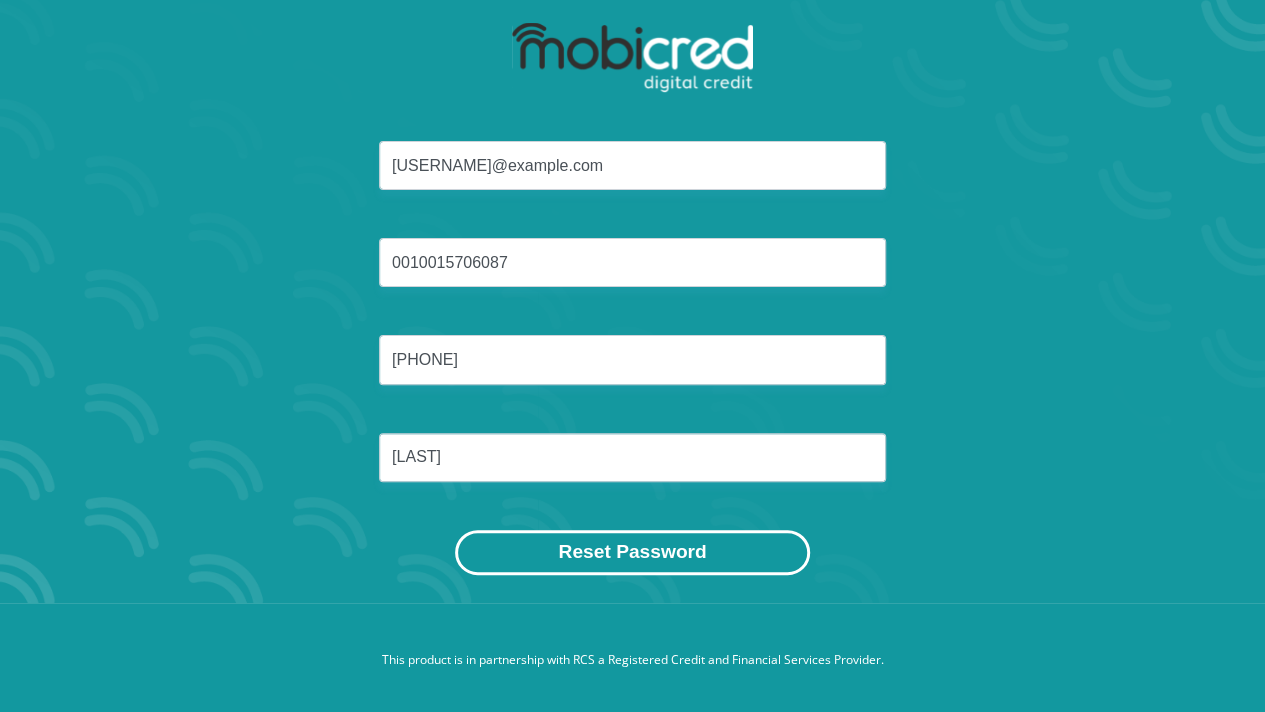 click on "Reset Password" at bounding box center (632, 552) 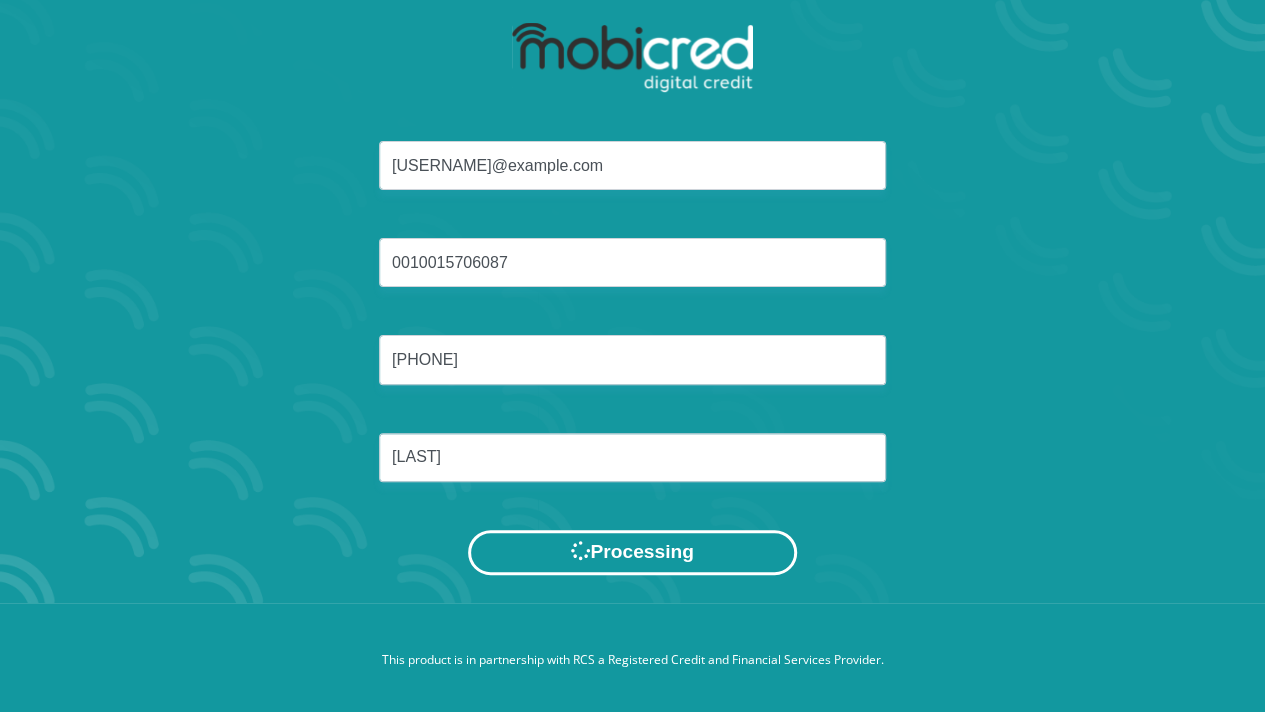 scroll, scrollTop: 0, scrollLeft: 0, axis: both 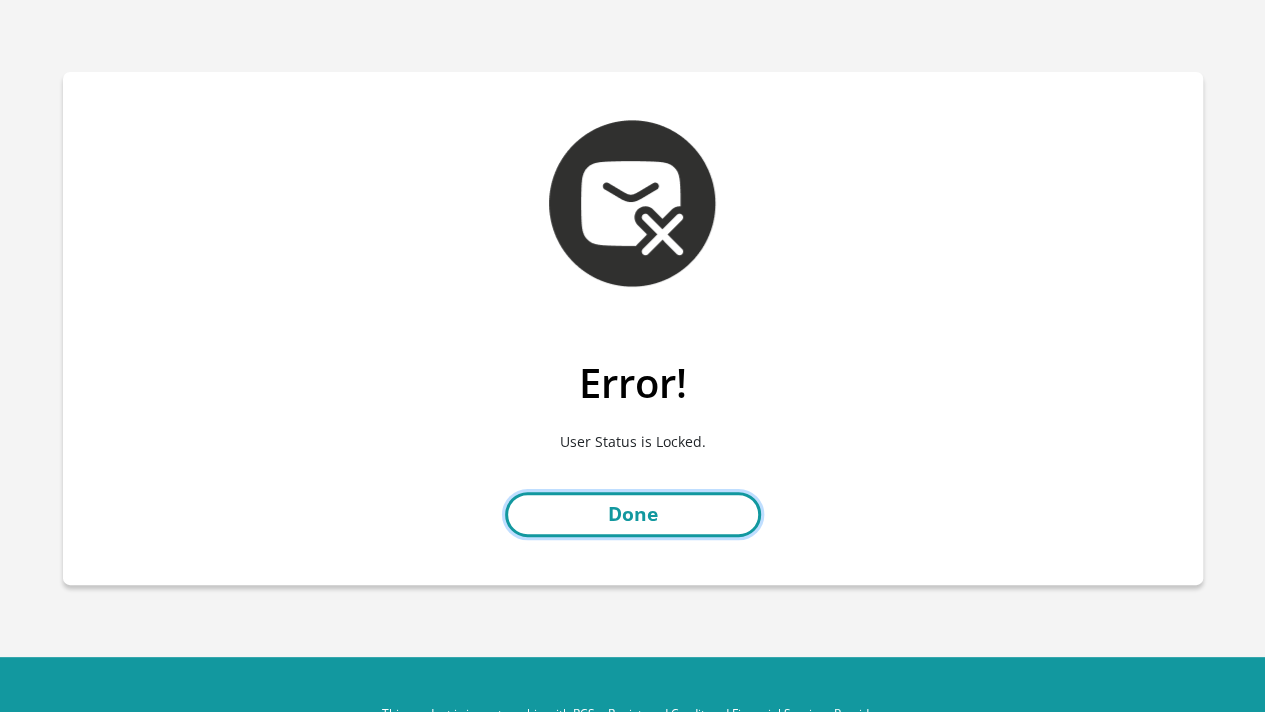click on "Done" at bounding box center (633, 514) 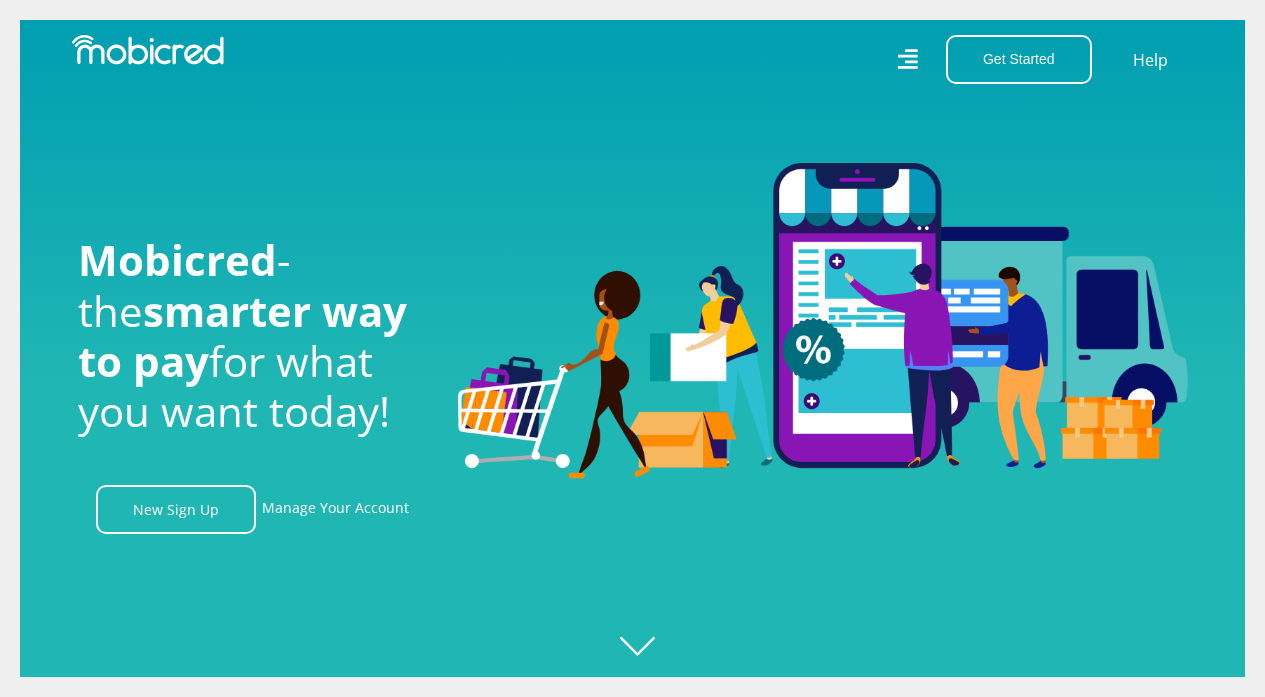 scroll, scrollTop: 0, scrollLeft: 0, axis: both 